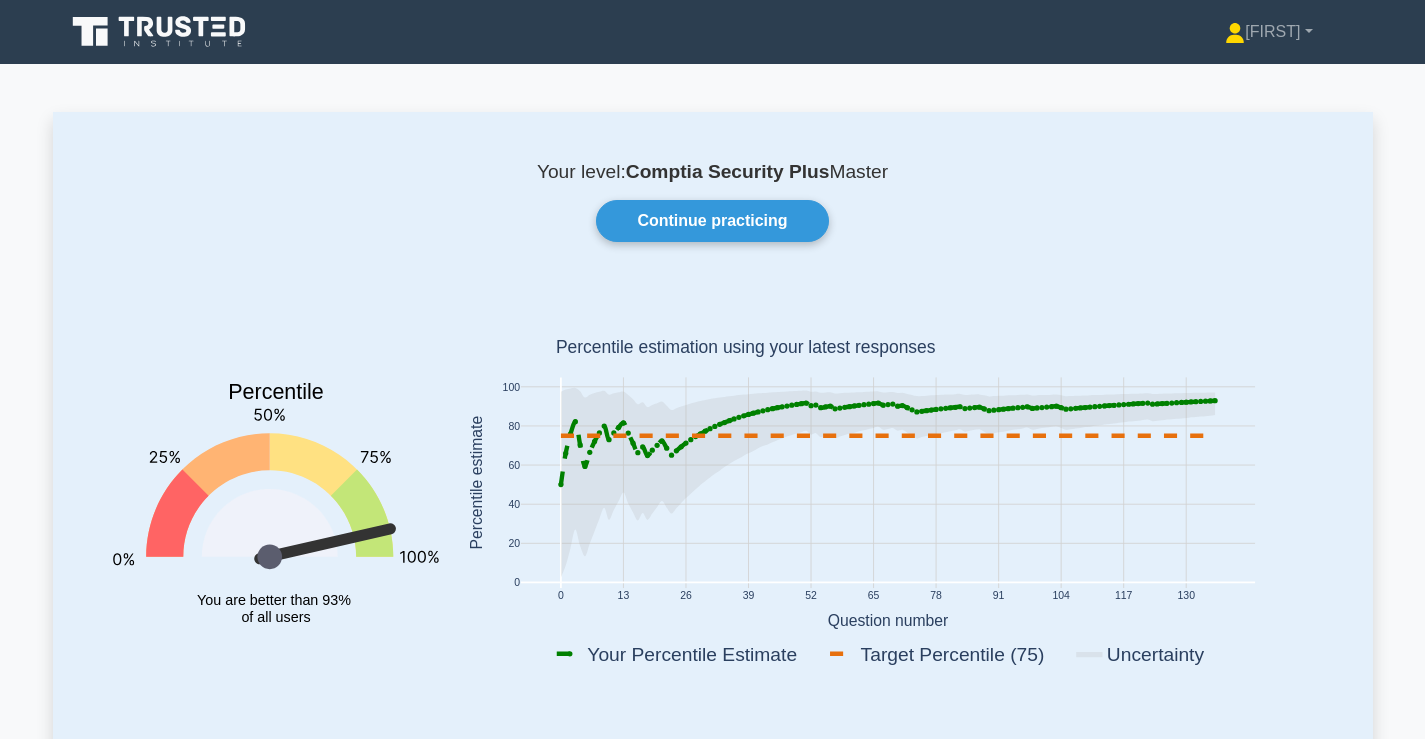 scroll, scrollTop: 0, scrollLeft: 0, axis: both 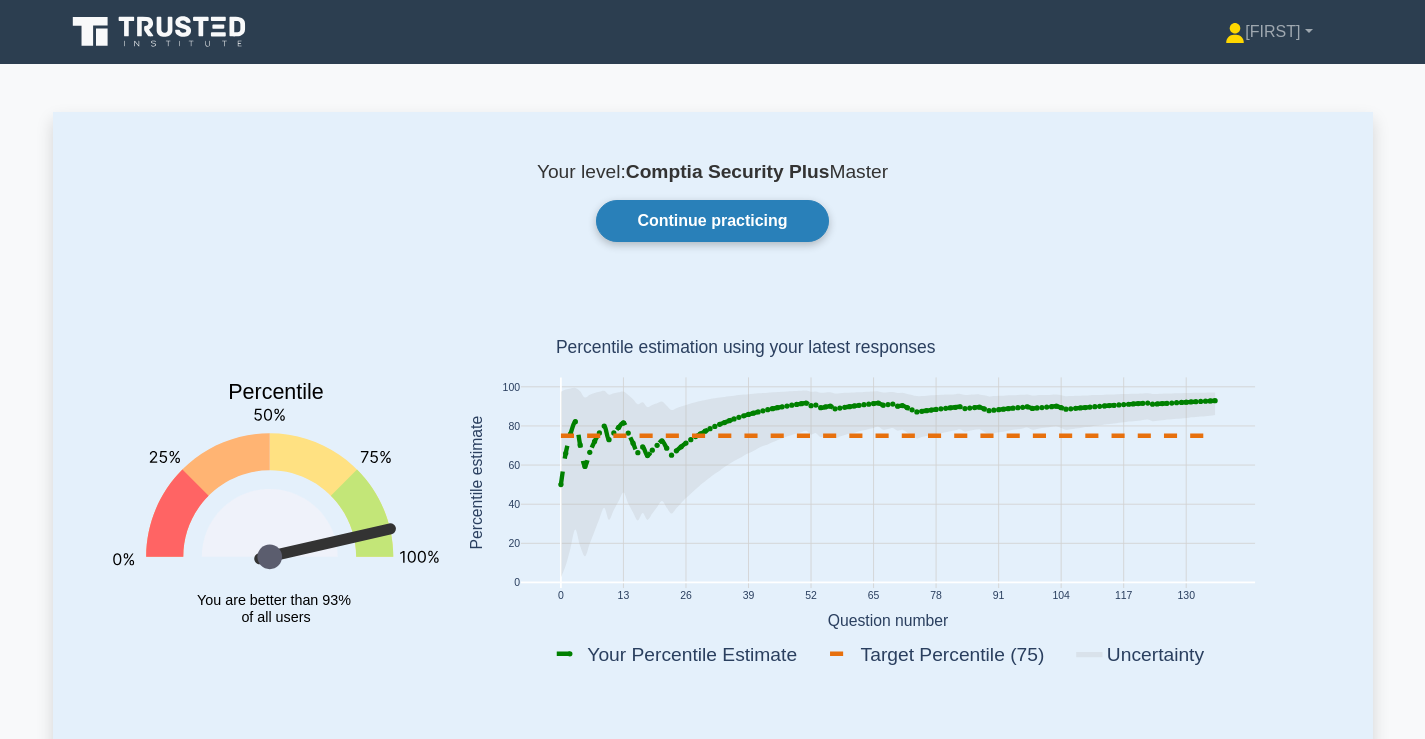 click on "Continue practicing" at bounding box center (712, 221) 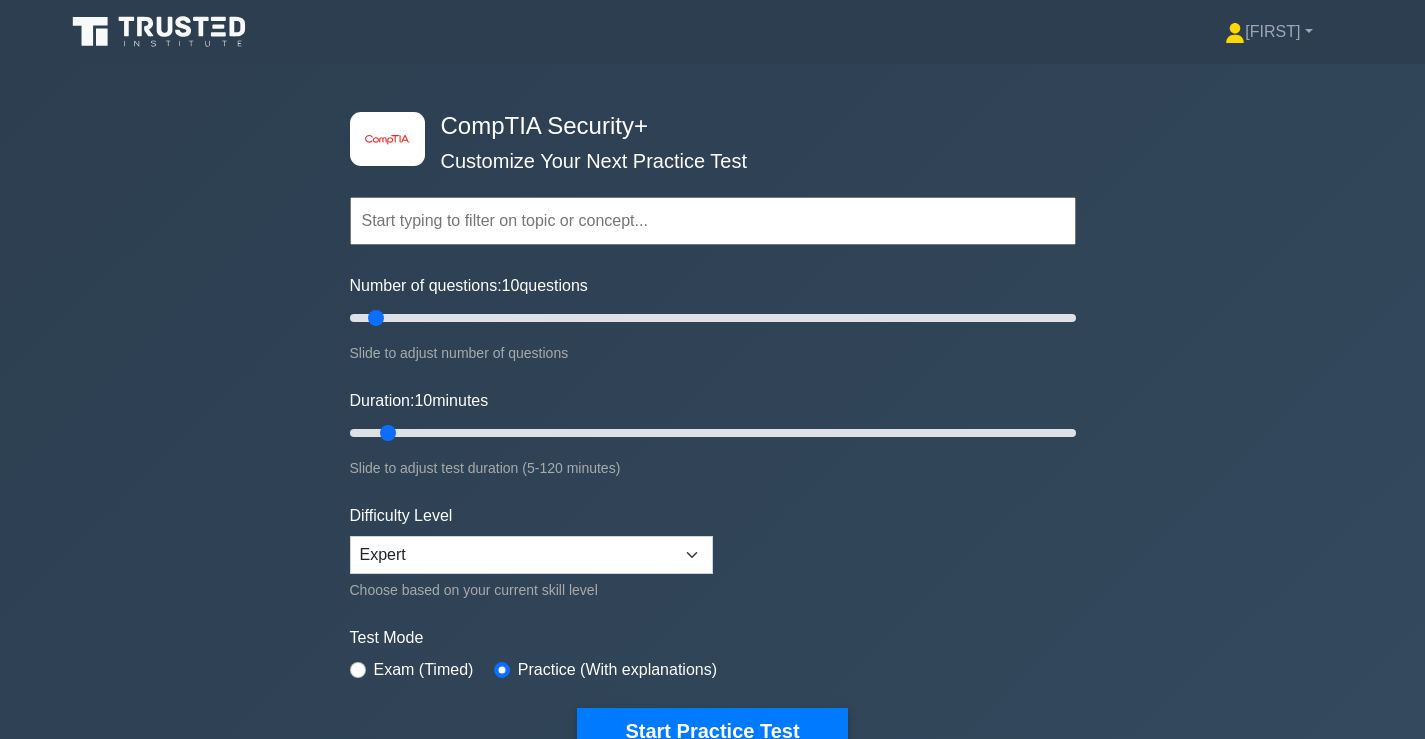 scroll, scrollTop: 0, scrollLeft: 0, axis: both 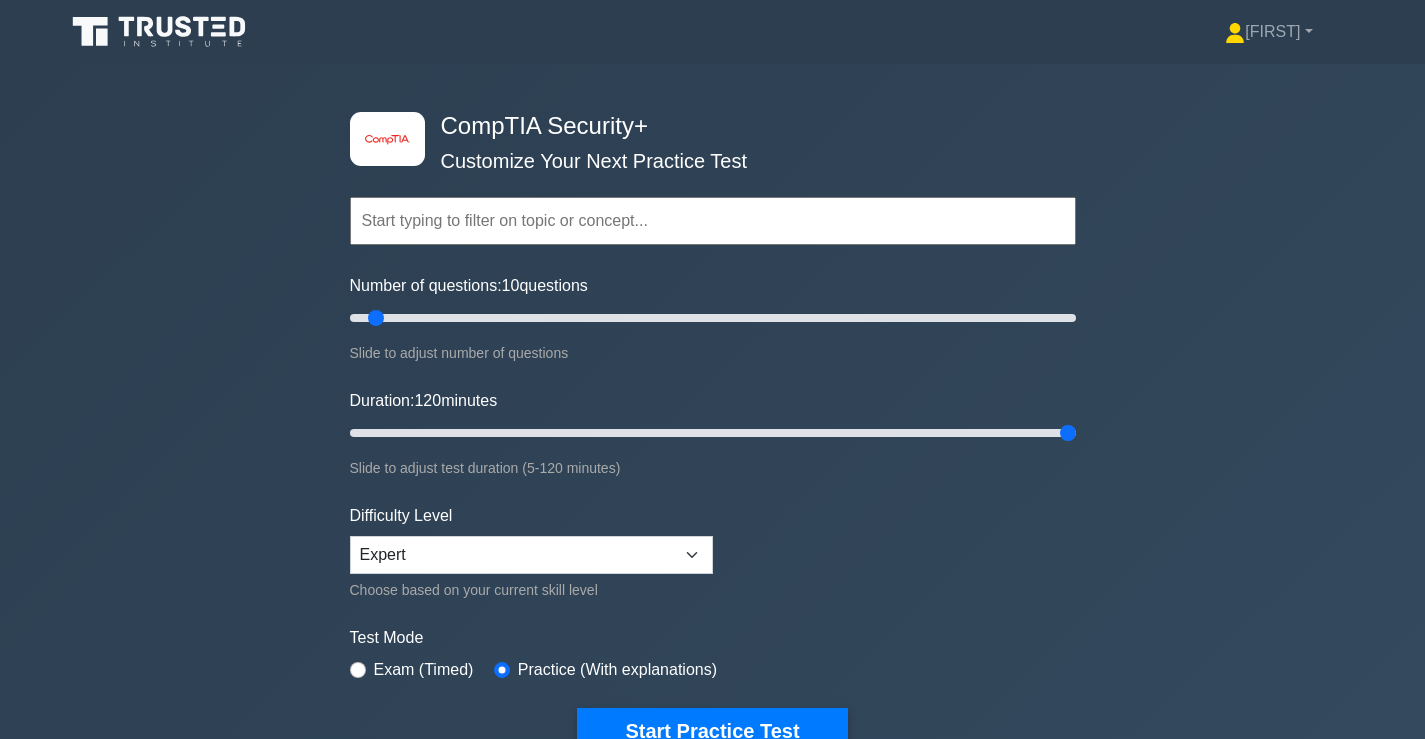 drag, startPoint x: 404, startPoint y: 423, endPoint x: 1414, endPoint y: 367, distance: 1011.5513 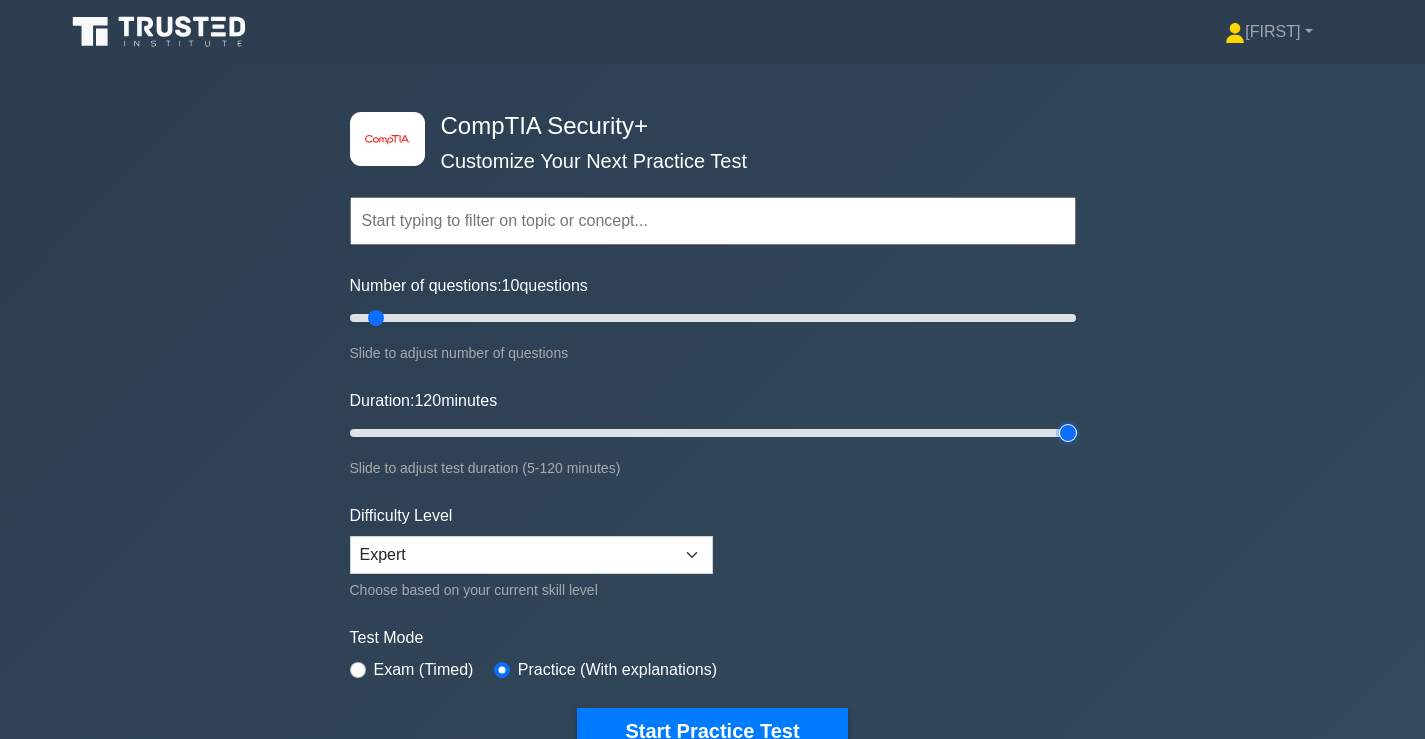 type on "120" 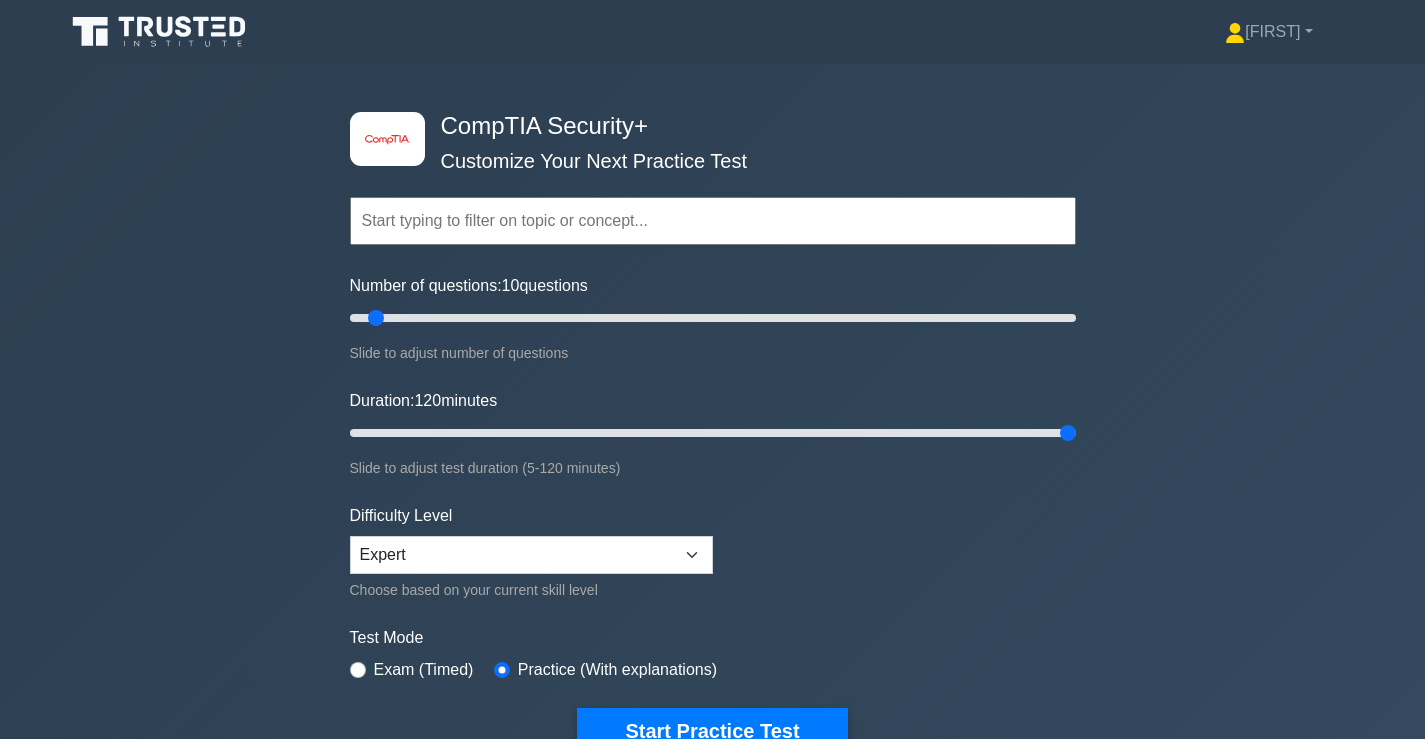 click on "Number of questions:  10  questions
Slide to adjust number of questions" at bounding box center [713, 319] 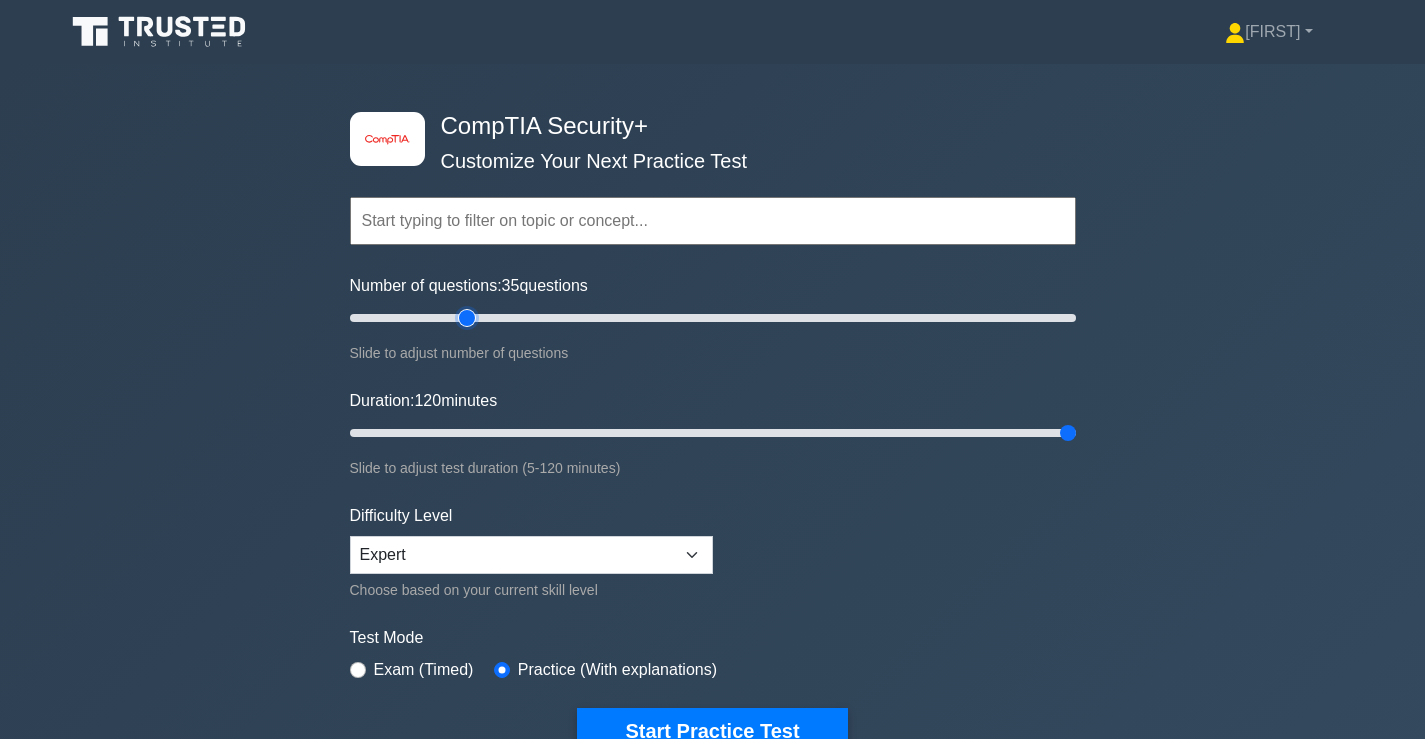 click on "Number of questions:  35  questions" at bounding box center [713, 318] 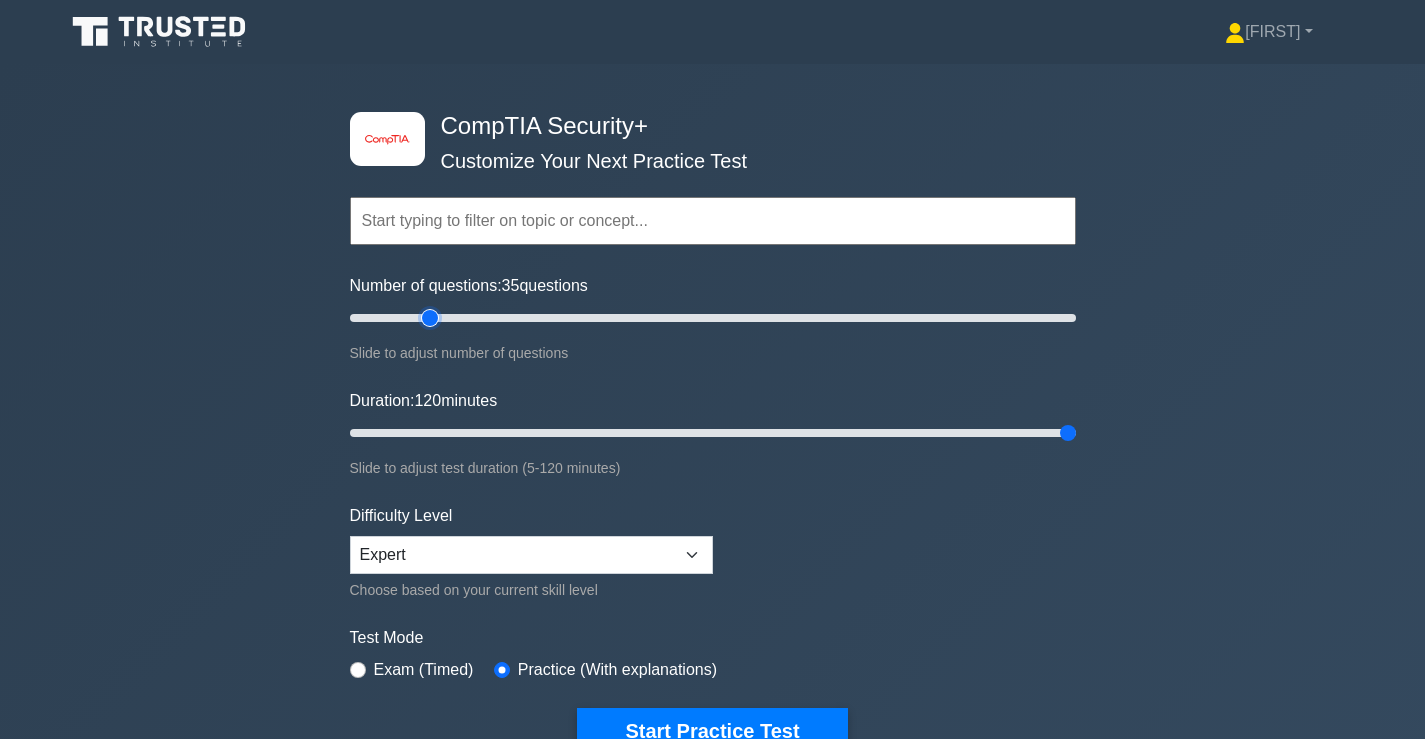 click on "Number of questions:  35  questions" at bounding box center [713, 318] 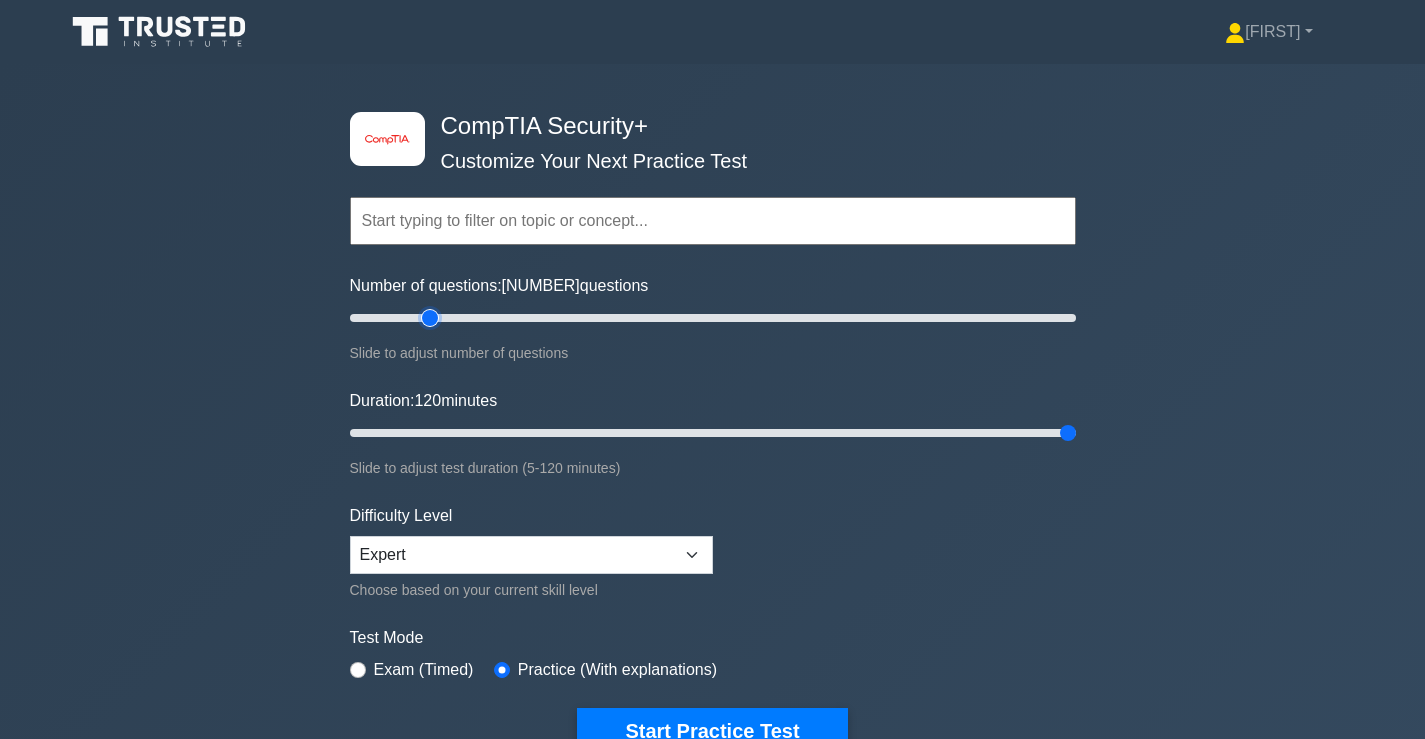type on "20" 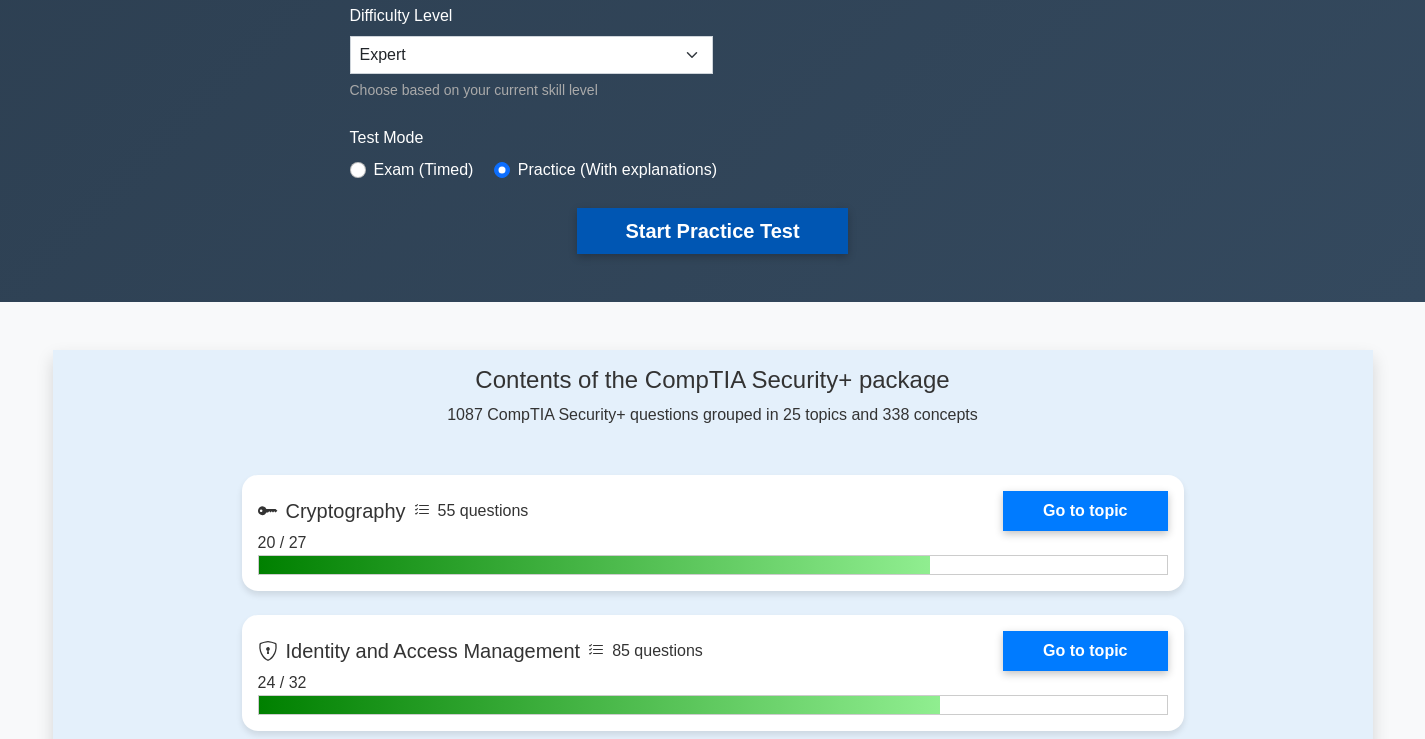 click on "Start Practice Test" at bounding box center (712, 231) 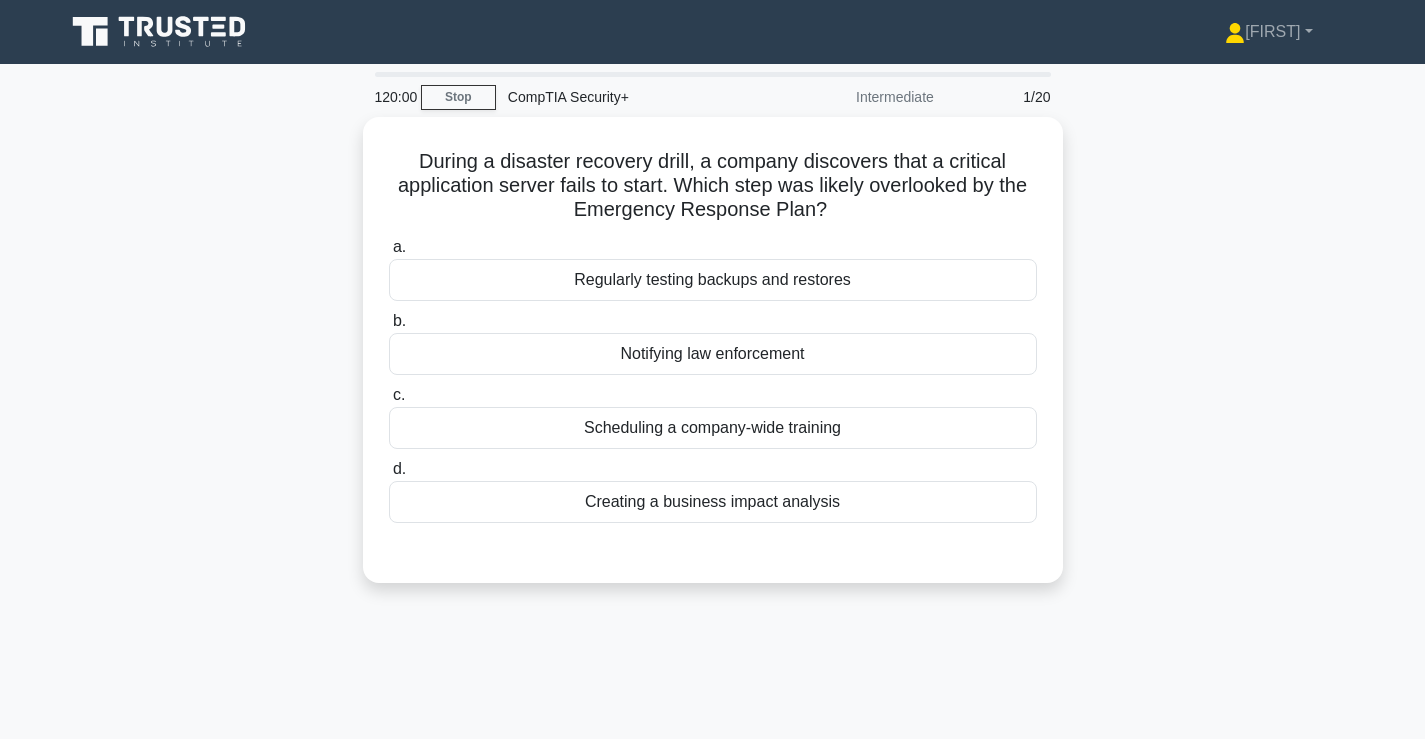 scroll, scrollTop: 0, scrollLeft: 0, axis: both 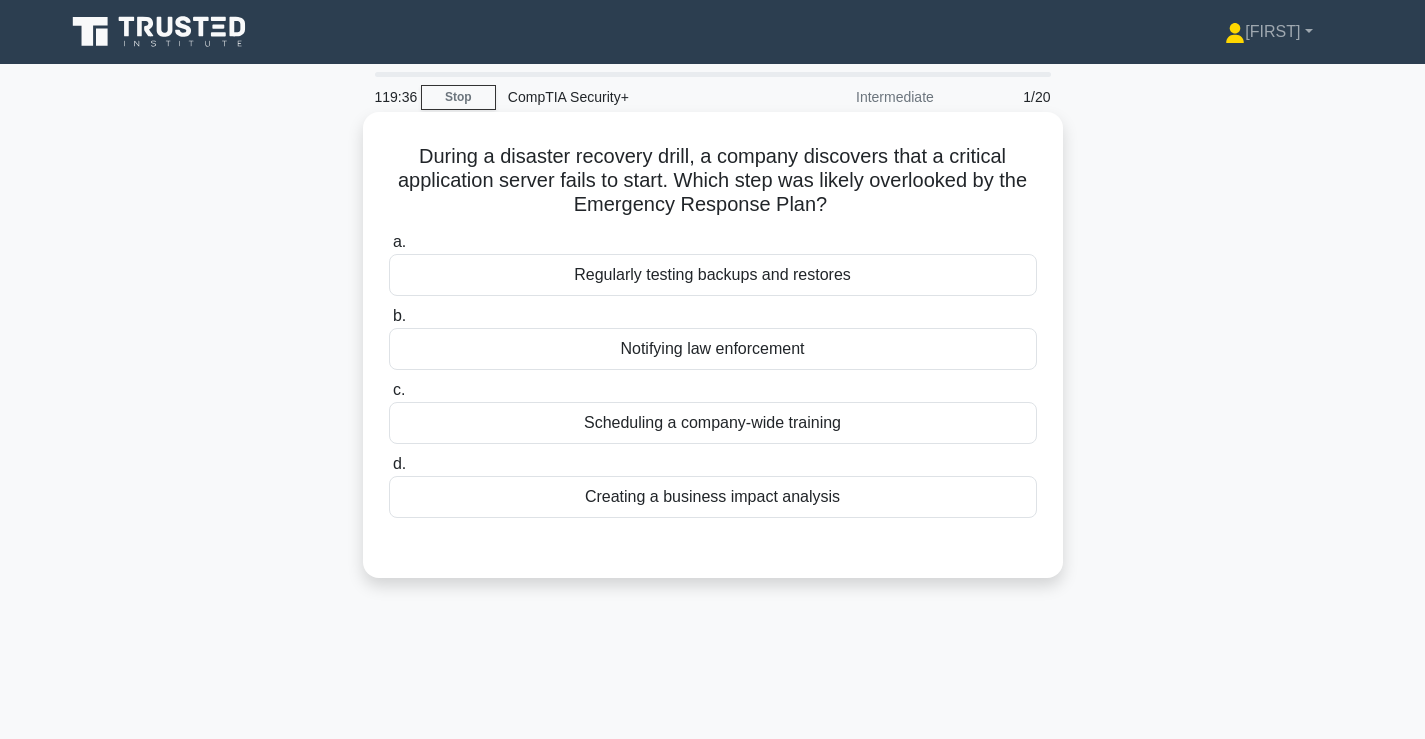 click on "Regularly testing backups and restores" at bounding box center (713, 275) 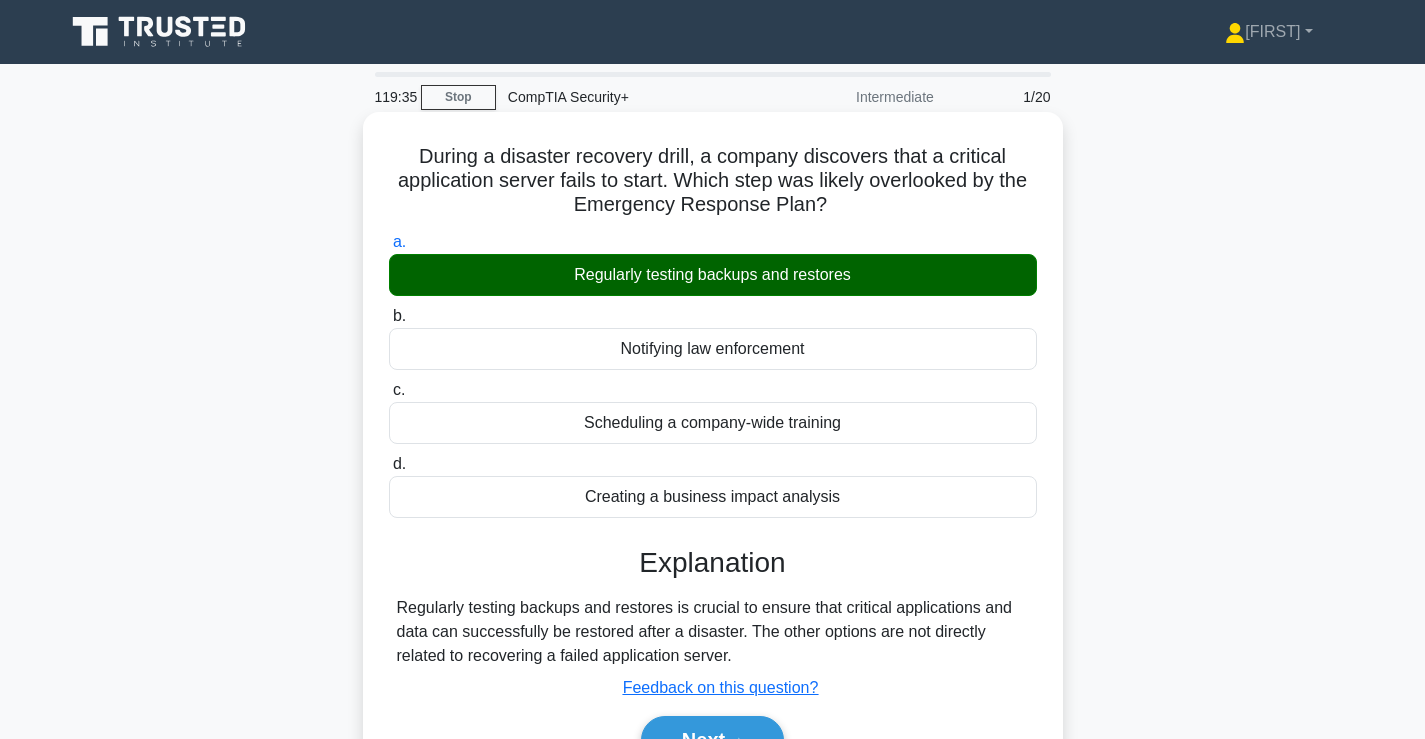 scroll, scrollTop: 333, scrollLeft: 0, axis: vertical 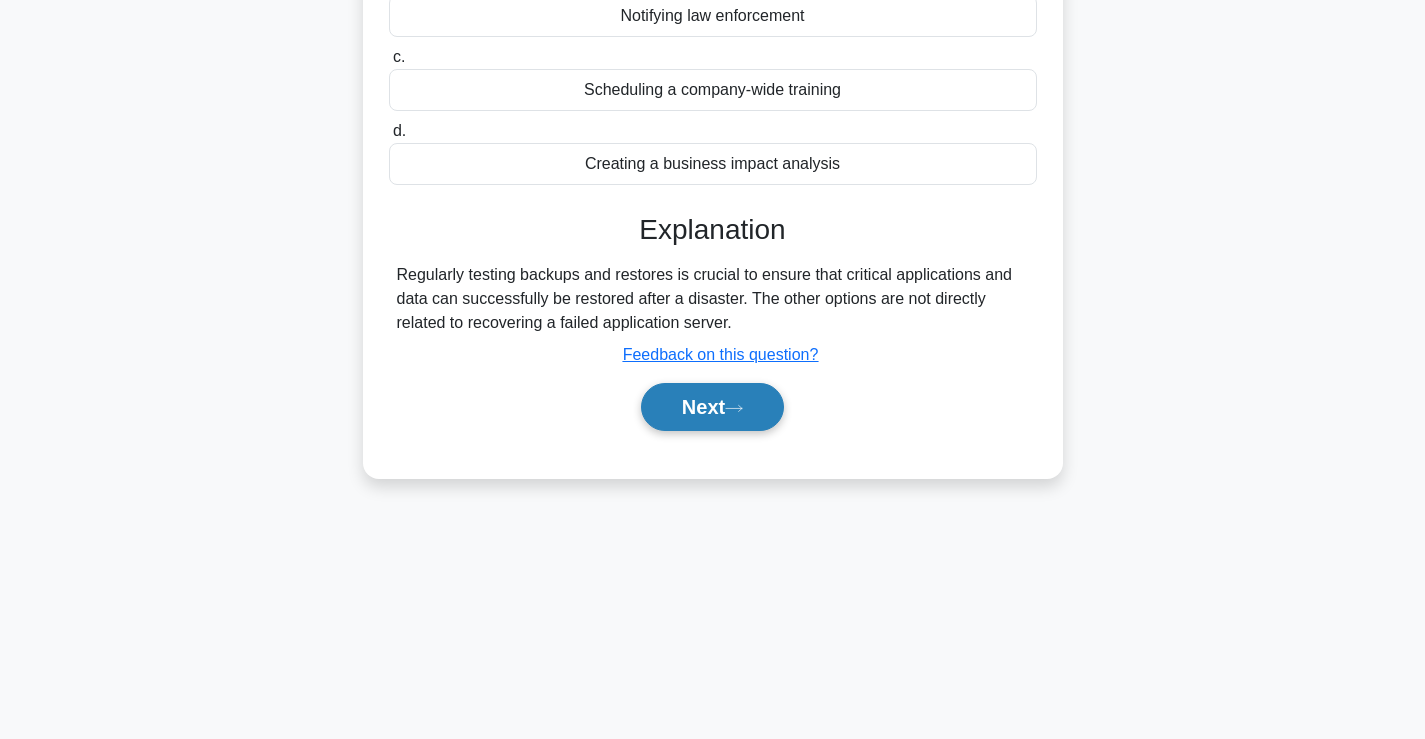 click on "Next" at bounding box center [712, 407] 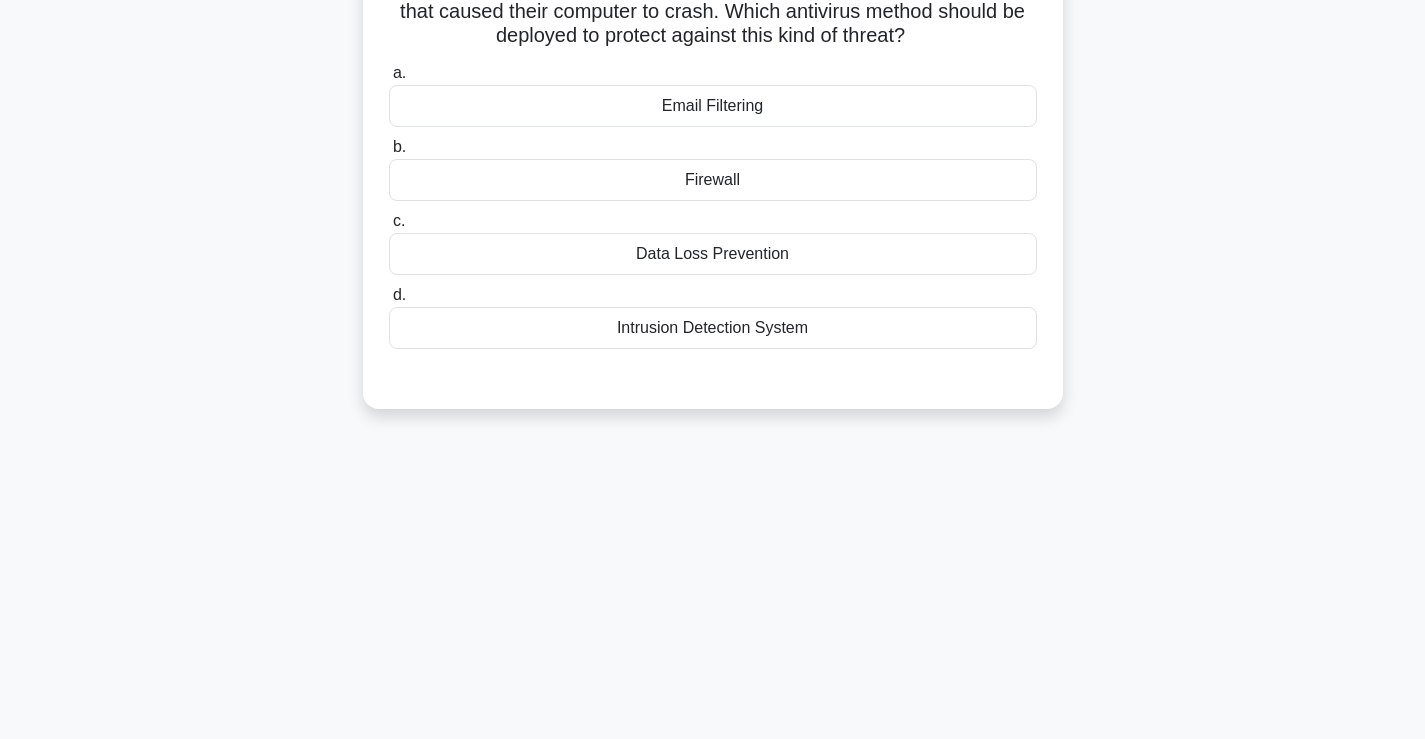 scroll, scrollTop: 8, scrollLeft: 0, axis: vertical 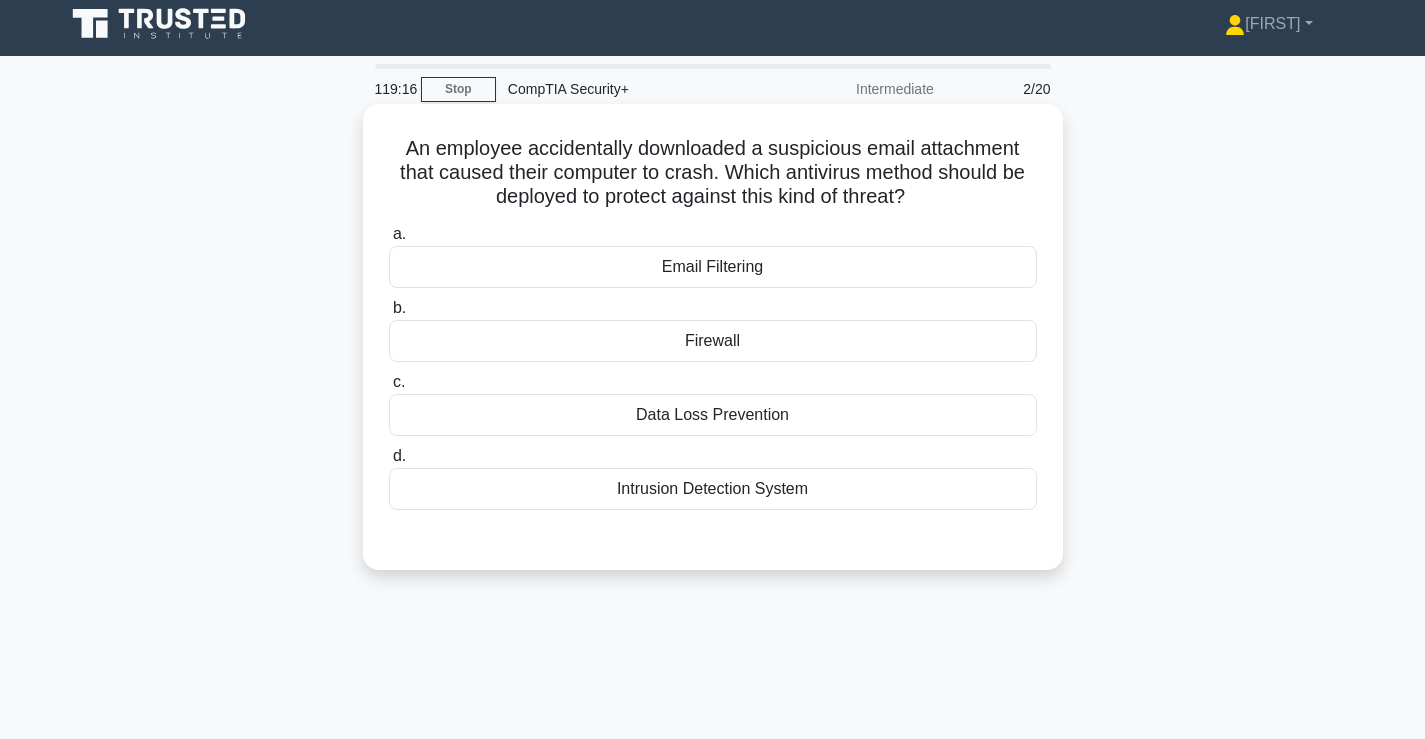 click on "Email Filtering" at bounding box center (713, 267) 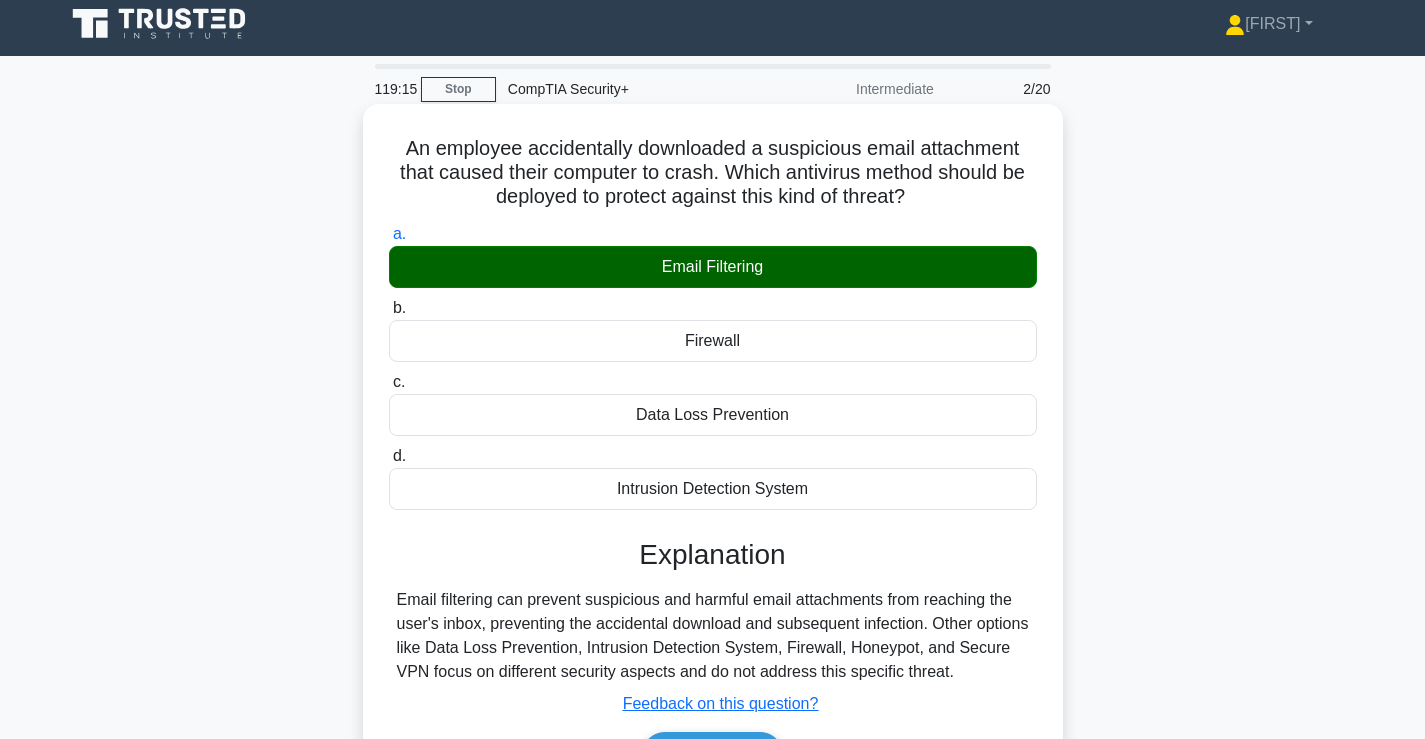 scroll, scrollTop: 341, scrollLeft: 0, axis: vertical 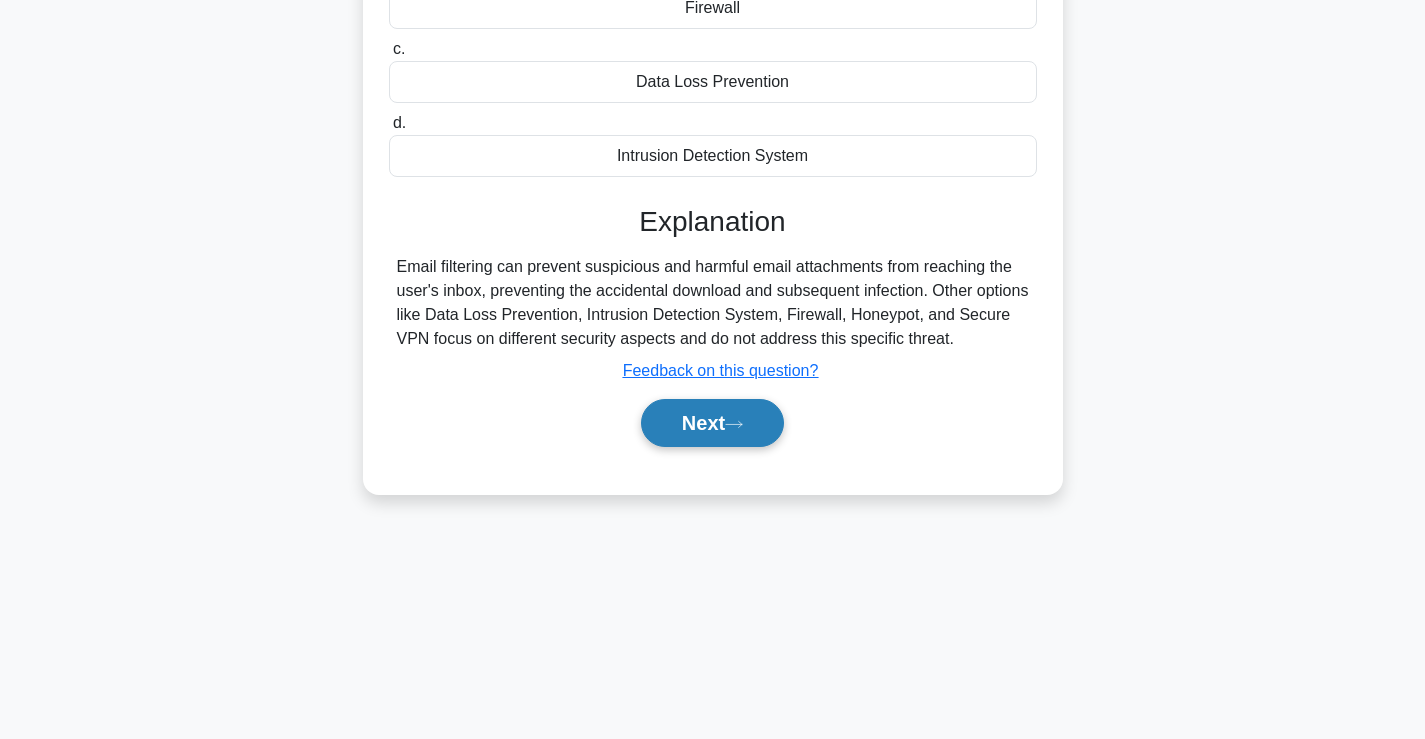 click on "Next" at bounding box center (712, 423) 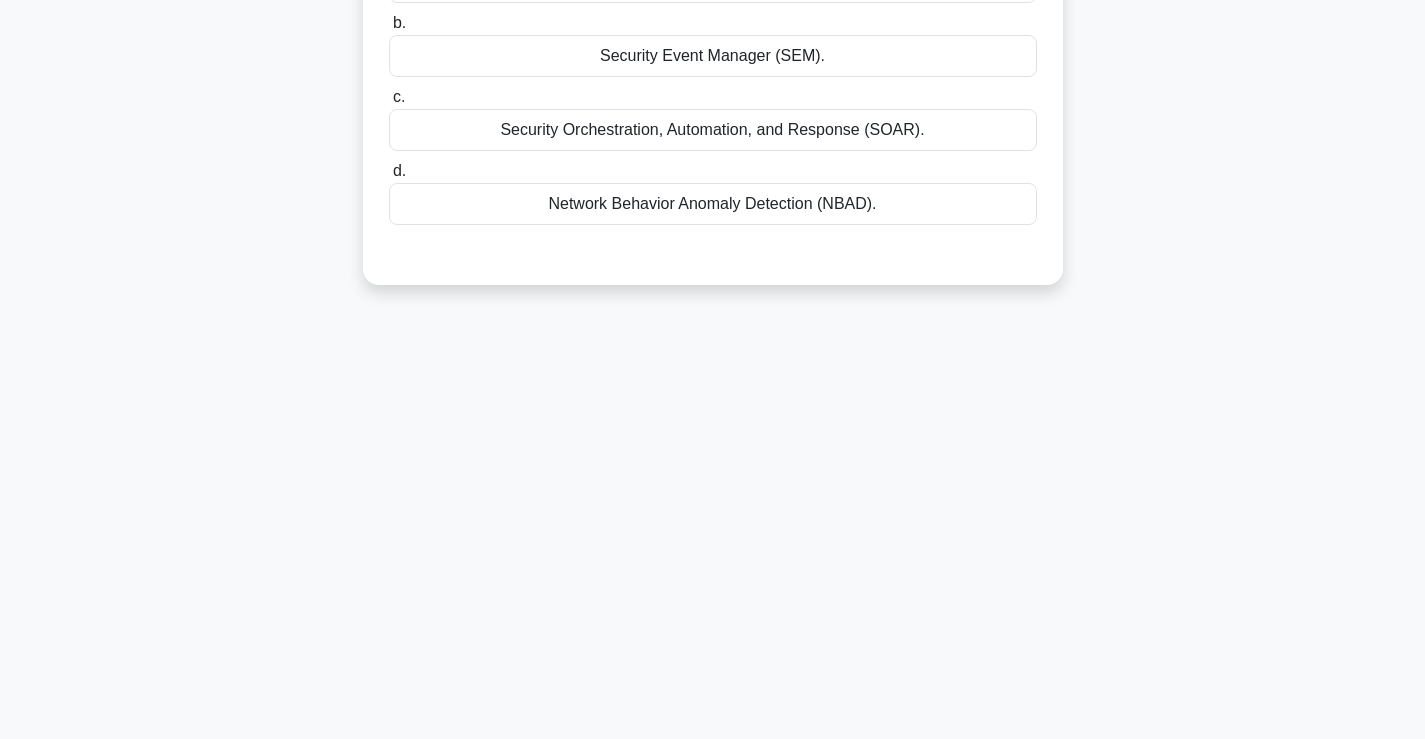 scroll, scrollTop: 0, scrollLeft: 0, axis: both 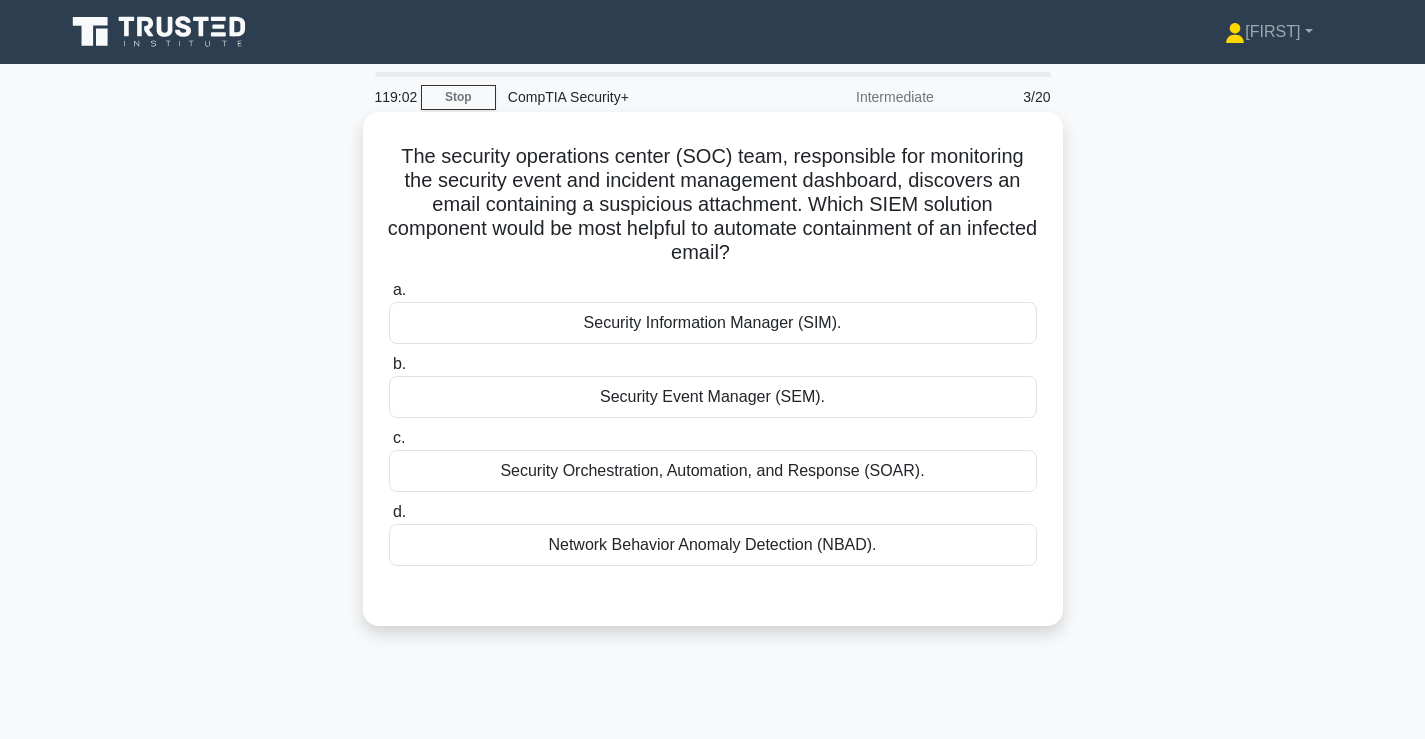 drag, startPoint x: 792, startPoint y: 229, endPoint x: 666, endPoint y: 167, distance: 140.42792 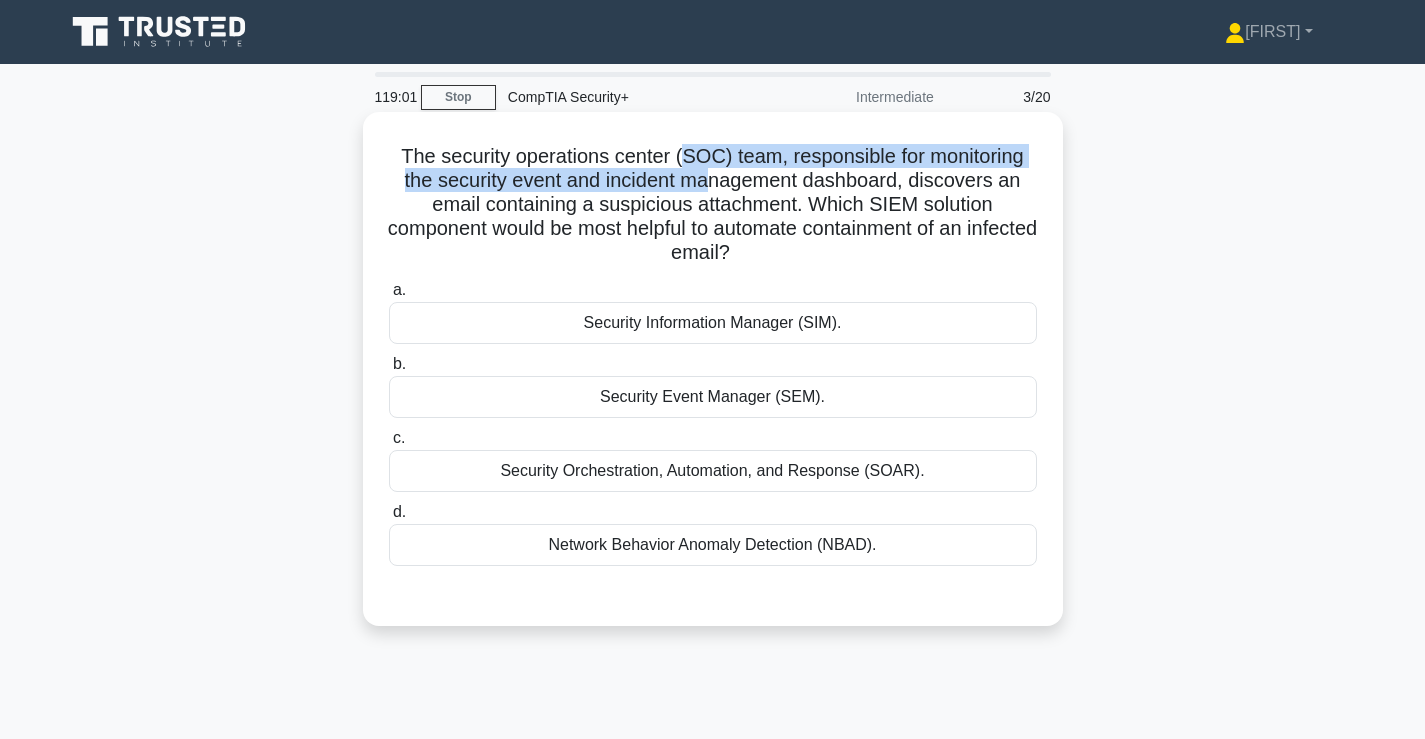 drag, startPoint x: 678, startPoint y: 161, endPoint x: 716, endPoint y: 185, distance: 44.94441 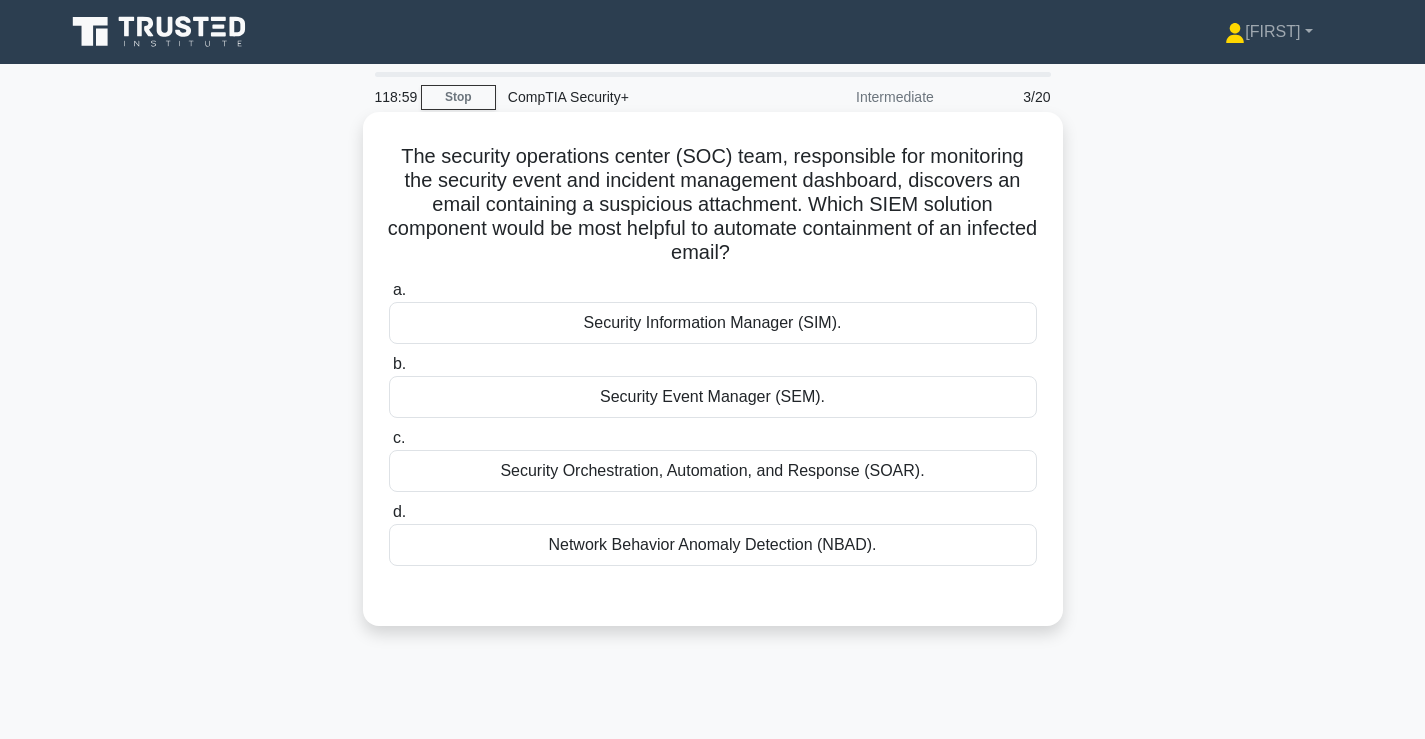 drag, startPoint x: 770, startPoint y: 246, endPoint x: 743, endPoint y: 144, distance: 105.51303 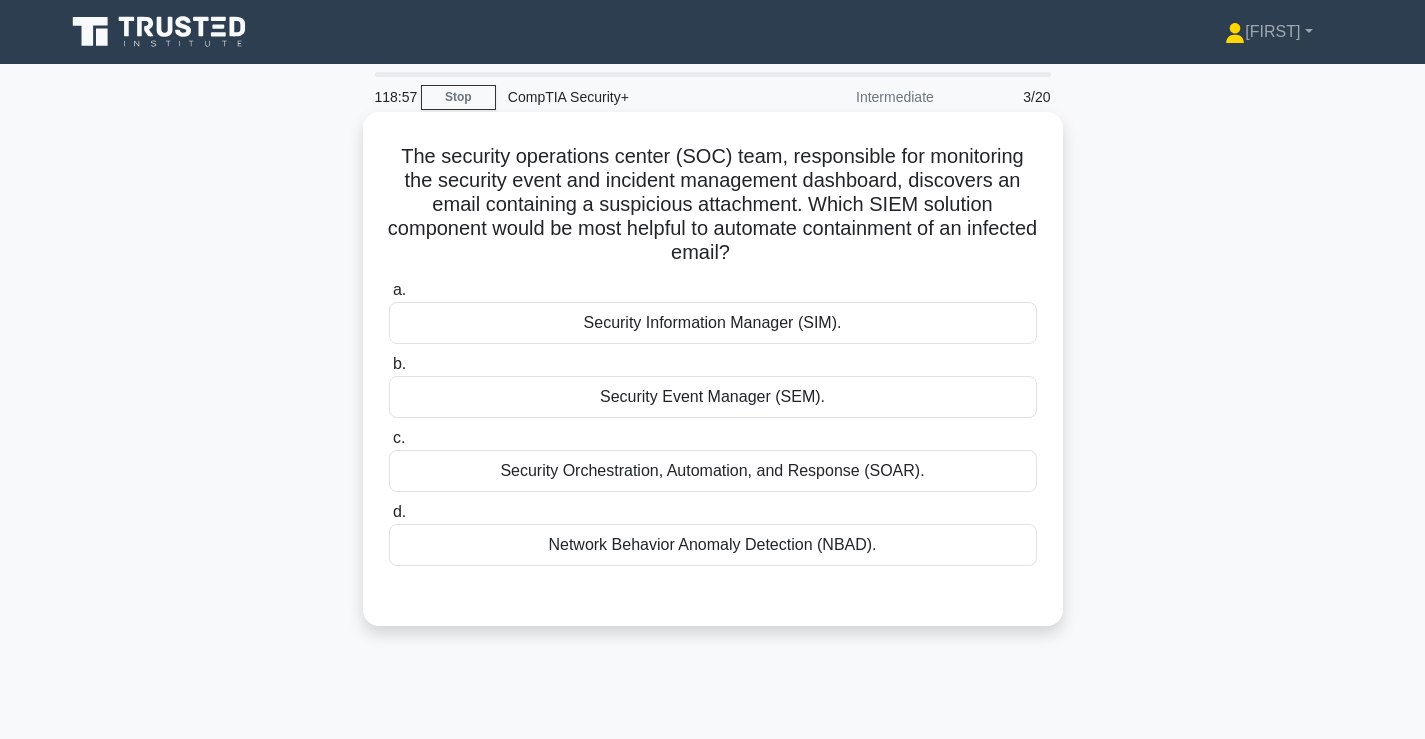 drag, startPoint x: 438, startPoint y: 163, endPoint x: 835, endPoint y: 266, distance: 410.1439 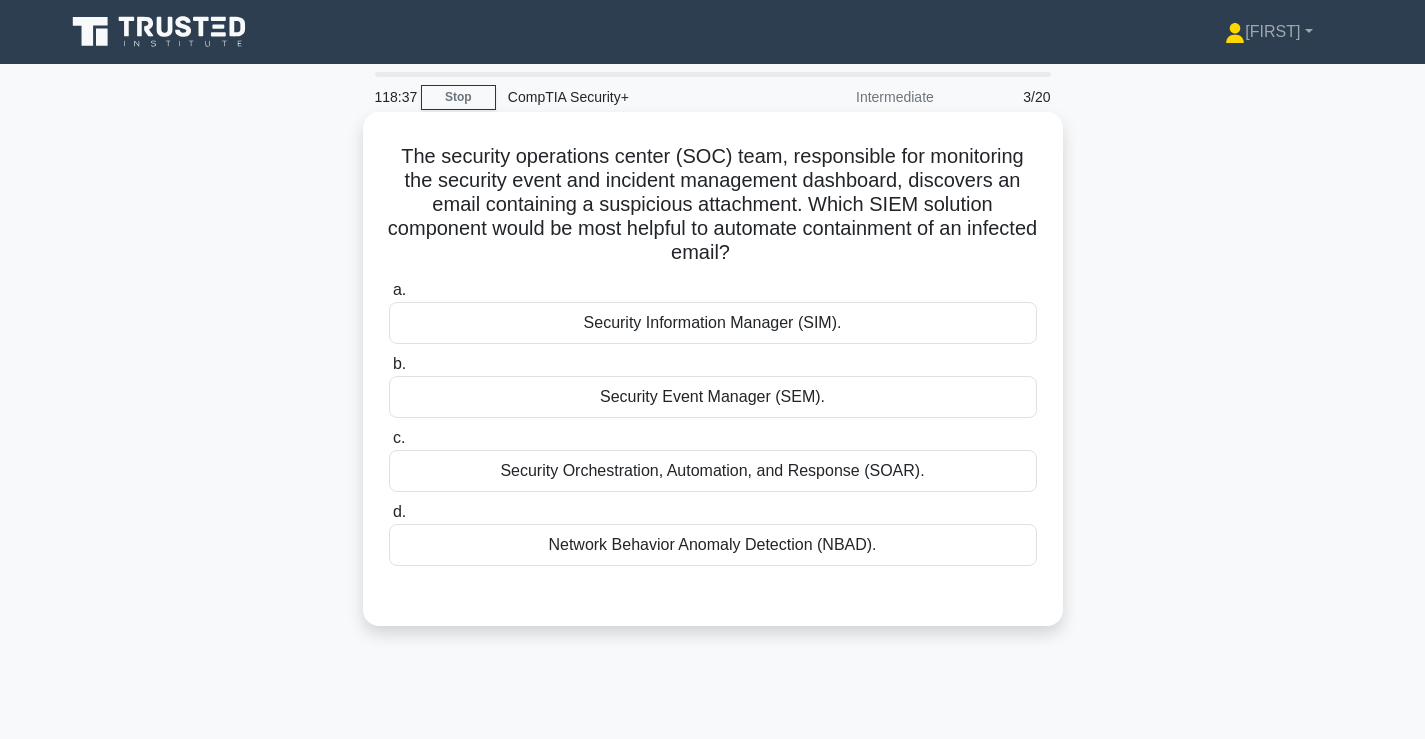 click on "Security Orchestration, Automation, and Response (SOAR)." at bounding box center (713, 471) 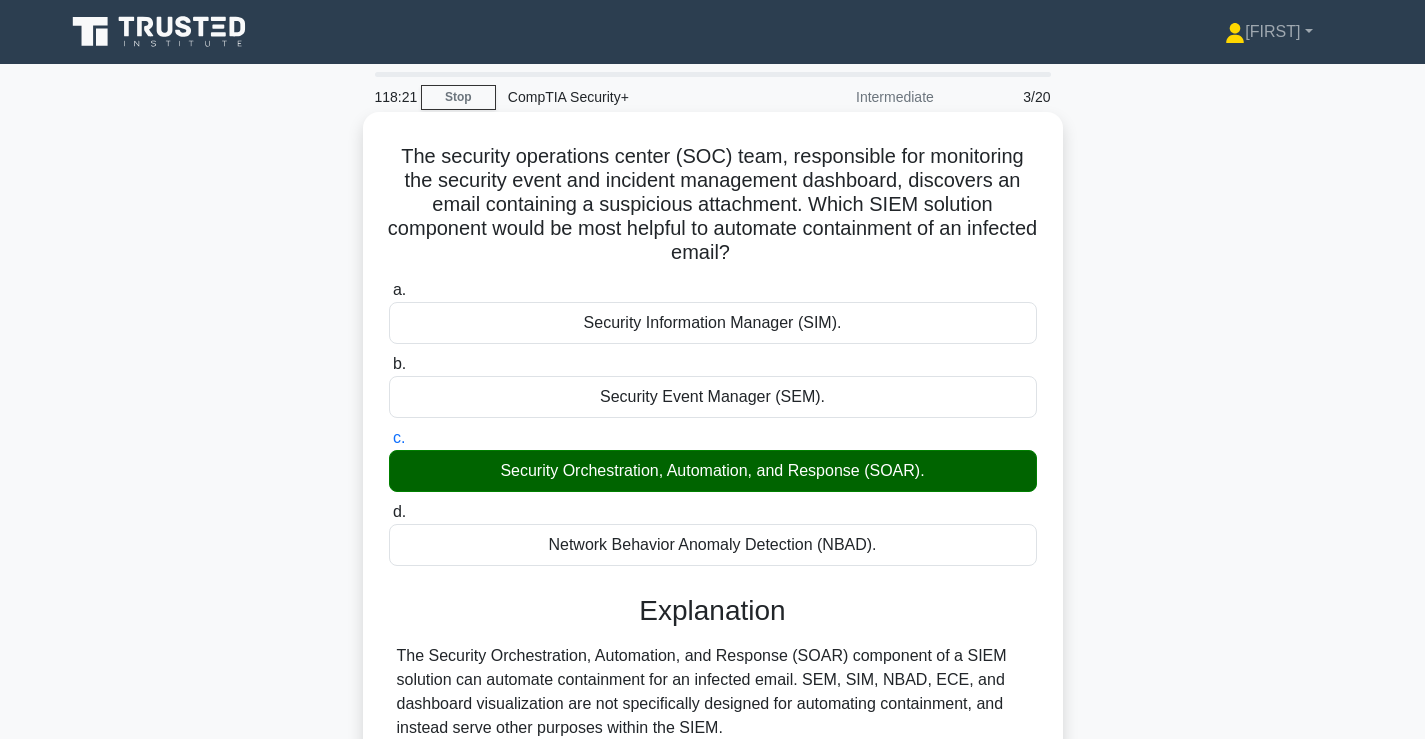 scroll, scrollTop: 333, scrollLeft: 0, axis: vertical 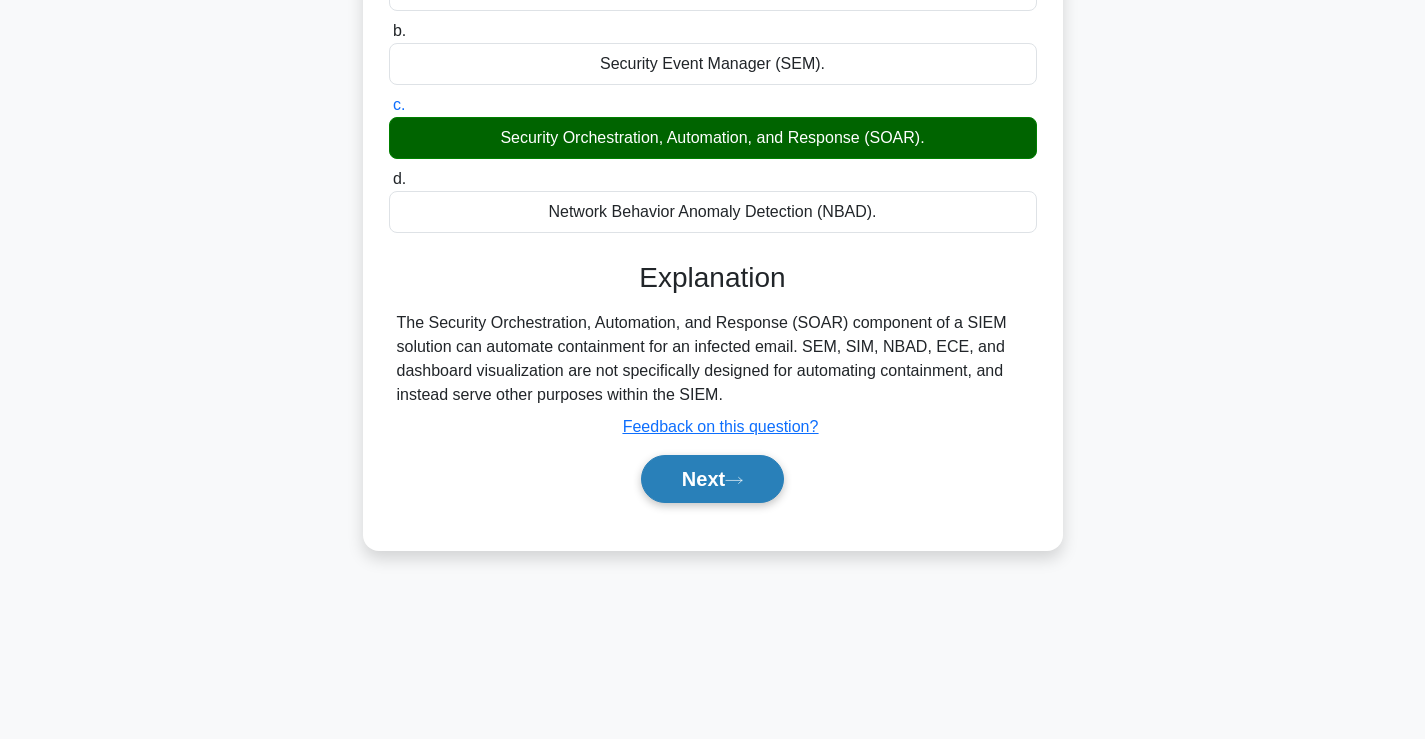 click on "Next" at bounding box center (712, 479) 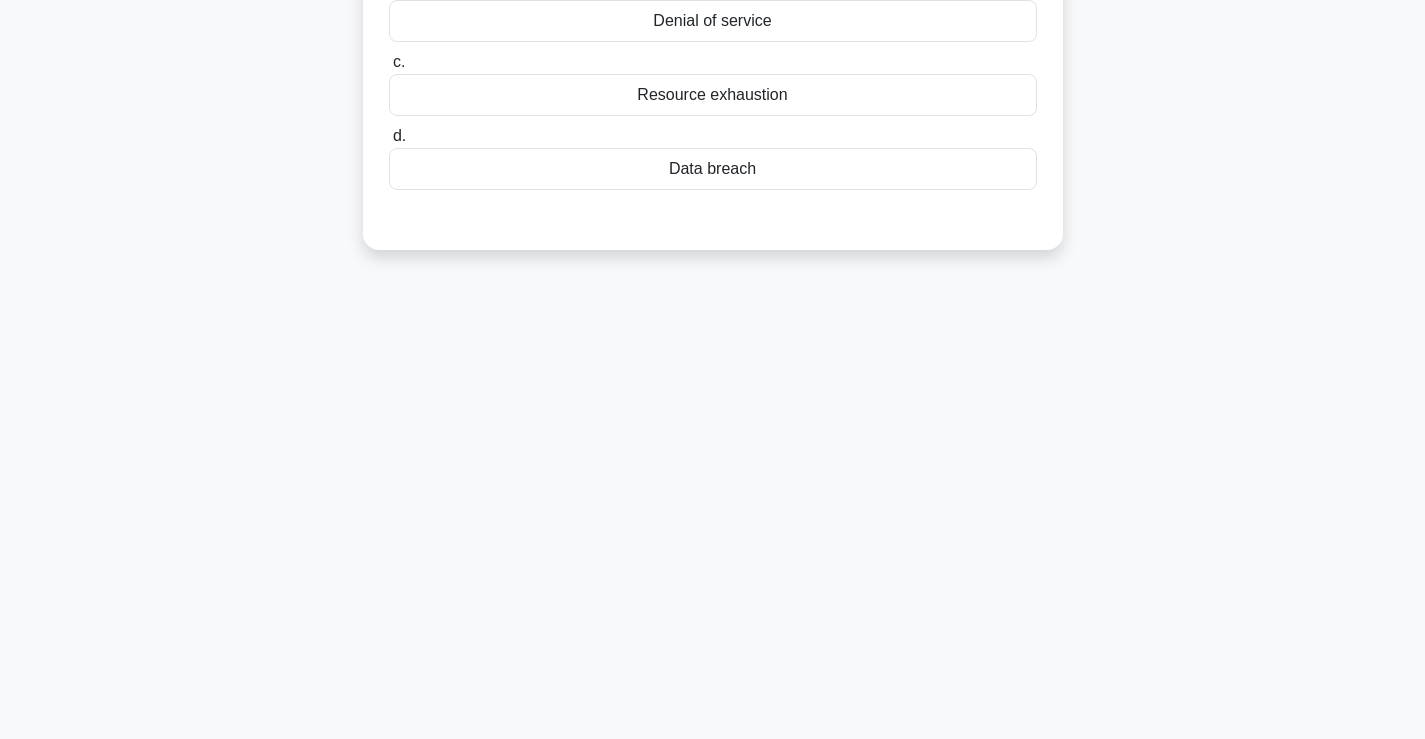 scroll, scrollTop: 0, scrollLeft: 0, axis: both 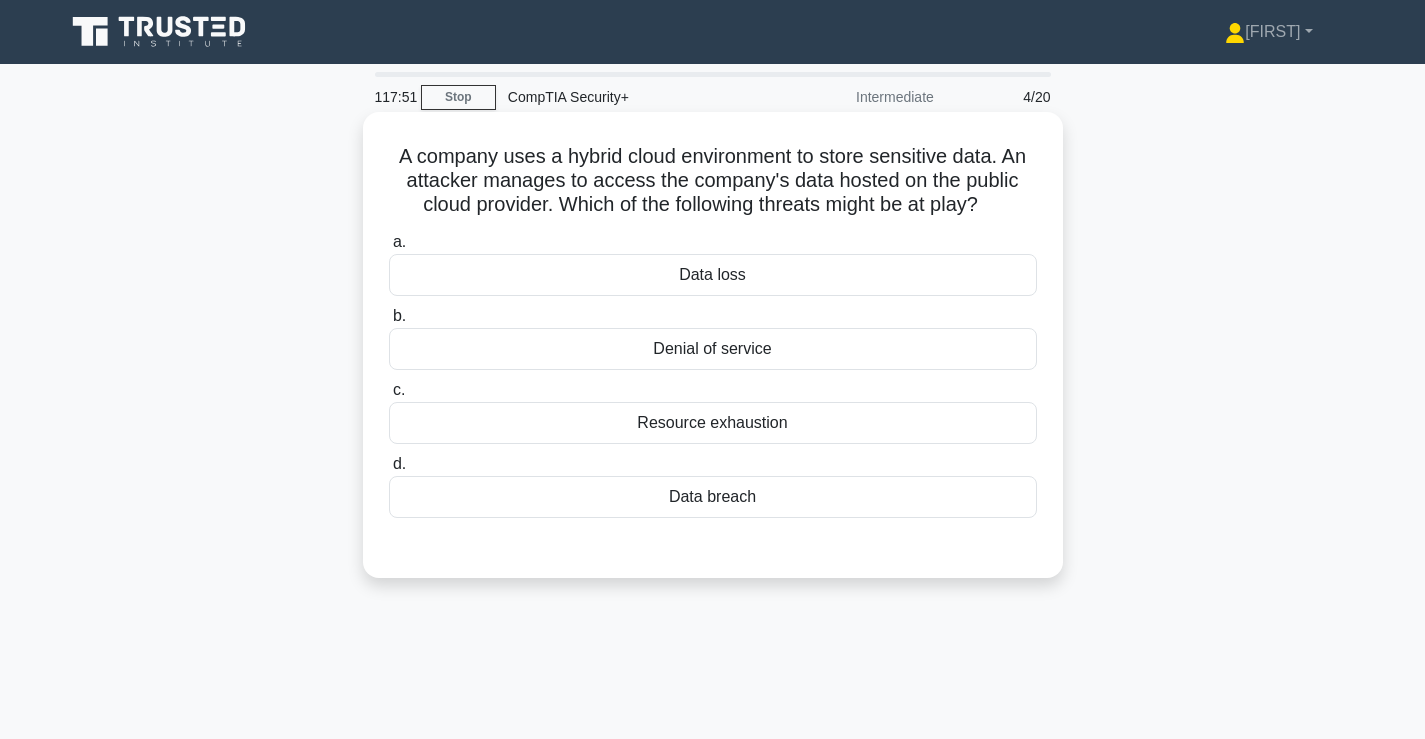 drag, startPoint x: 1003, startPoint y: 207, endPoint x: 577, endPoint y: 207, distance: 426 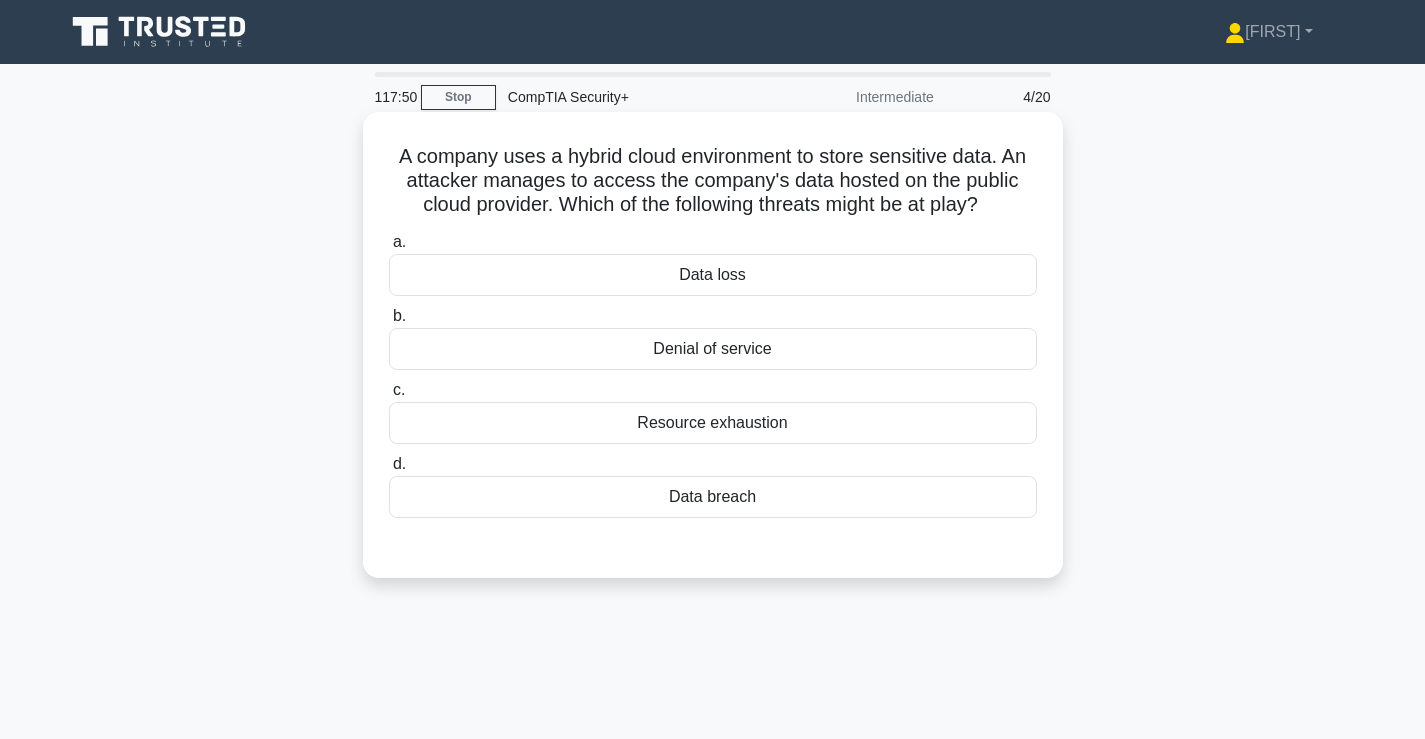 click on "A company uses a hybrid cloud environment to store sensitive data. An attacker manages to access the company's data hosted on the public cloud provider. Which of the following threats might be at play?" at bounding box center [713, 181] 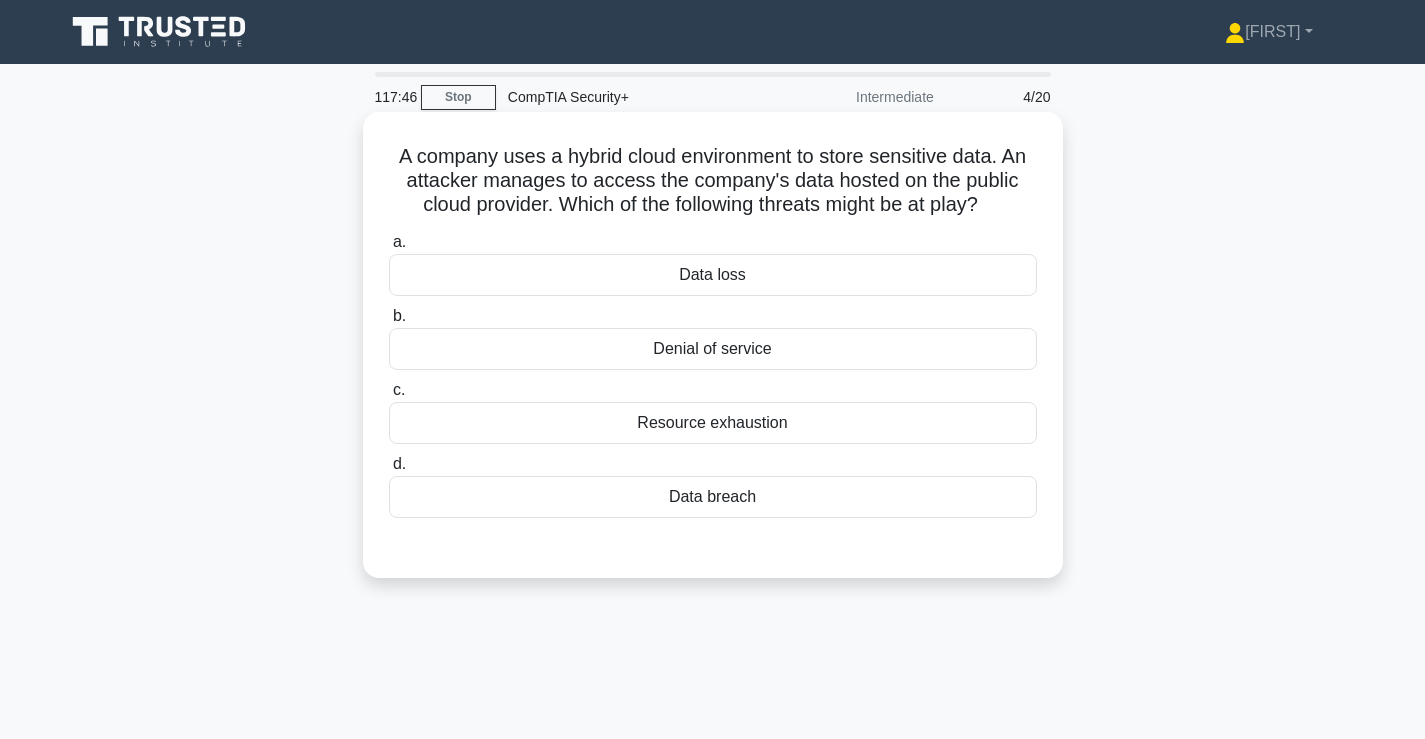 click on "Data breach" at bounding box center (713, 497) 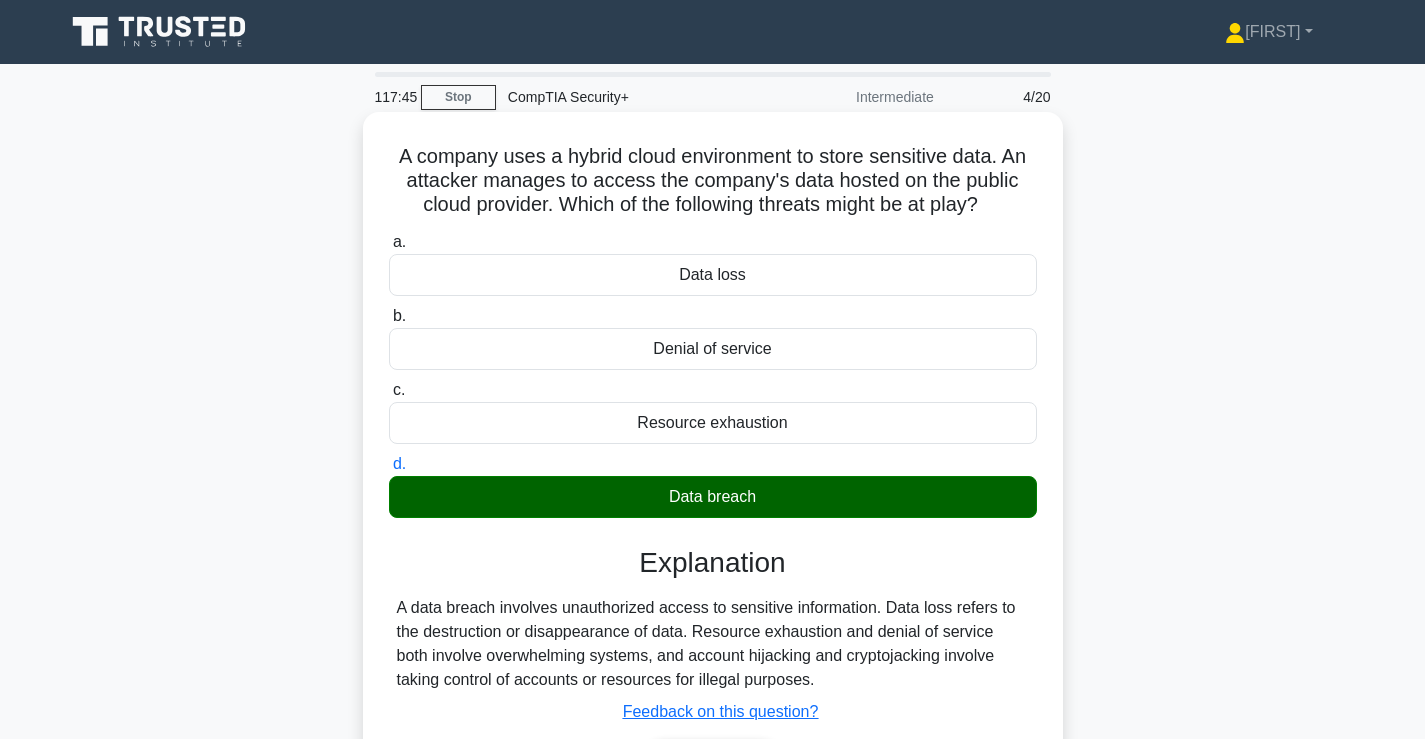 scroll, scrollTop: 333, scrollLeft: 0, axis: vertical 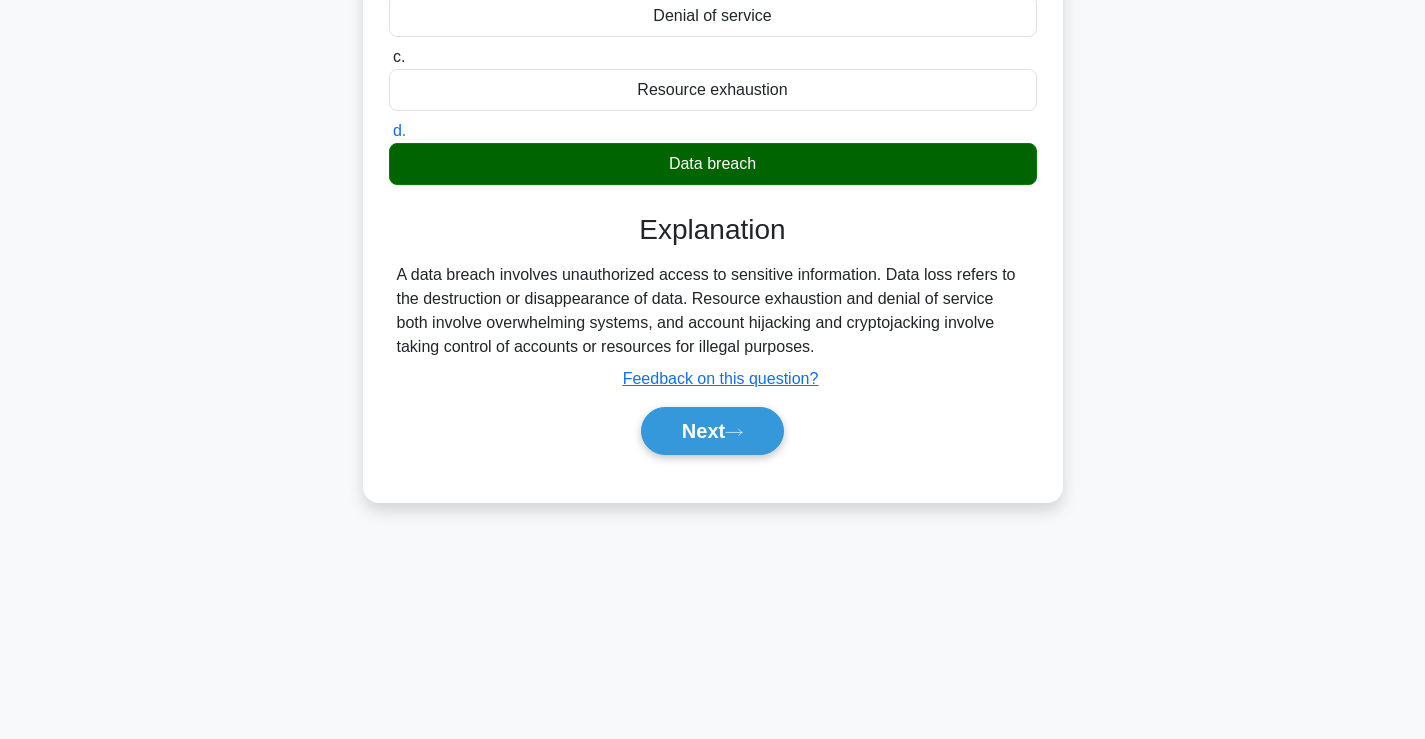drag, startPoint x: 891, startPoint y: 358, endPoint x: 879, endPoint y: 279, distance: 79.9062 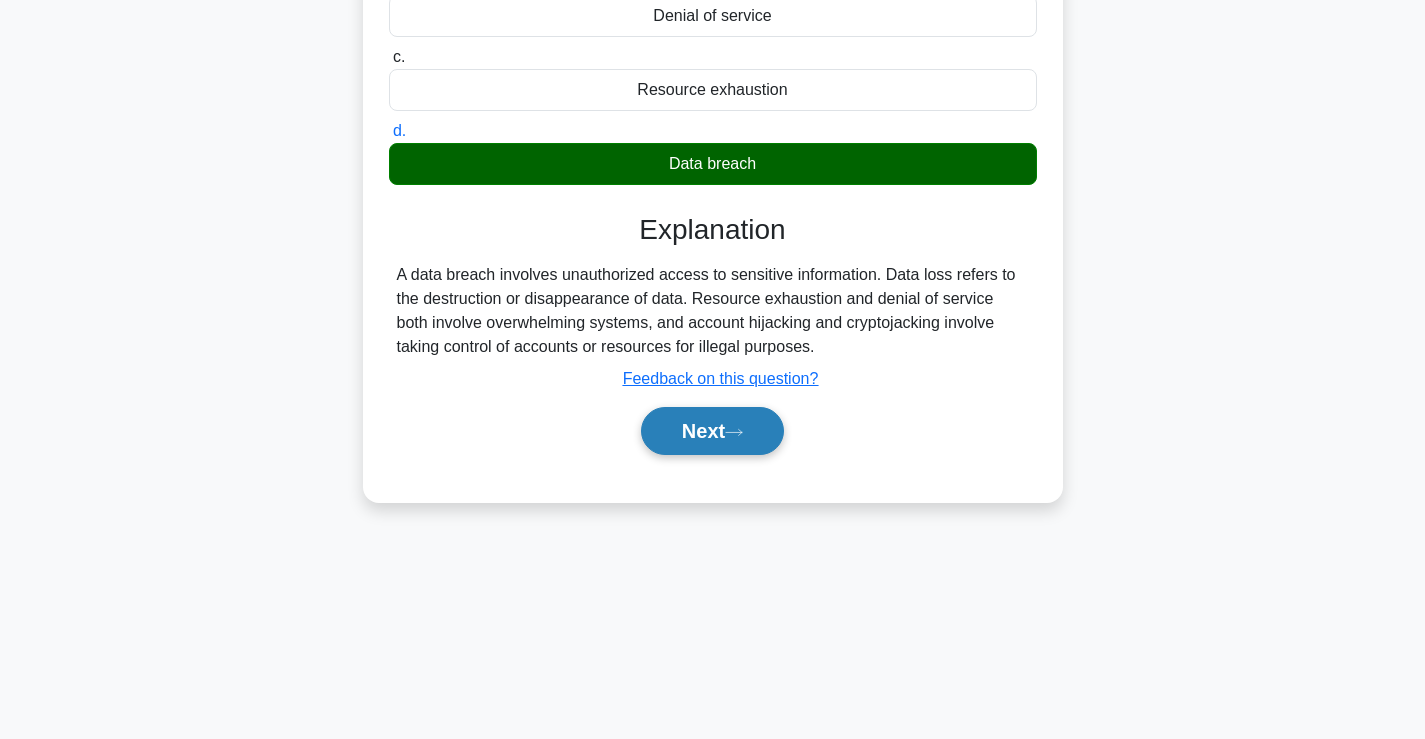 click on "Next" at bounding box center (712, 431) 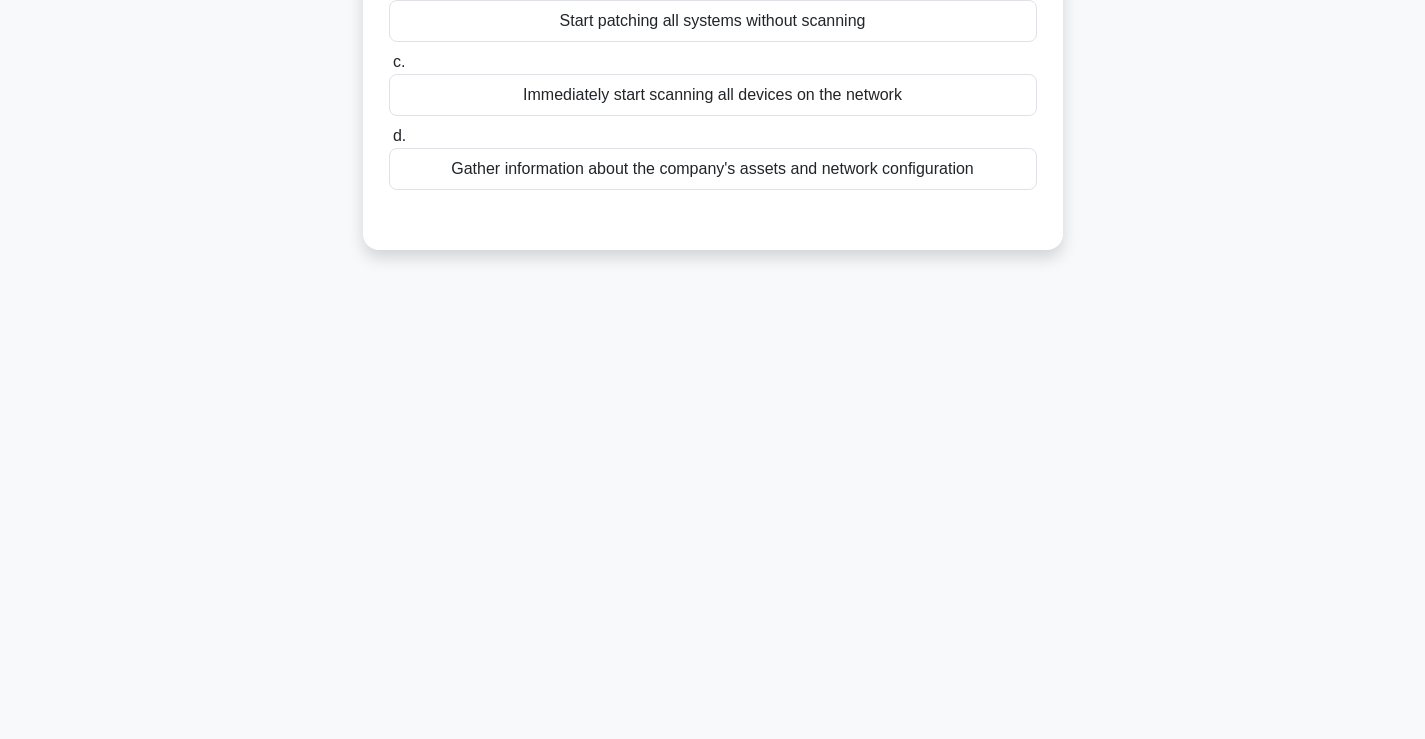 scroll, scrollTop: 0, scrollLeft: 0, axis: both 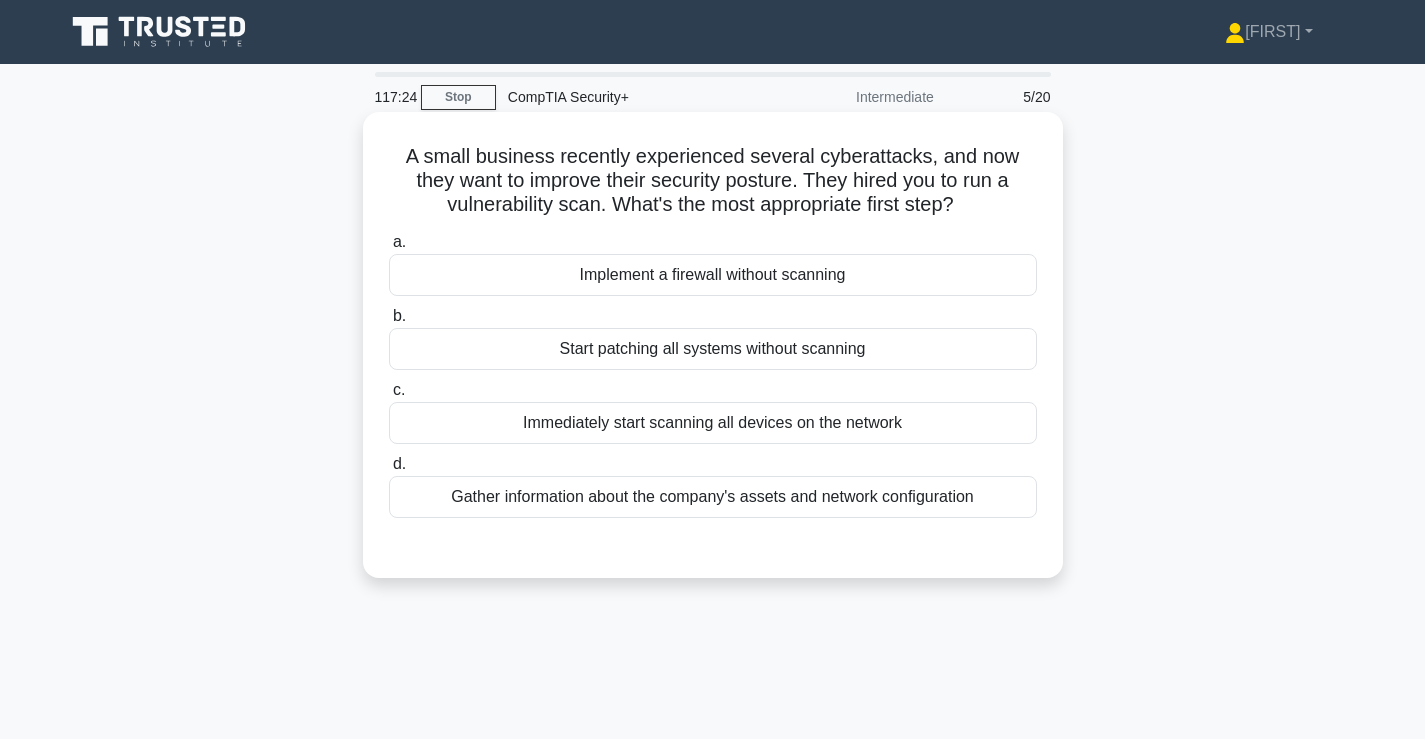 drag, startPoint x: 400, startPoint y: 148, endPoint x: 990, endPoint y: 213, distance: 593.5697 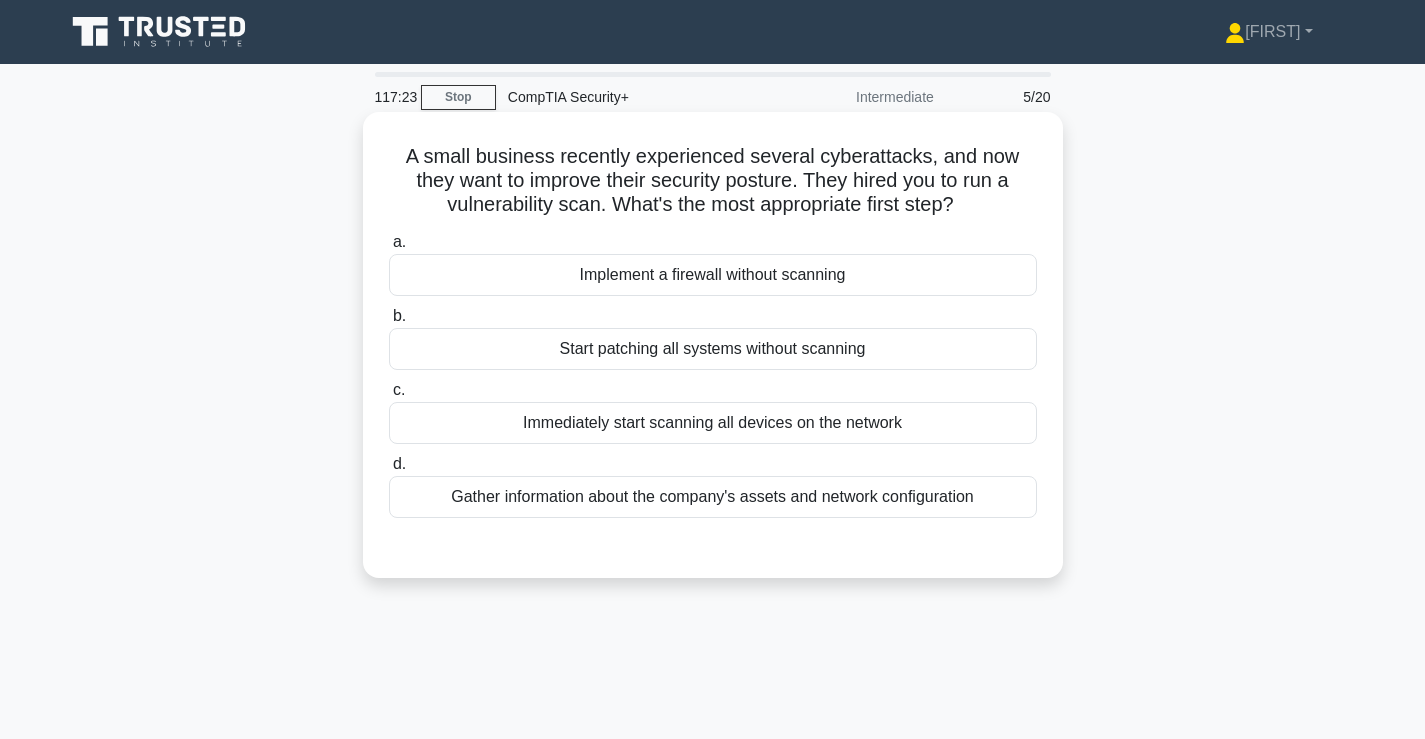 click on "A small business recently experienced several cyberattacks, and now they want to improve their security posture. They hired you to run a vulnerability scan. What's the most appropriate first step?" at bounding box center [713, 181] 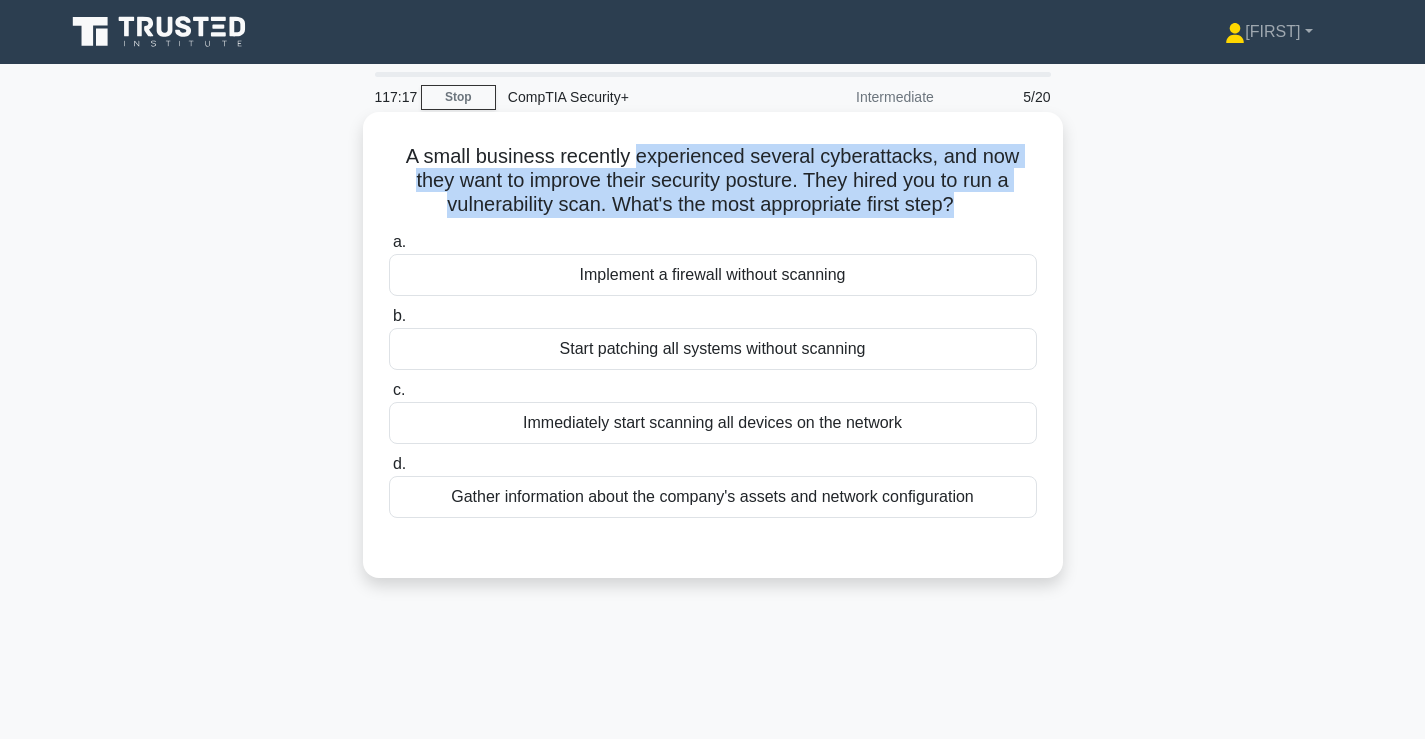 drag, startPoint x: 990, startPoint y: 213, endPoint x: 683, endPoint y: 164, distance: 310.88583 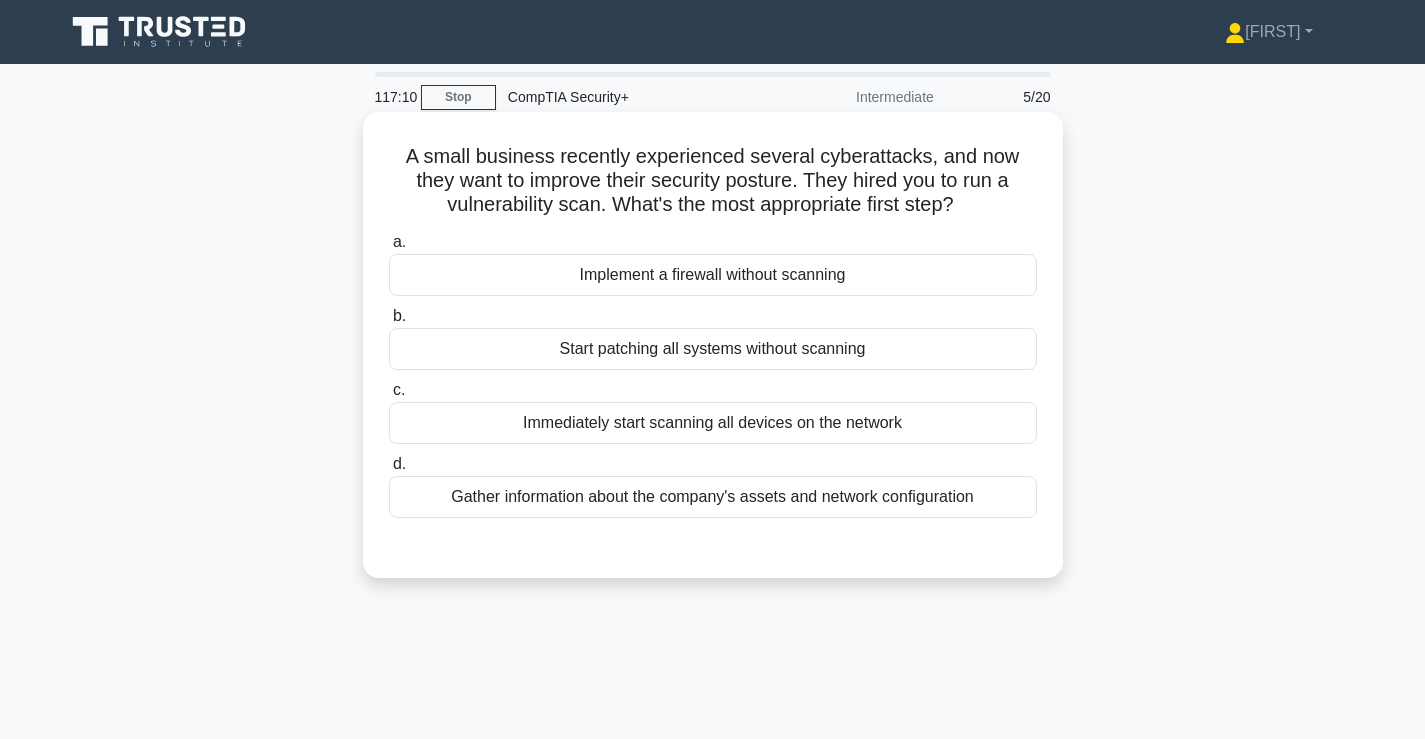 scroll, scrollTop: 167, scrollLeft: 0, axis: vertical 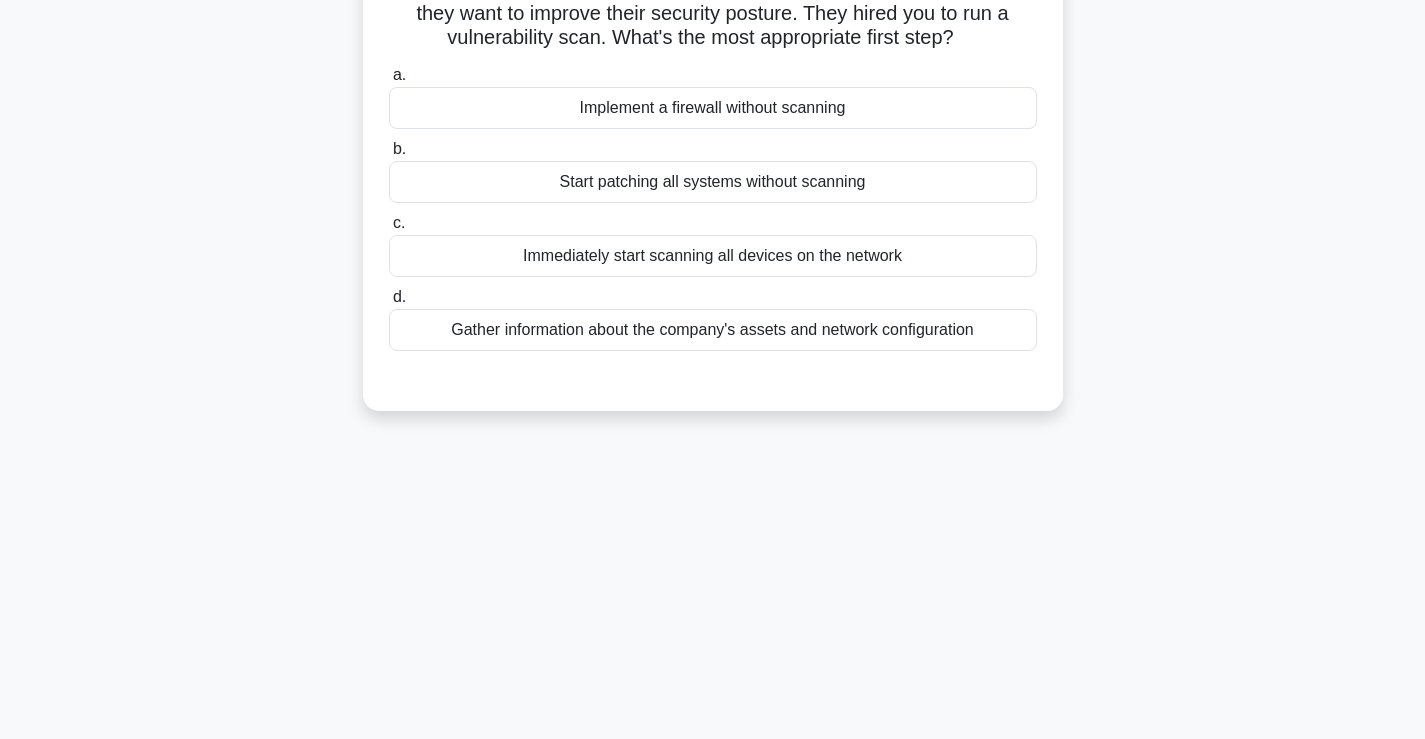 click on "Gather information about the company's assets and network configuration" at bounding box center (713, 330) 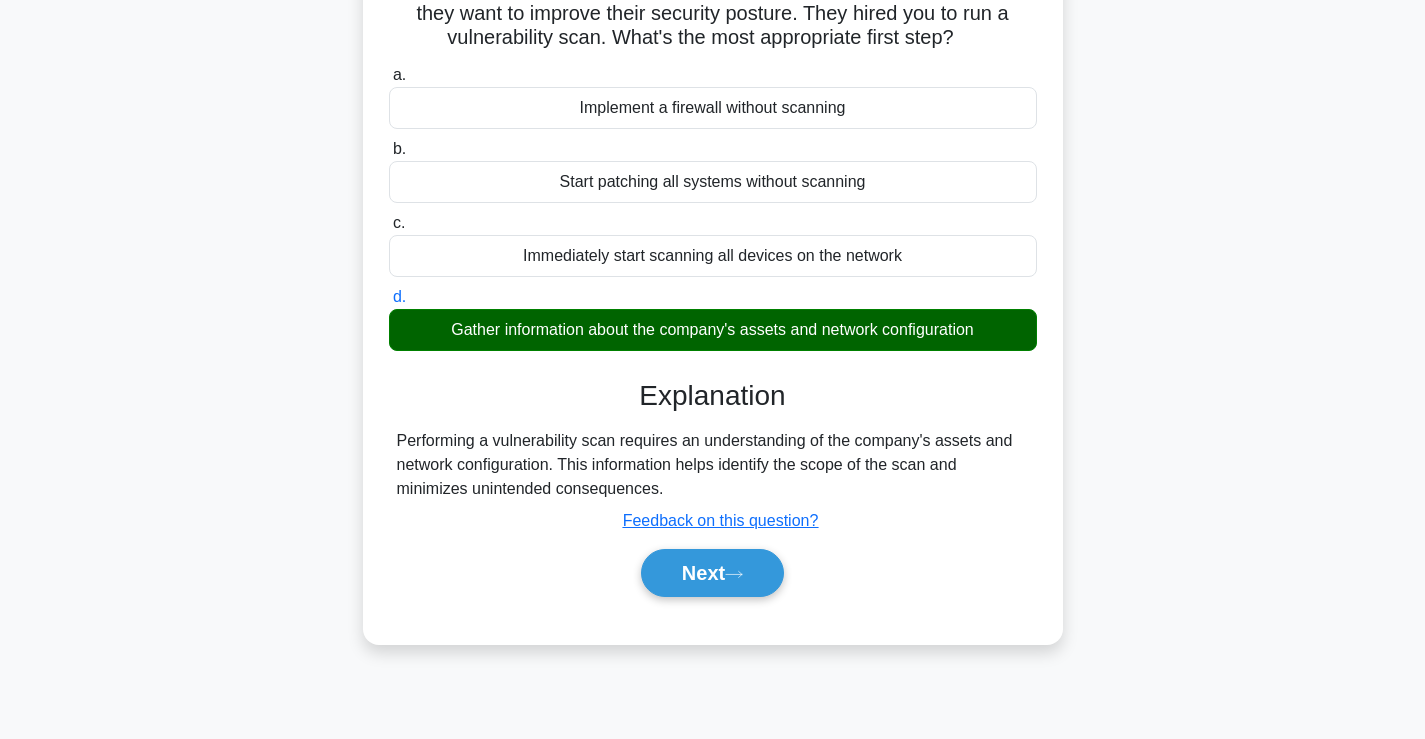 scroll, scrollTop: 341, scrollLeft: 0, axis: vertical 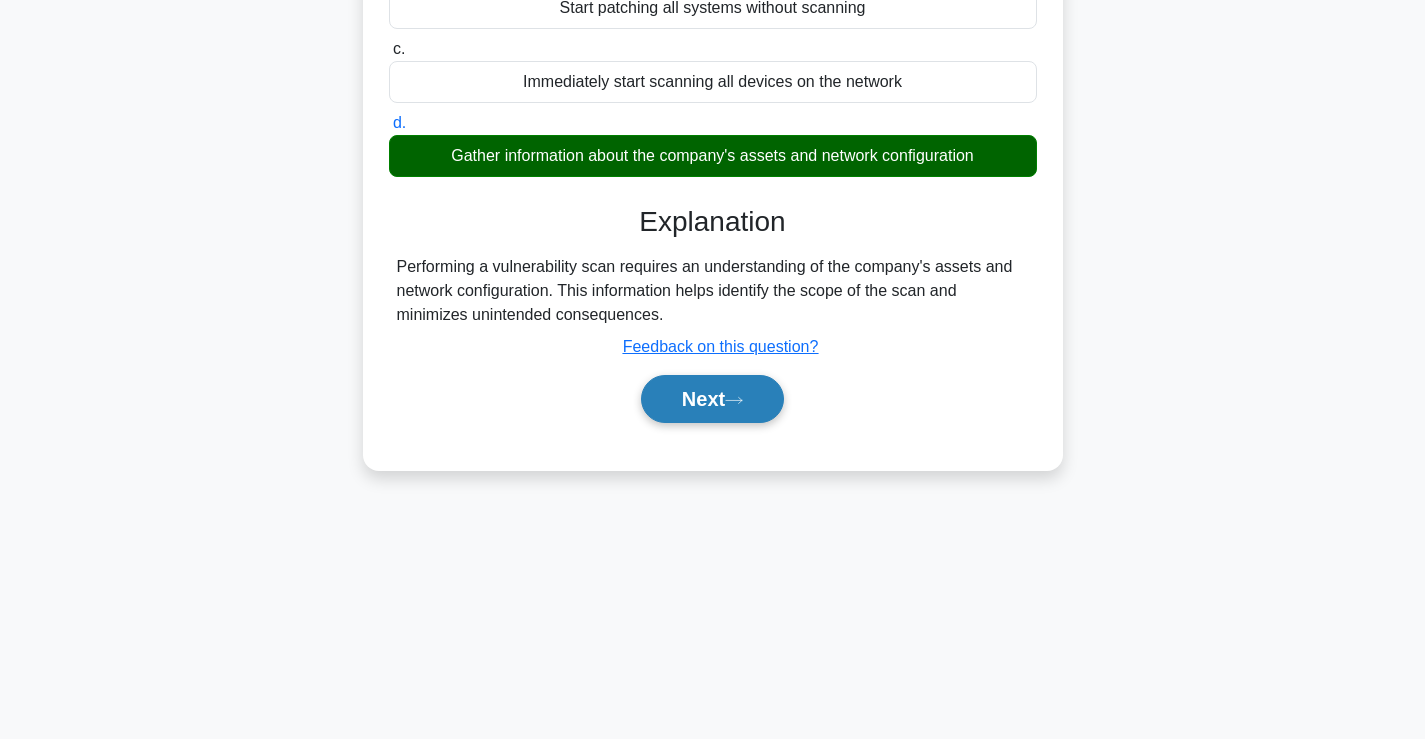 click on "Next" at bounding box center [712, 399] 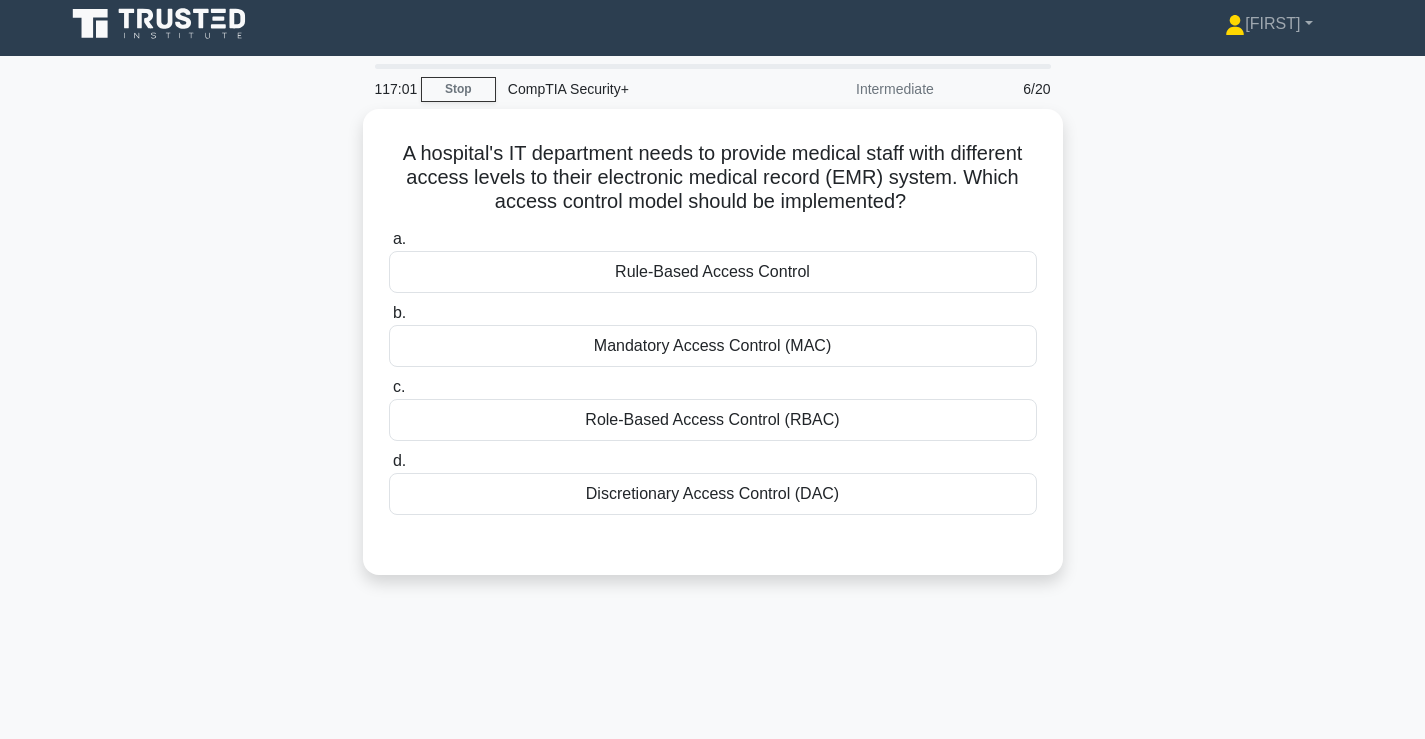 scroll, scrollTop: 0, scrollLeft: 0, axis: both 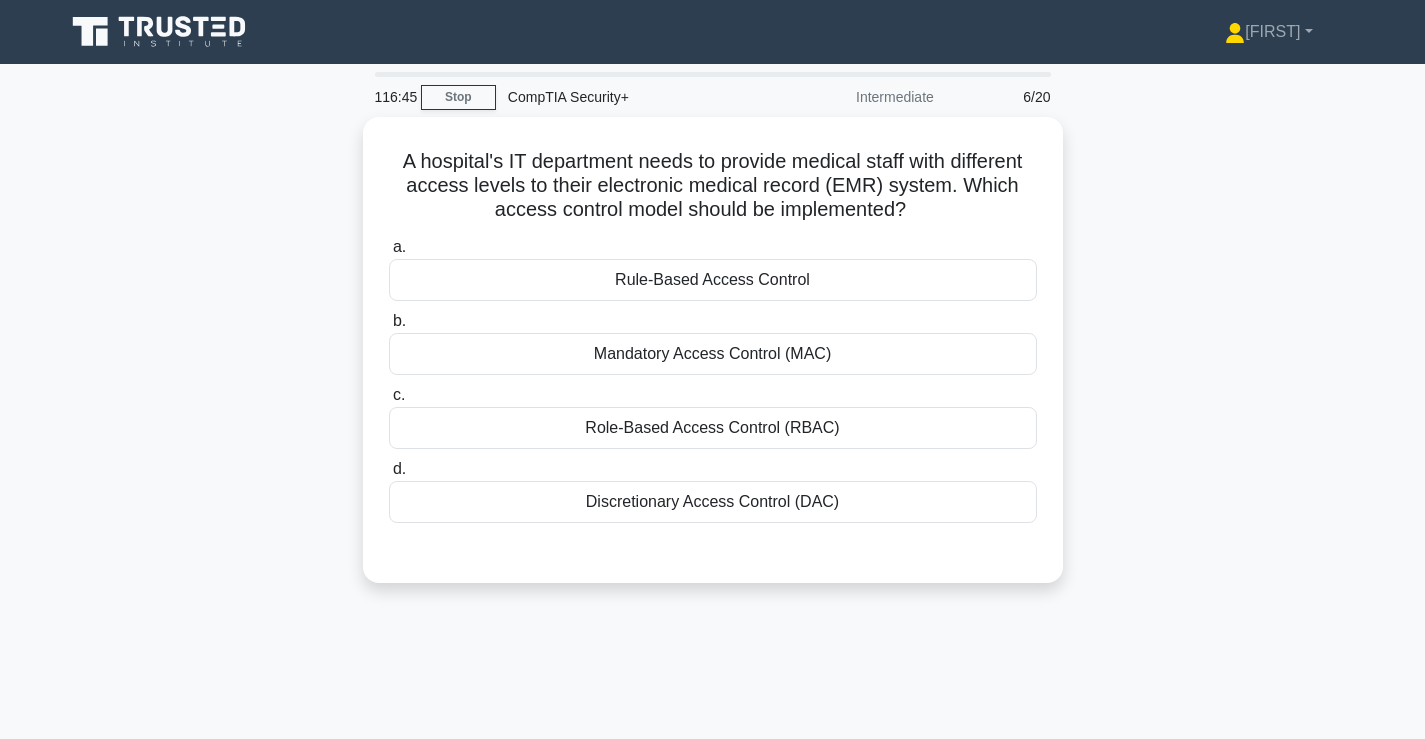 drag, startPoint x: 425, startPoint y: 172, endPoint x: 356, endPoint y: 162, distance: 69.72087 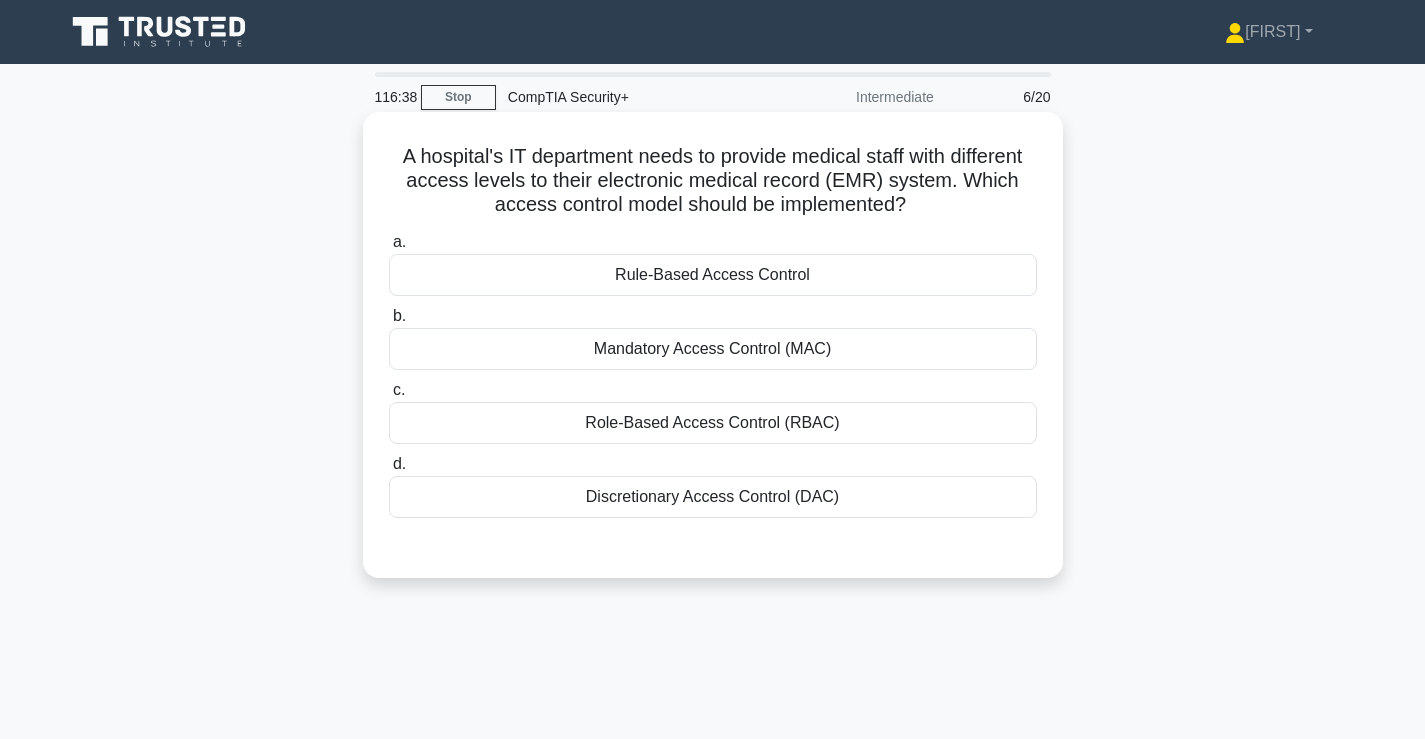 drag, startPoint x: 393, startPoint y: 151, endPoint x: 964, endPoint y: 207, distance: 573.7395 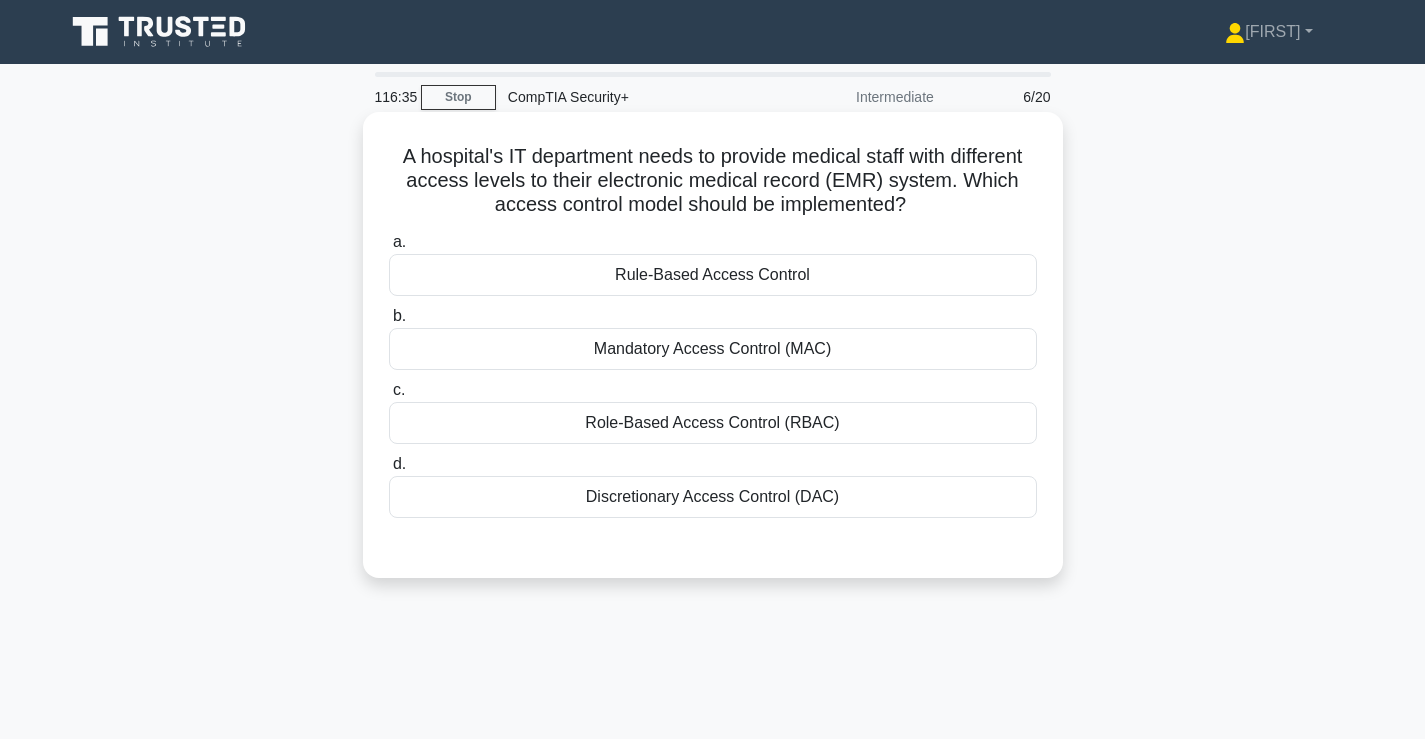 drag, startPoint x: 954, startPoint y: 213, endPoint x: 958, endPoint y: 177, distance: 36.221542 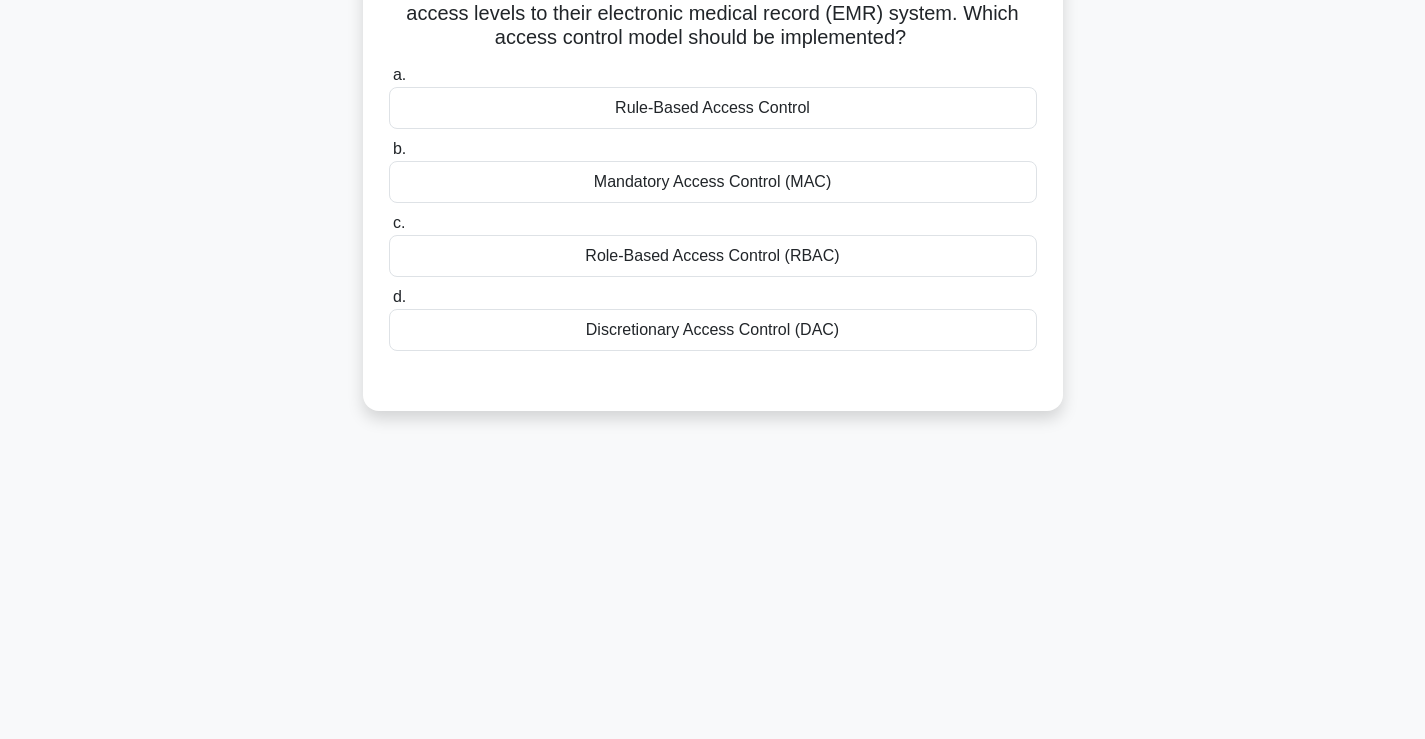 scroll, scrollTop: 0, scrollLeft: 0, axis: both 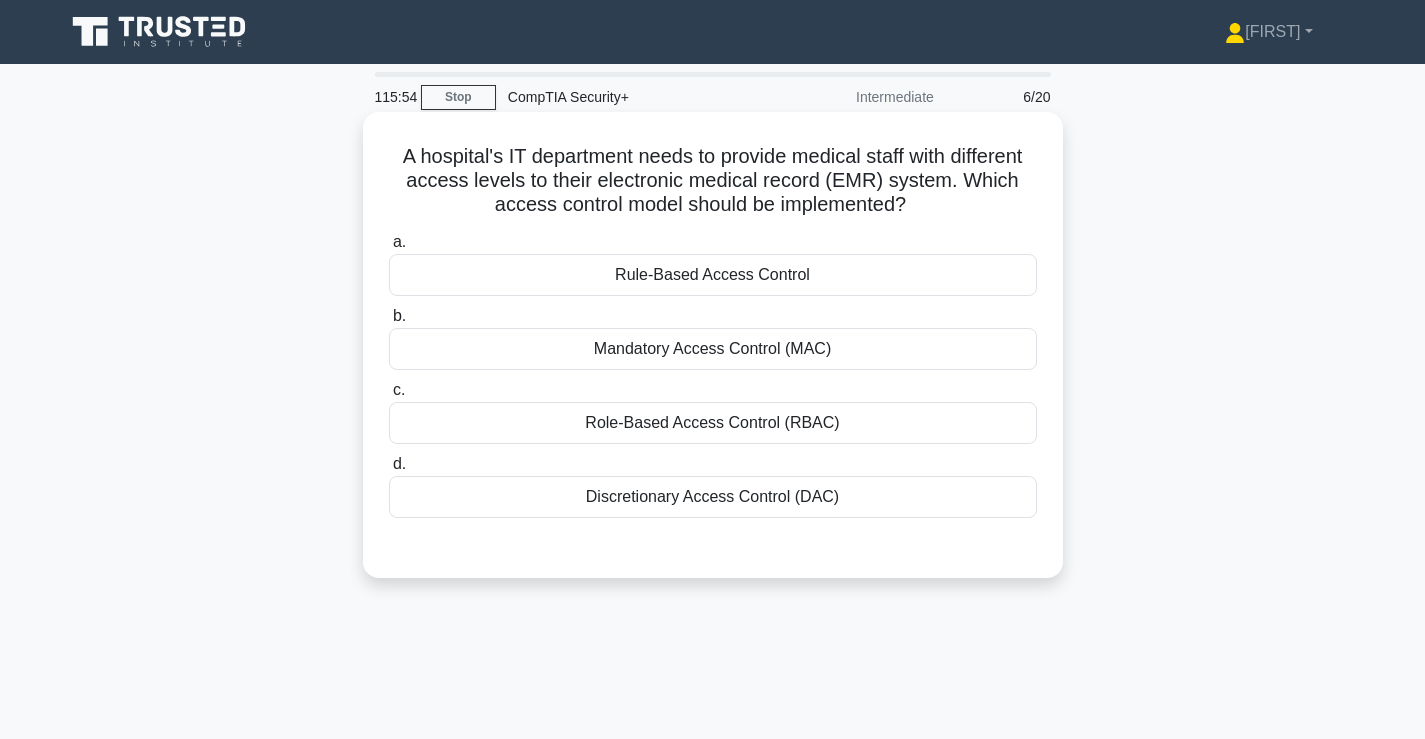 click on "Rule-Based Access Control" at bounding box center [713, 275] 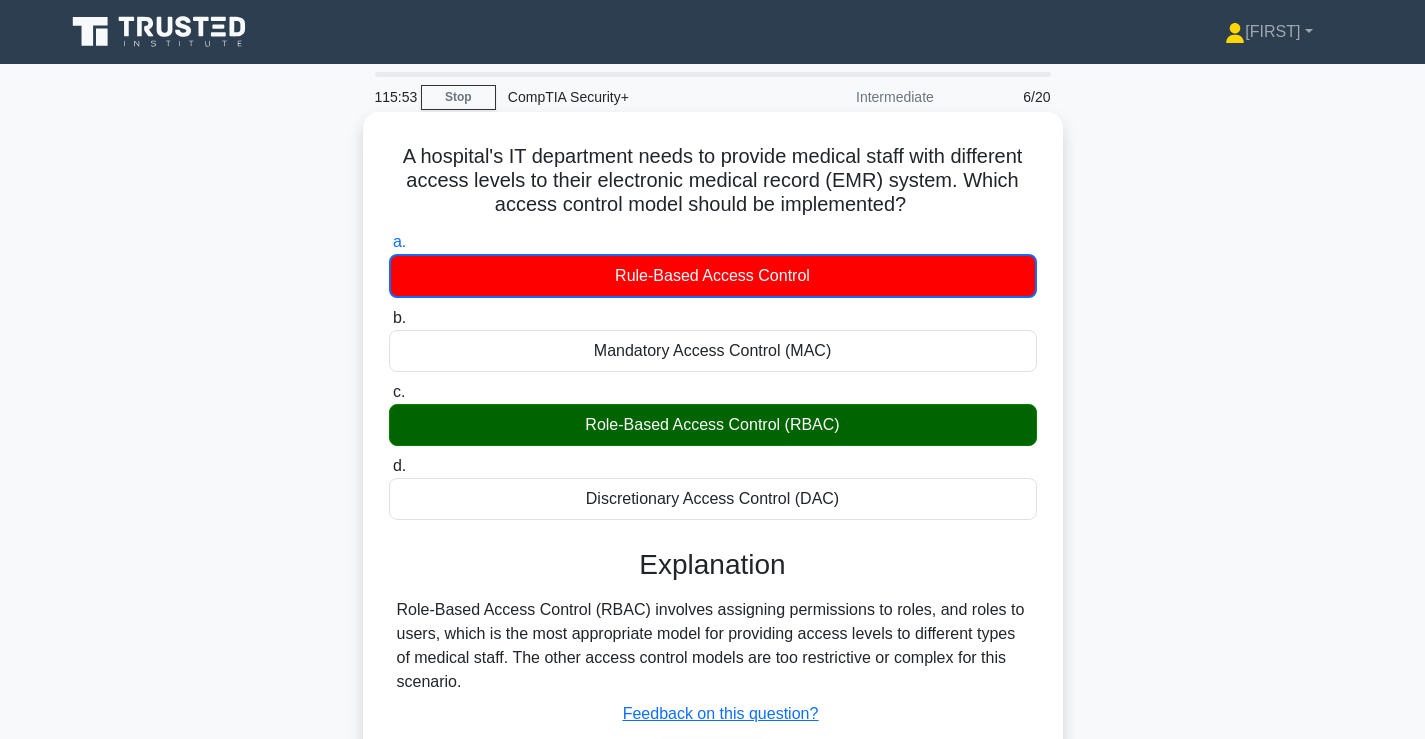 scroll, scrollTop: 167, scrollLeft: 0, axis: vertical 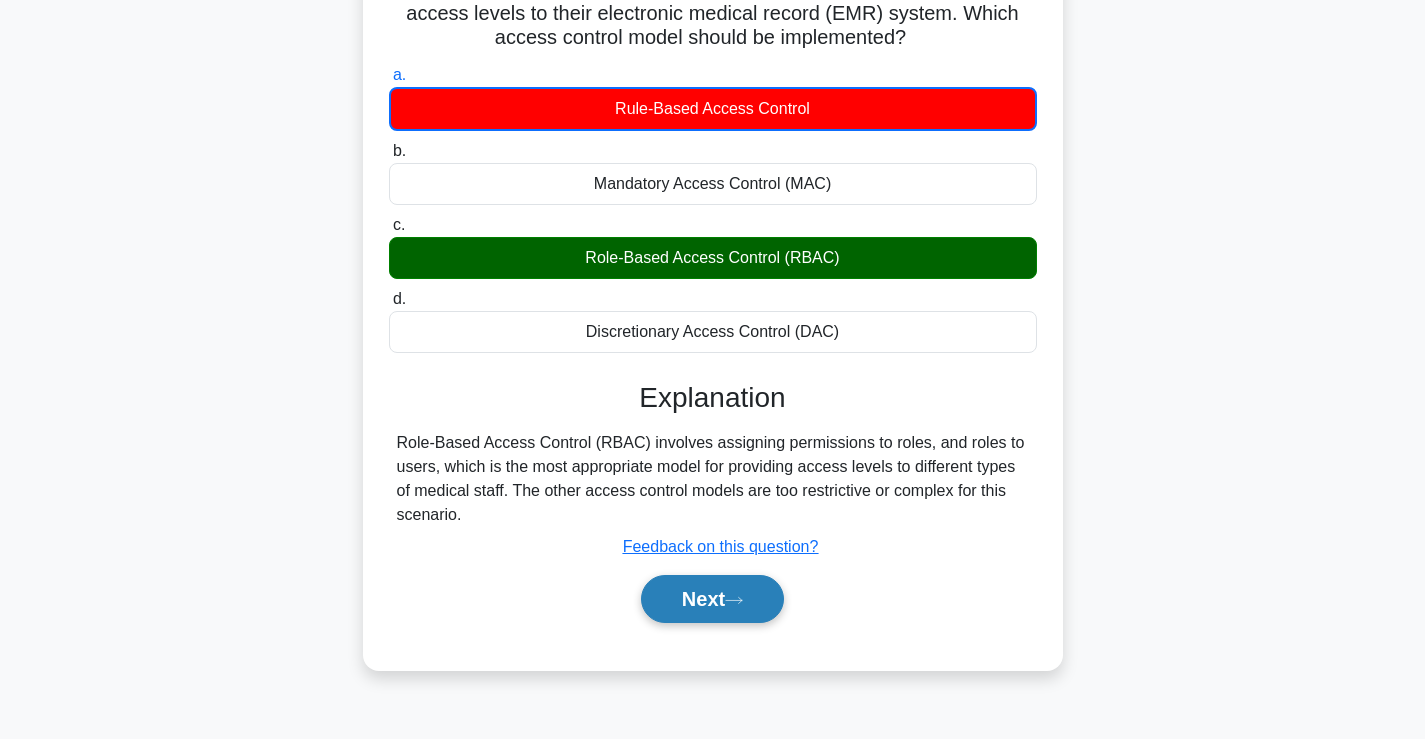 click on "Next" at bounding box center (712, 599) 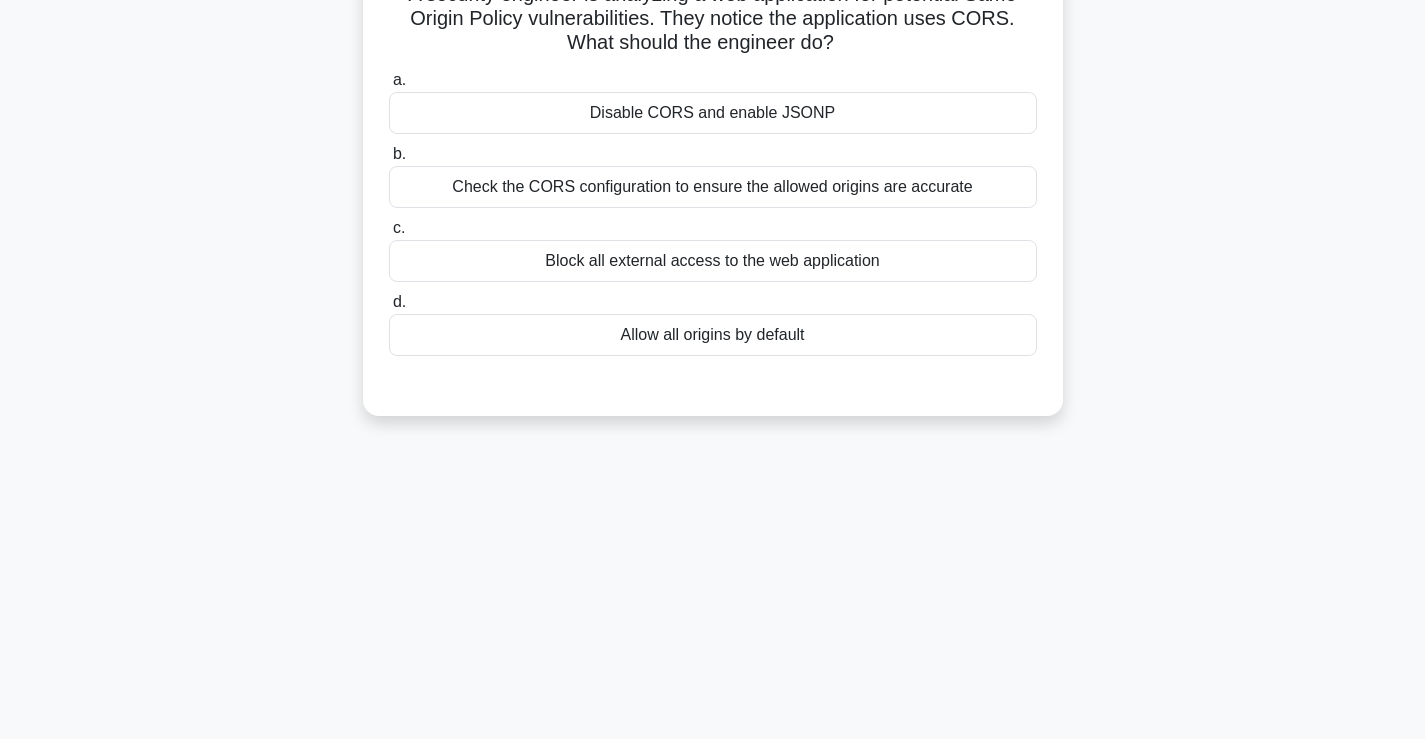 scroll, scrollTop: 0, scrollLeft: 0, axis: both 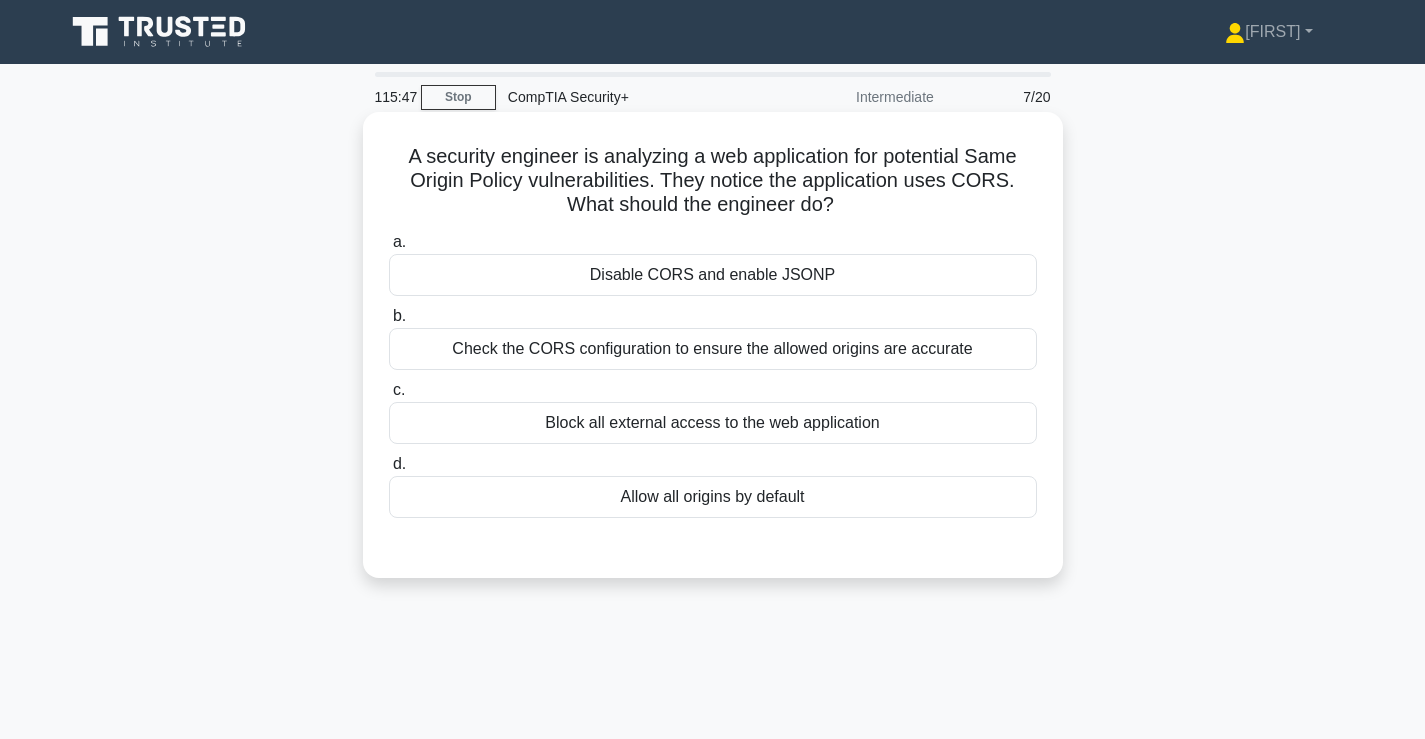 drag, startPoint x: 435, startPoint y: 151, endPoint x: 941, endPoint y: 209, distance: 509.31326 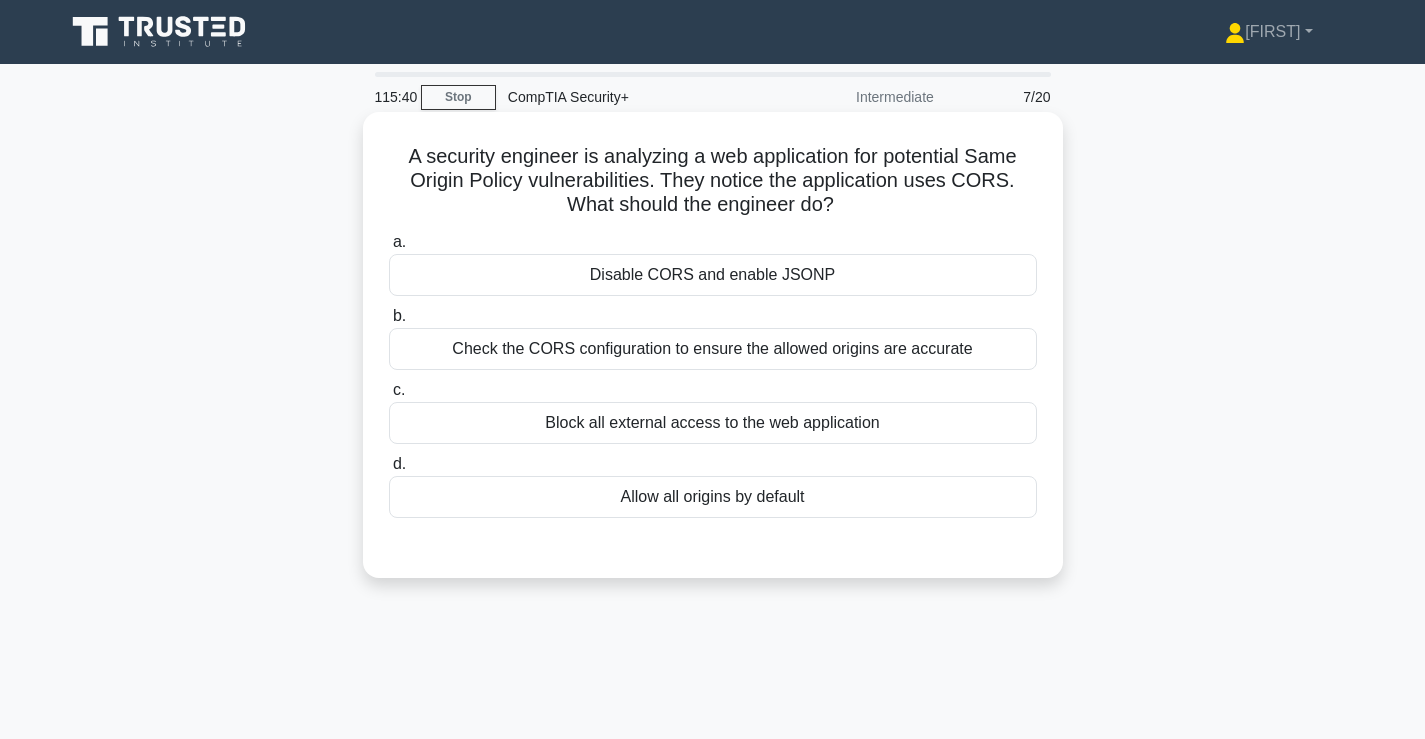 drag, startPoint x: 940, startPoint y: 209, endPoint x: 918, endPoint y: 198, distance: 24.596748 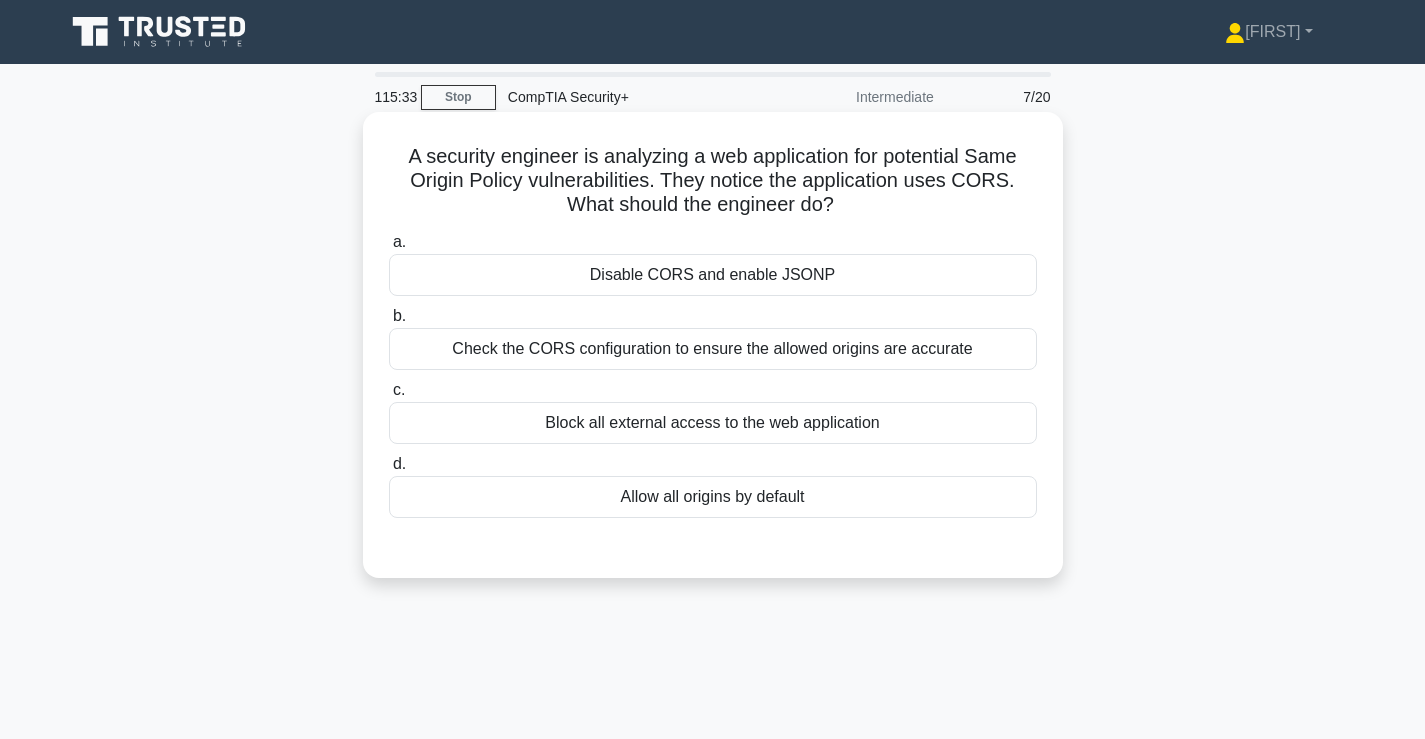 click on "A security engineer is analyzing a web application for potential Same Origin Policy vulnerabilities. They notice the application uses CORS. What should the engineer do?
.spinner_0XTQ{transform-origin:center;animation:spinner_y6GP .75s linear infinite}@keyframes spinner_y6GP{100%{transform:rotate(360deg)}}" at bounding box center (713, 181) 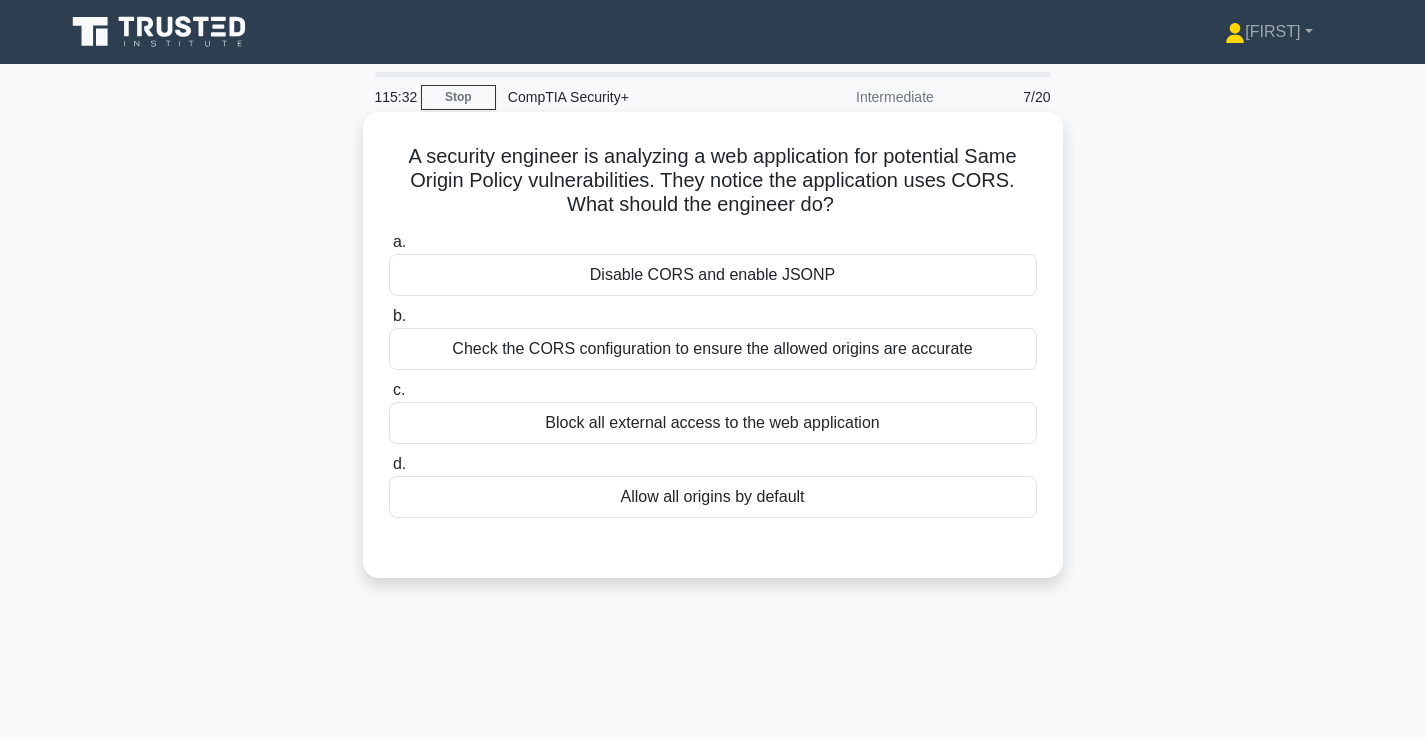 click on "A security engineer is analyzing a web application for potential Same Origin Policy vulnerabilities. They notice the application uses CORS. What should the engineer do?
.spinner_0XTQ{transform-origin:center;animation:spinner_y6GP .75s linear infinite}@keyframes spinner_y6GP{100%{transform:rotate(360deg)}}" at bounding box center (713, 181) 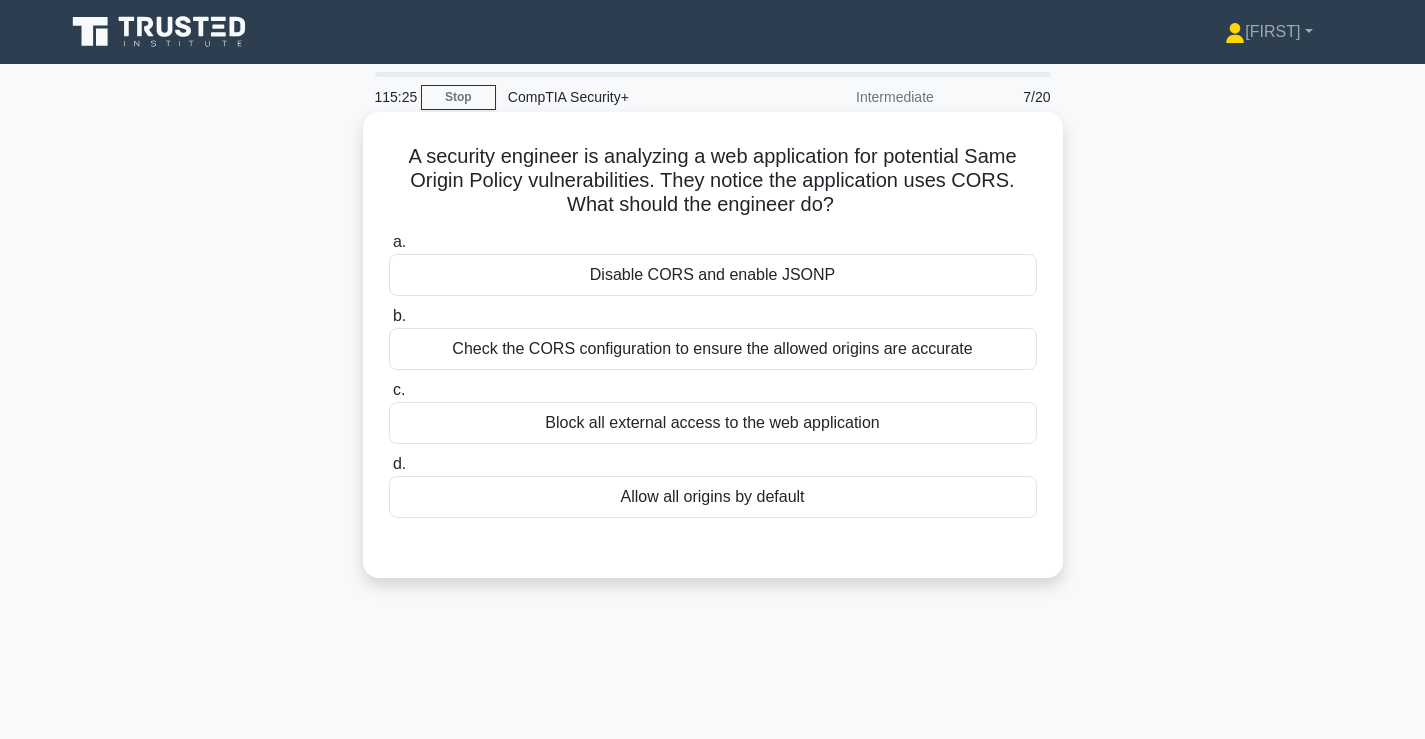 click on "Check the CORS configuration to ensure the allowed origins are accurate" at bounding box center (713, 349) 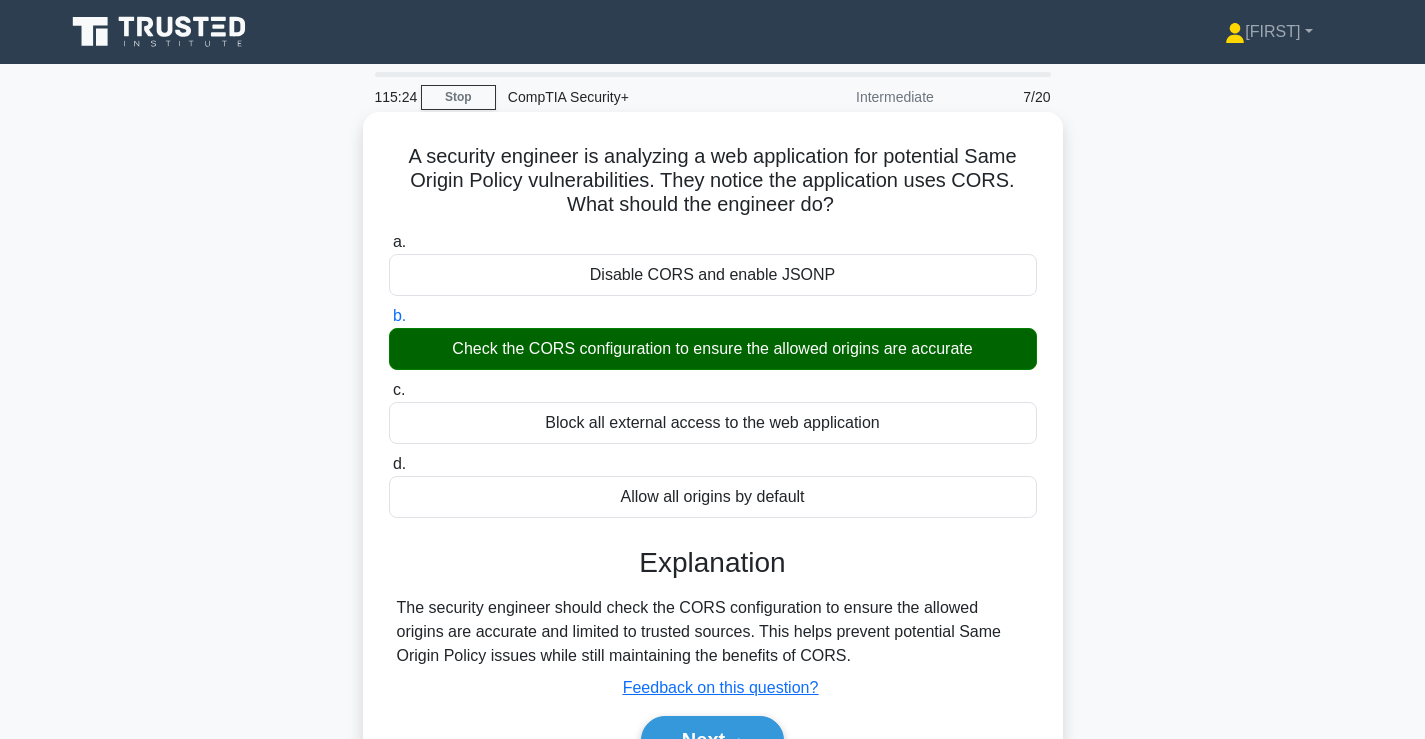 scroll, scrollTop: 167, scrollLeft: 0, axis: vertical 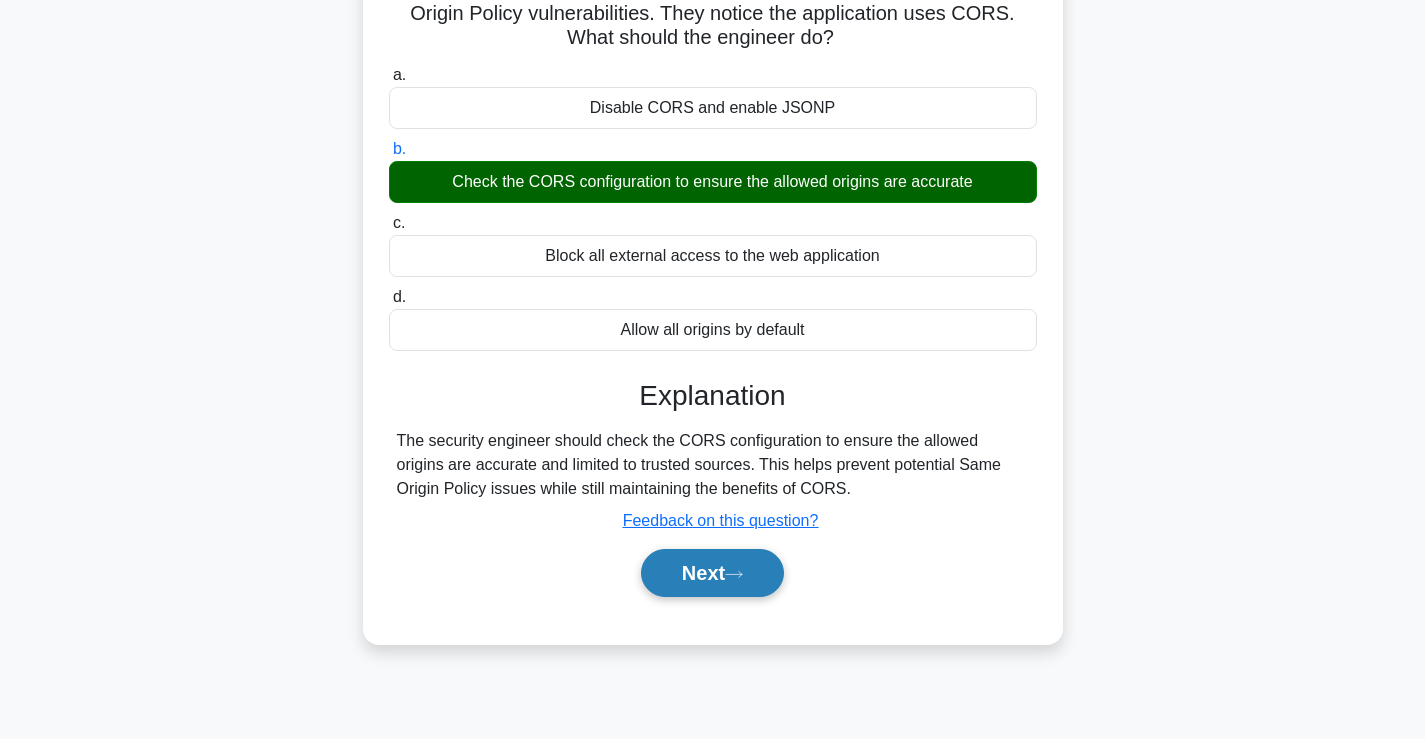 click at bounding box center (734, 574) 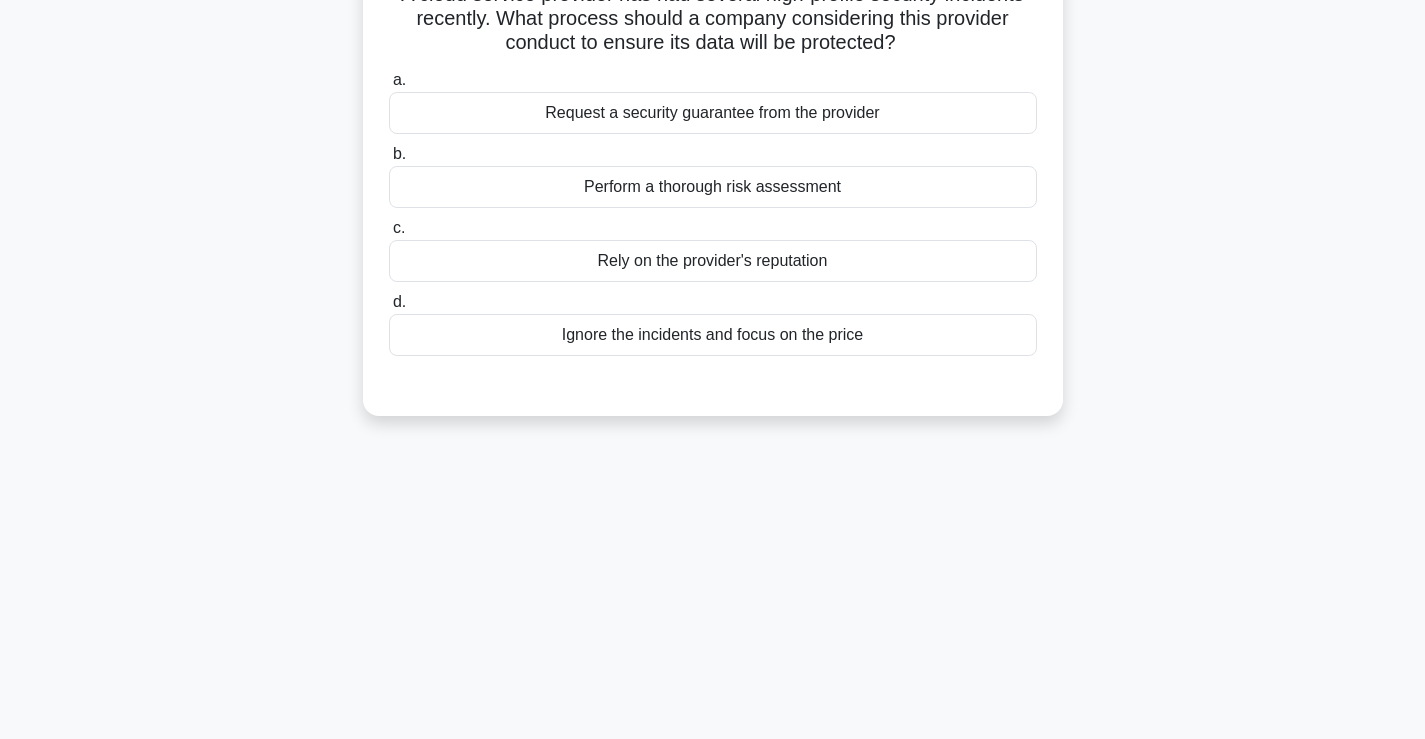 scroll, scrollTop: 0, scrollLeft: 0, axis: both 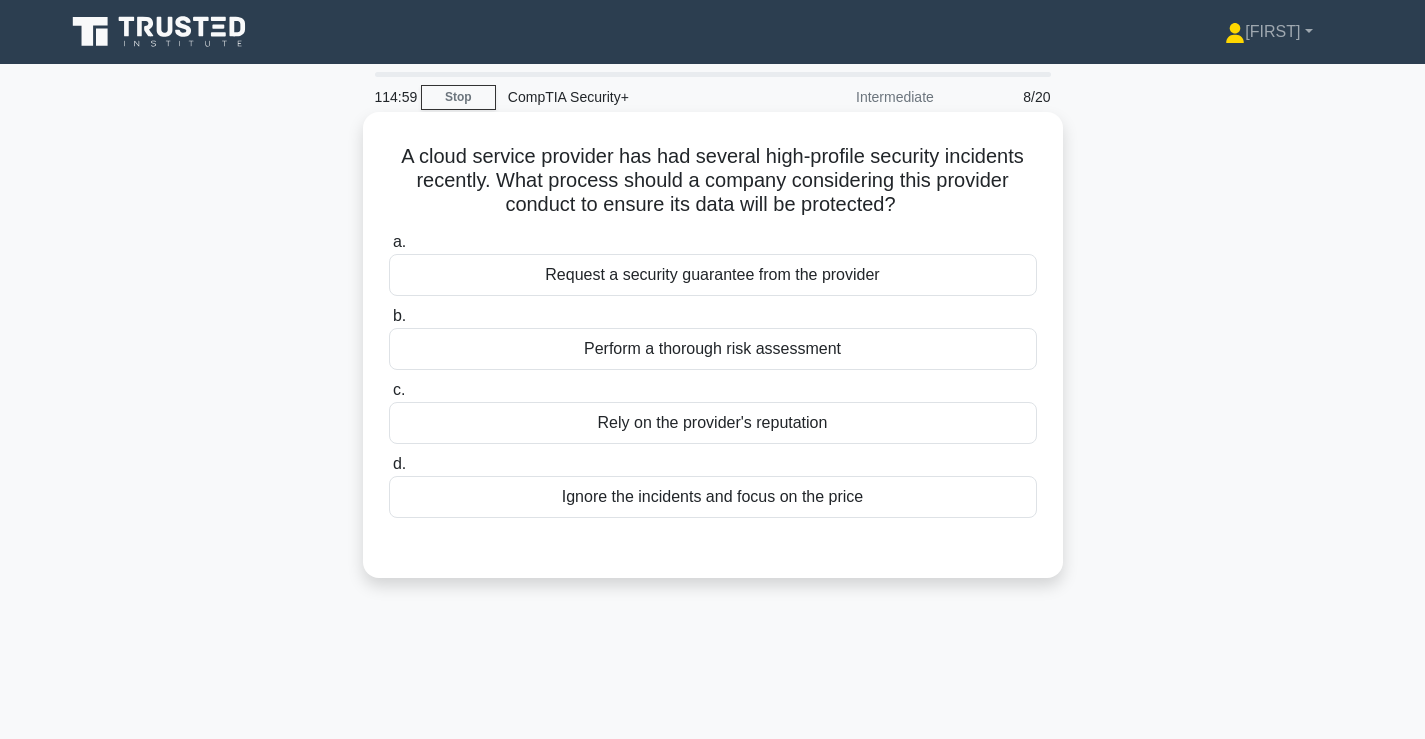 drag, startPoint x: 392, startPoint y: 155, endPoint x: 924, endPoint y: 195, distance: 533.50165 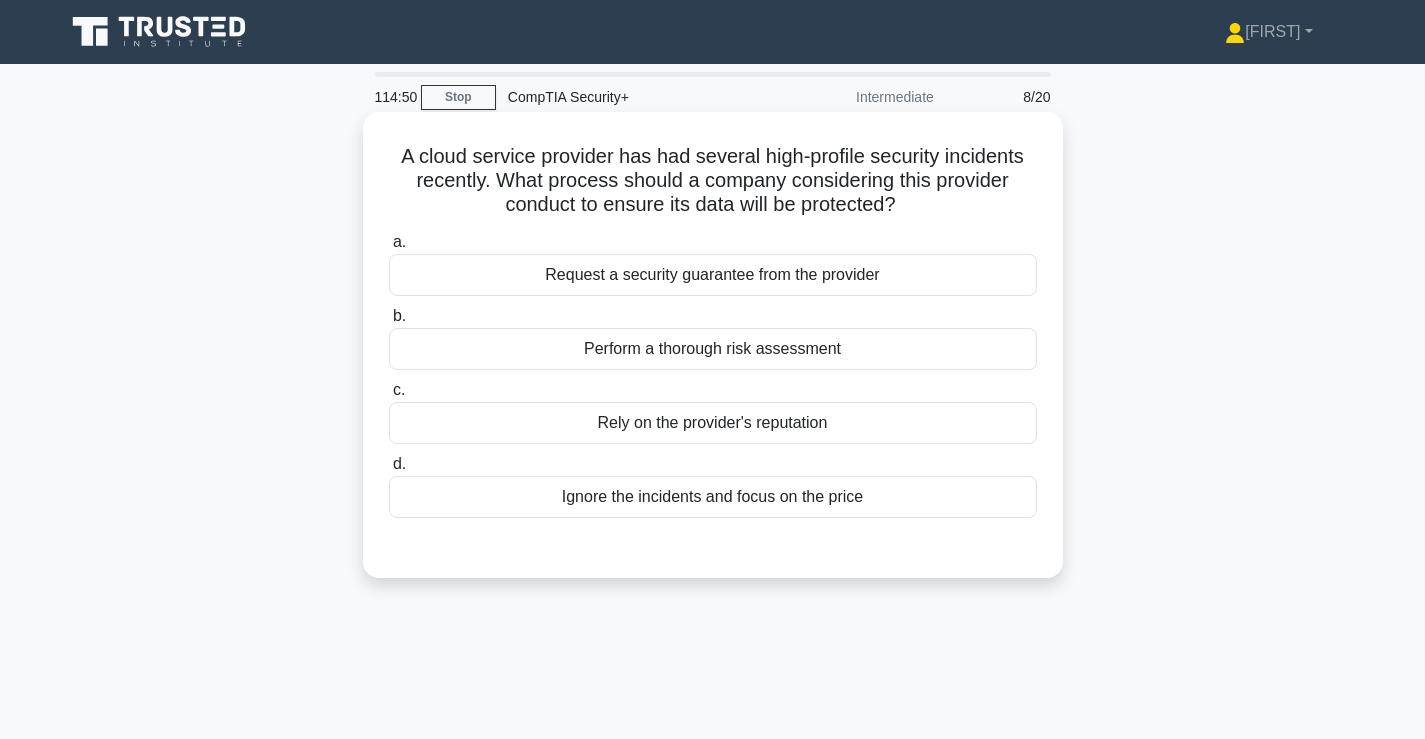 click on "Perform a thorough risk assessment" at bounding box center [713, 349] 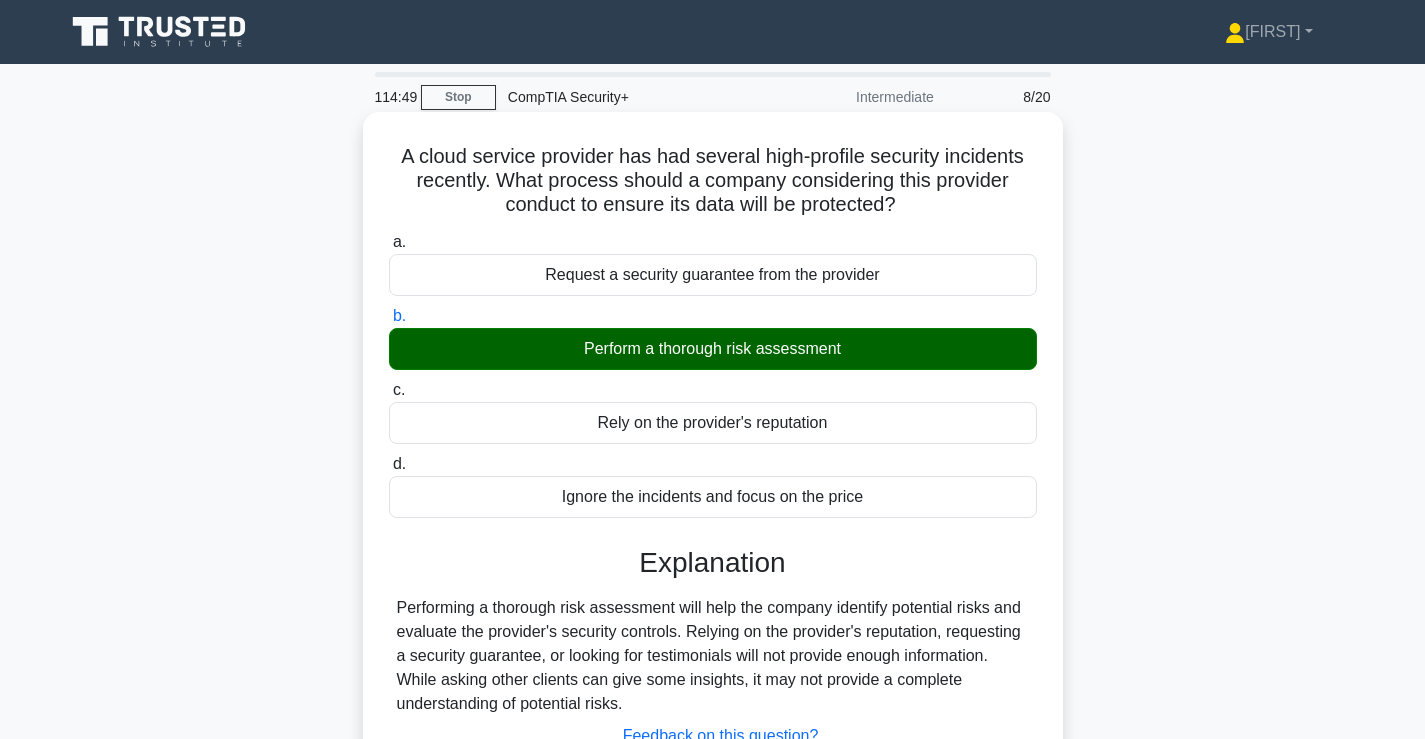 scroll, scrollTop: 341, scrollLeft: 0, axis: vertical 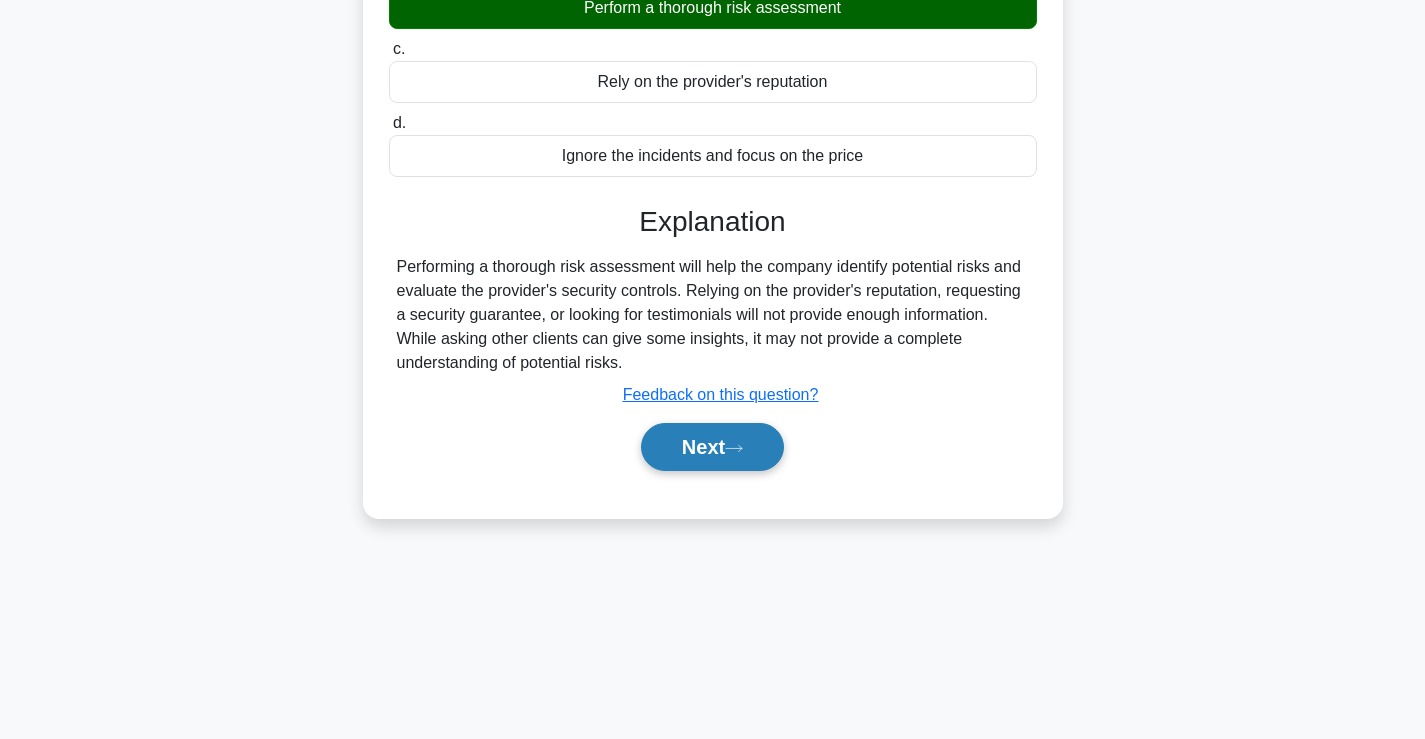 click on "Next" at bounding box center (712, 447) 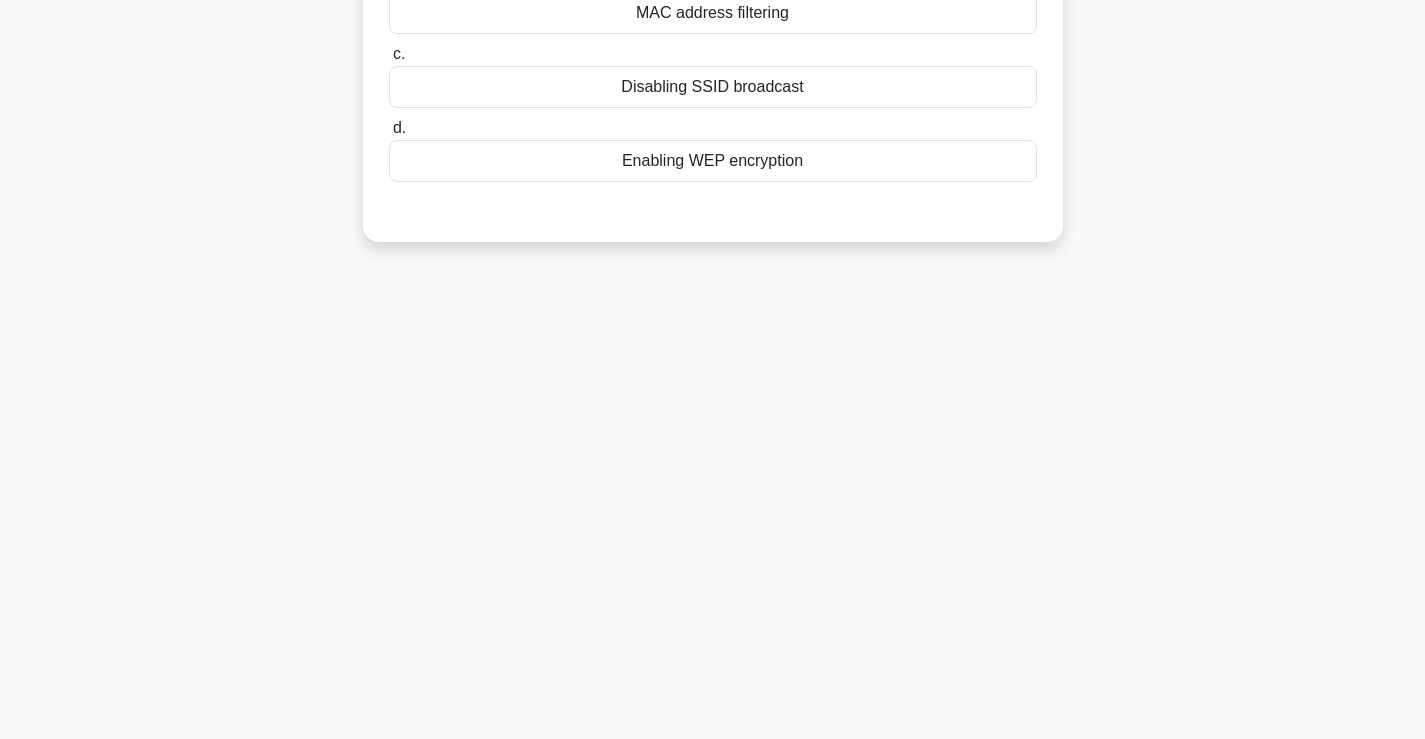 scroll, scrollTop: 0, scrollLeft: 0, axis: both 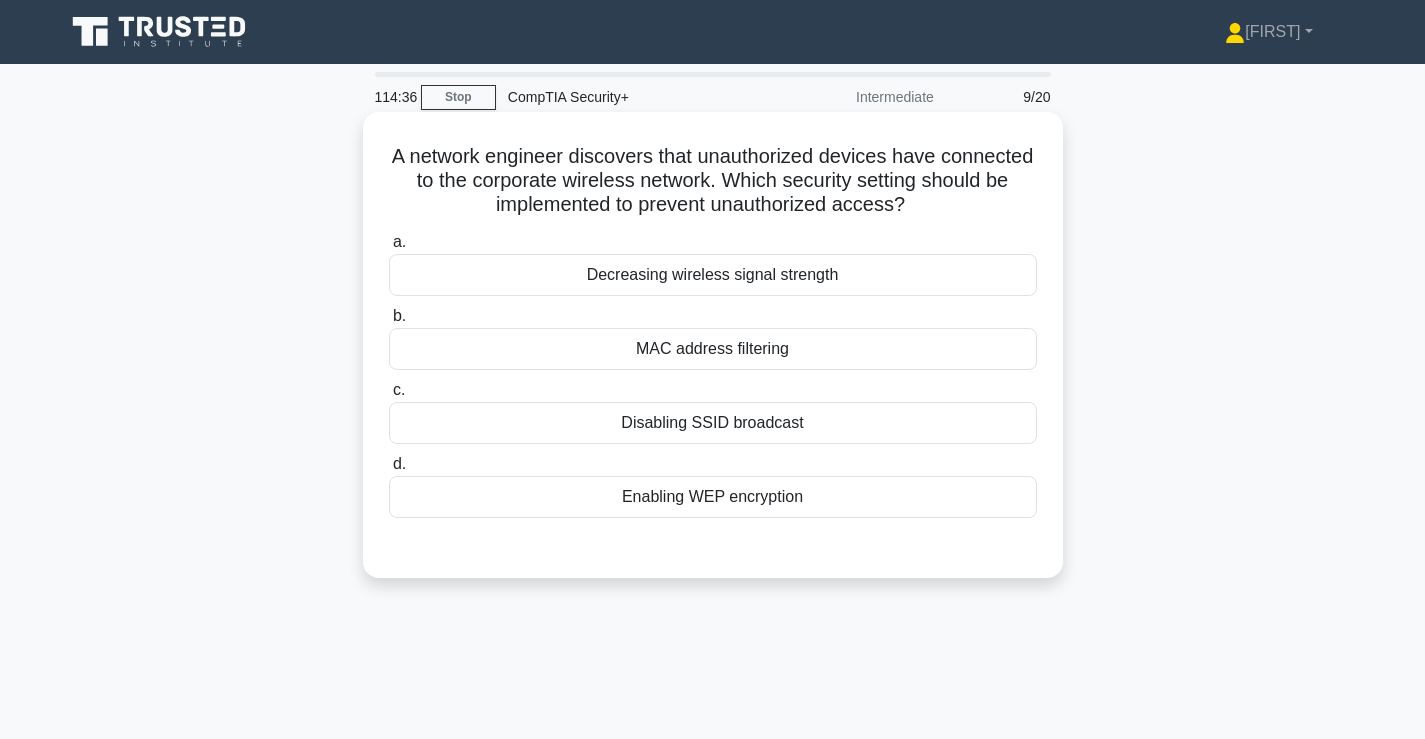 drag, startPoint x: 572, startPoint y: 186, endPoint x: 969, endPoint y: 213, distance: 397.91708 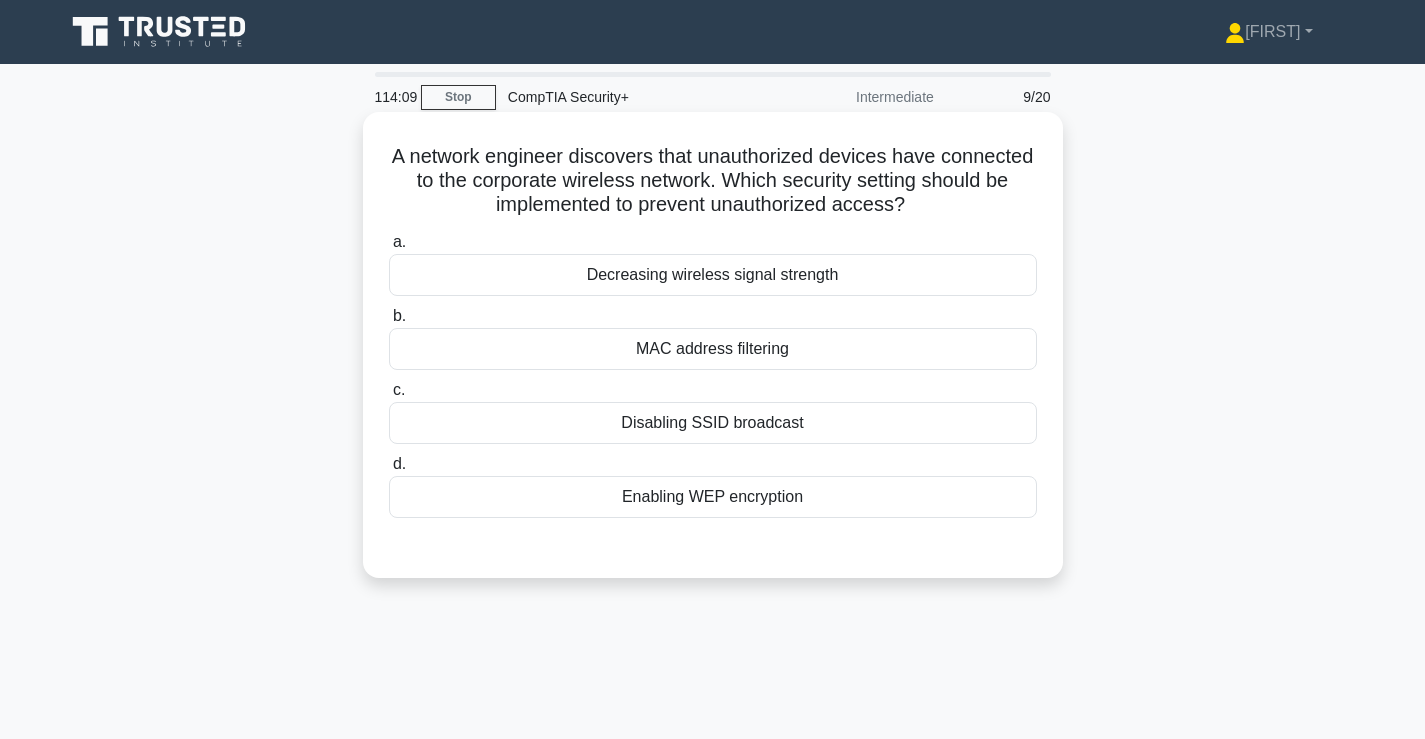 drag, startPoint x: 979, startPoint y: 207, endPoint x: 817, endPoint y: 178, distance: 164.57521 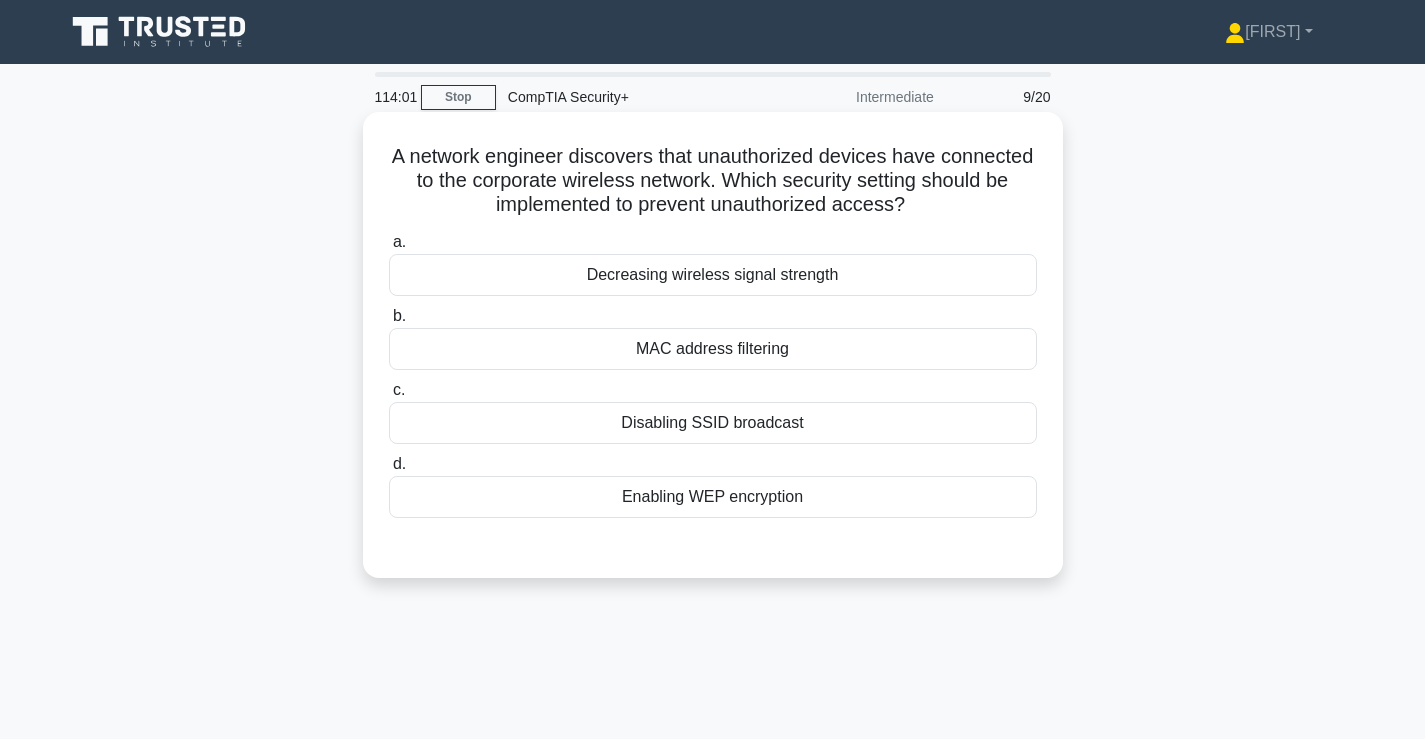 drag, startPoint x: 1000, startPoint y: 202, endPoint x: 825, endPoint y: 183, distance: 176.02841 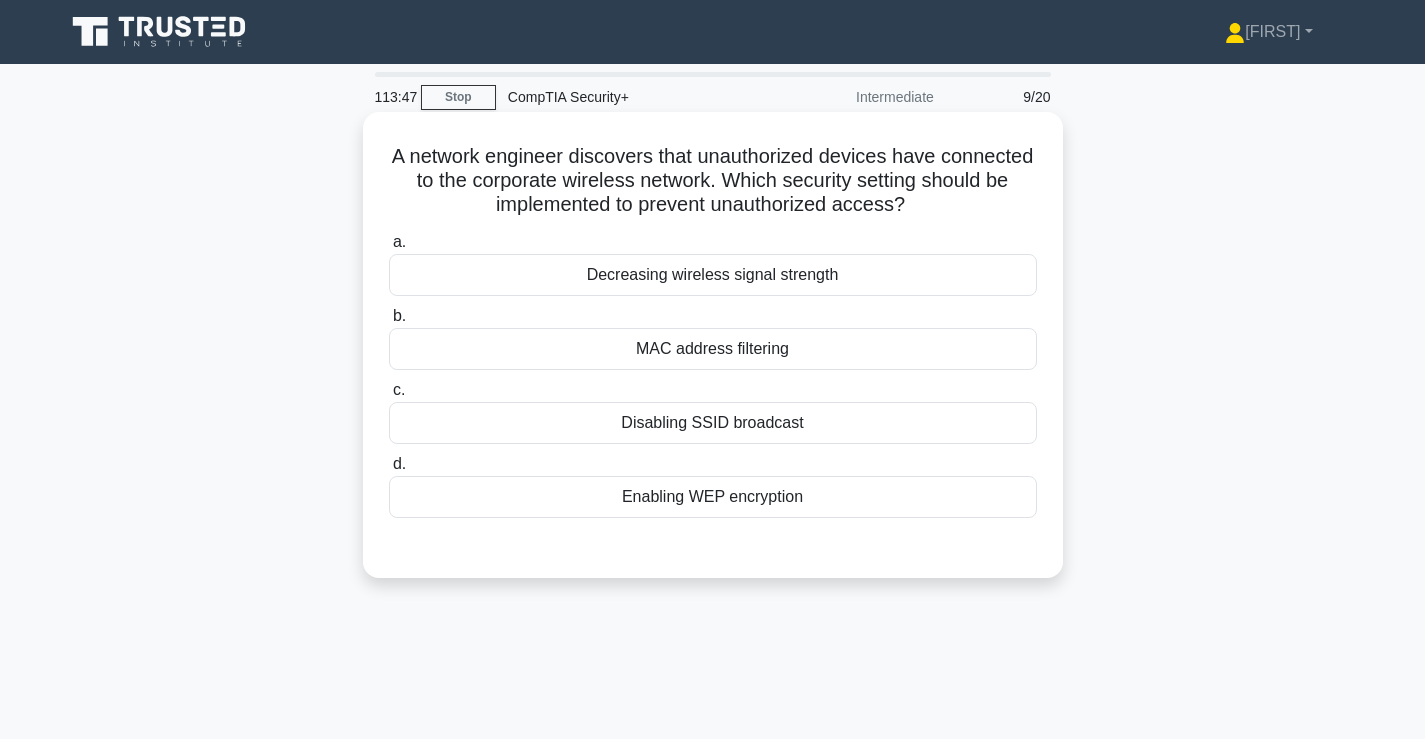 click on "Enabling WEP encryption" at bounding box center (713, 497) 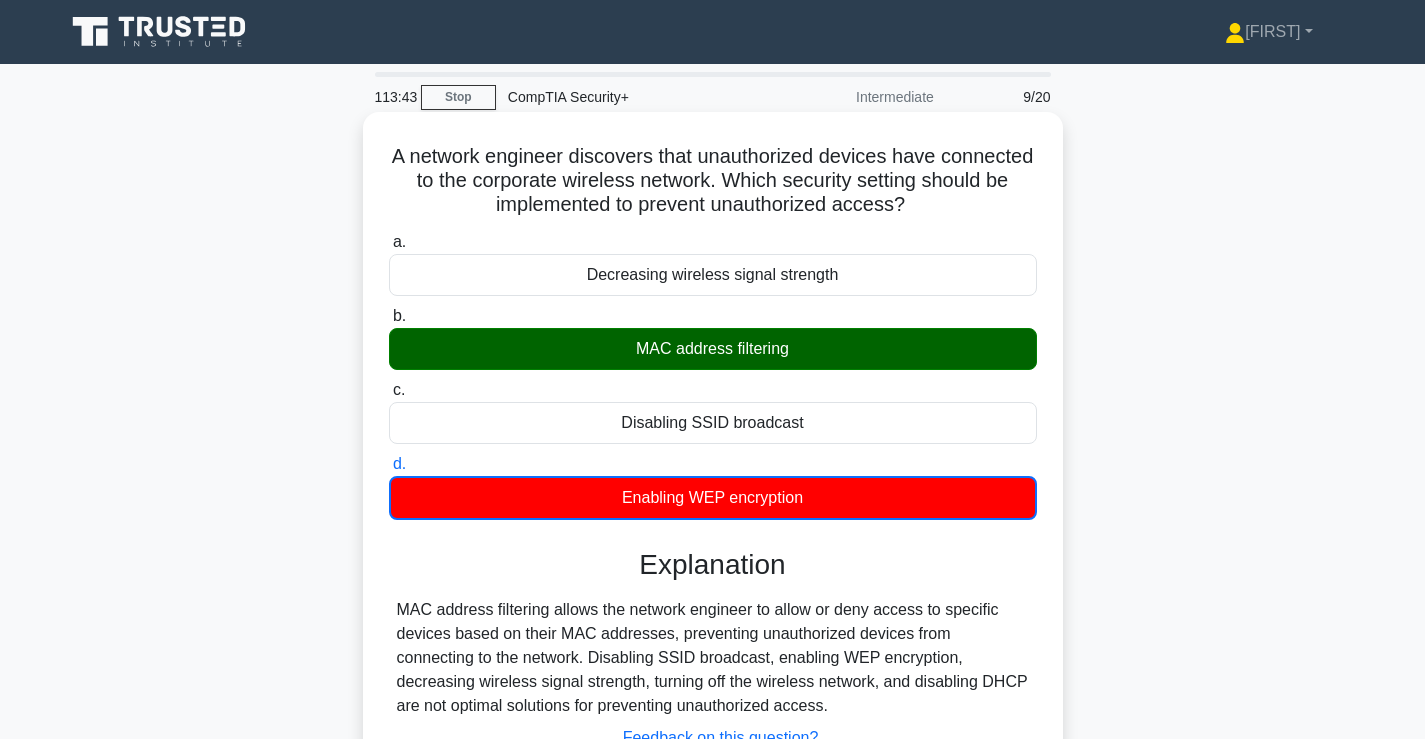 scroll, scrollTop: 341, scrollLeft: 0, axis: vertical 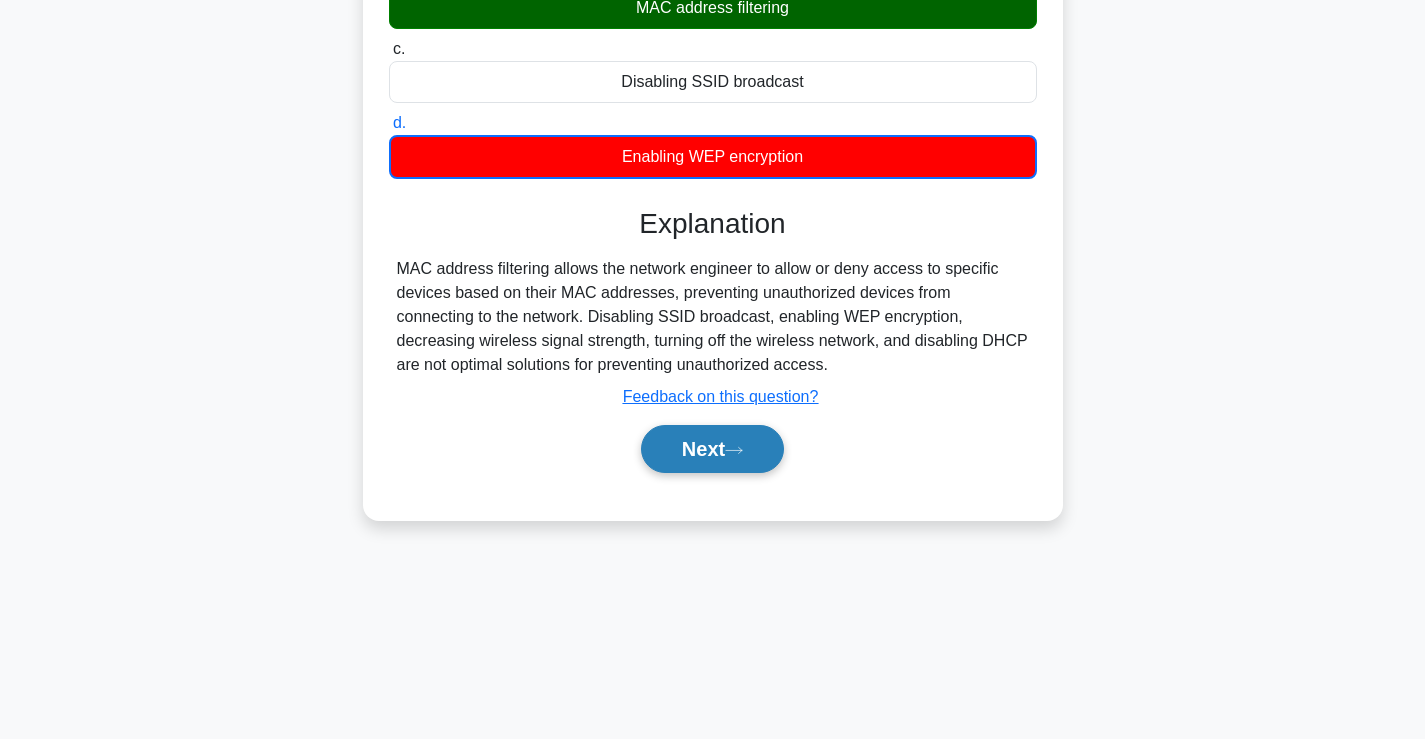 click on "••••" at bounding box center (712, 449) 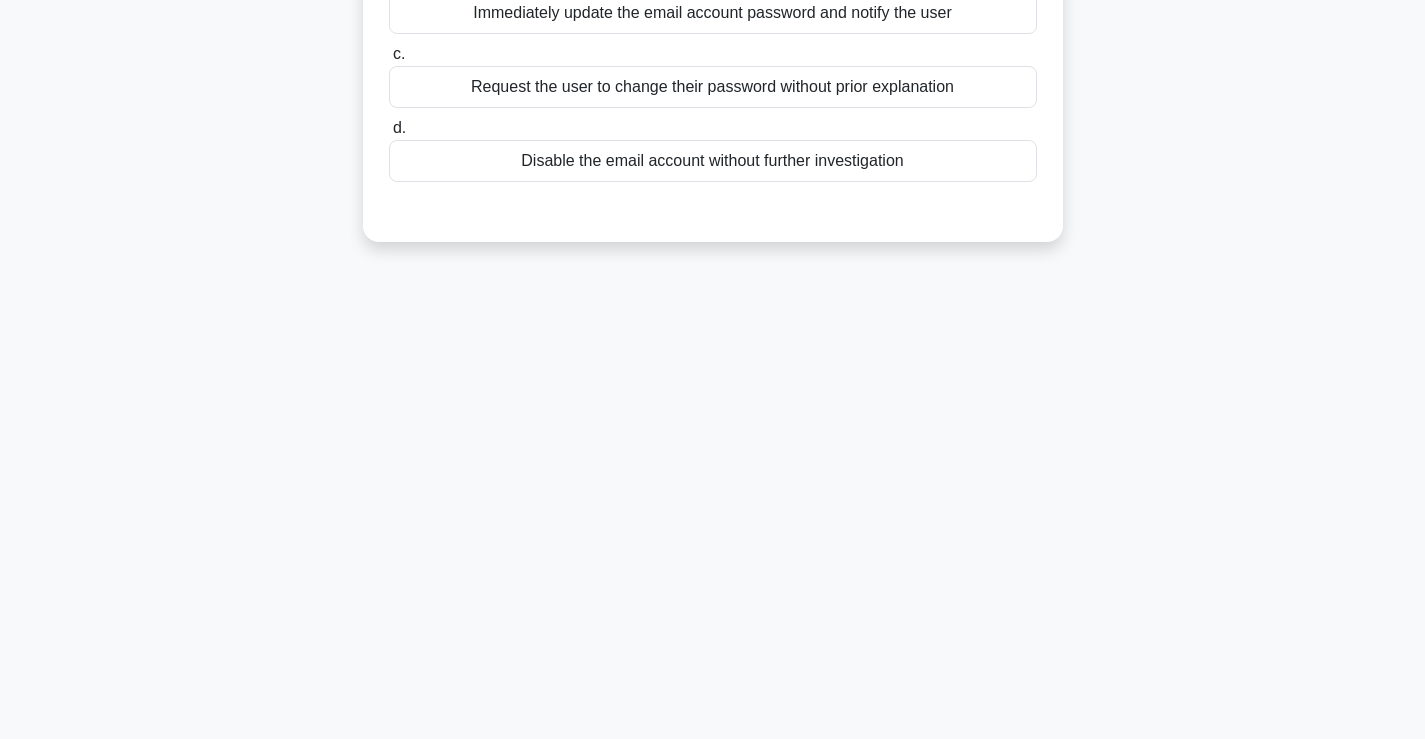 scroll, scrollTop: 0, scrollLeft: 0, axis: both 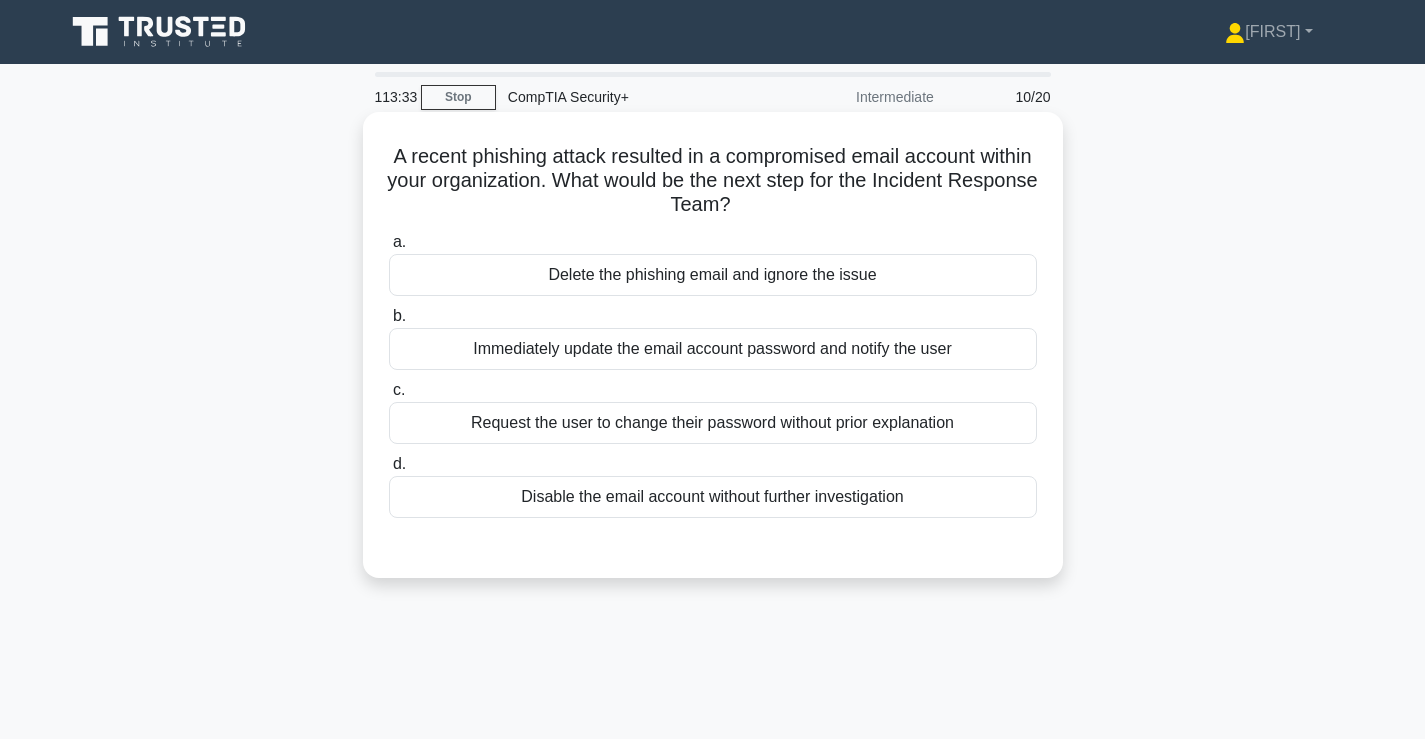 drag, startPoint x: 858, startPoint y: 195, endPoint x: 637, endPoint y: 188, distance: 221.11082 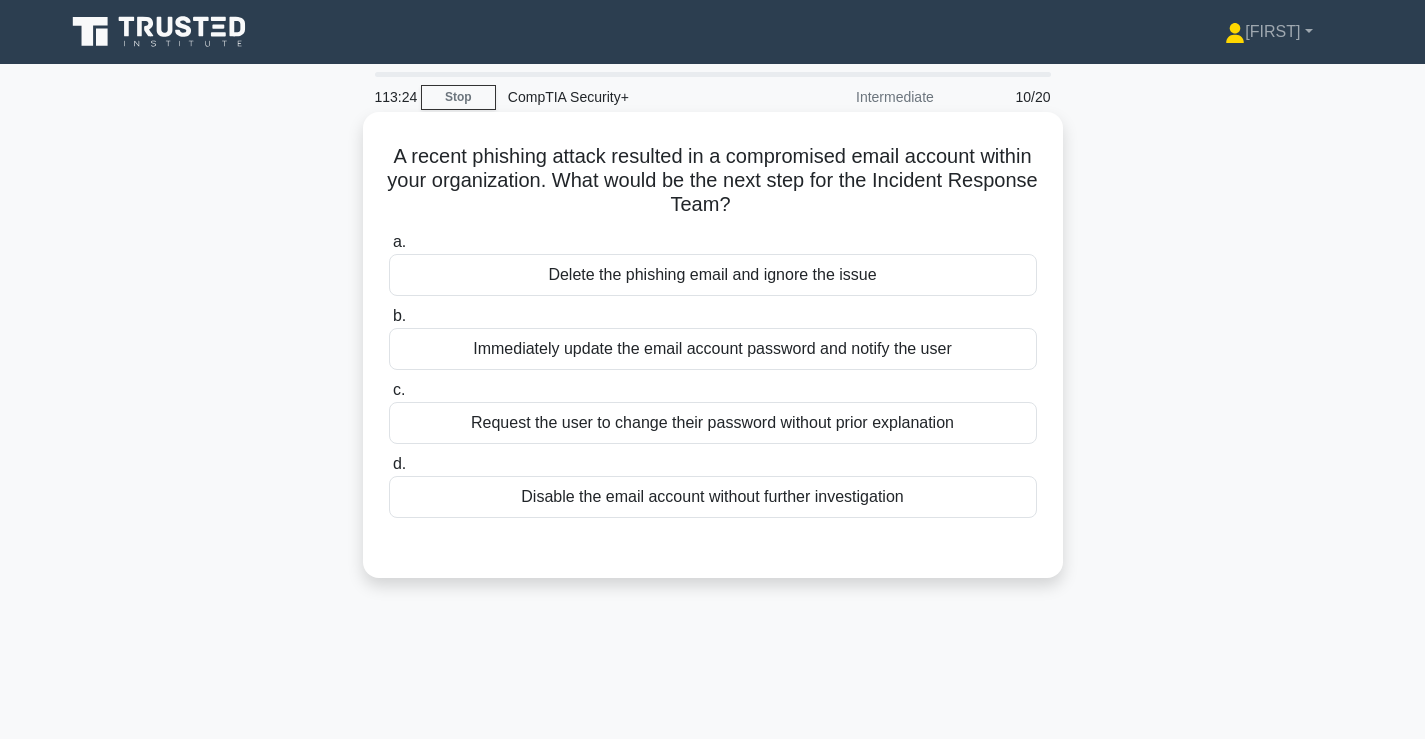click on "Immediately update the email account password and notify the user" at bounding box center (713, 349) 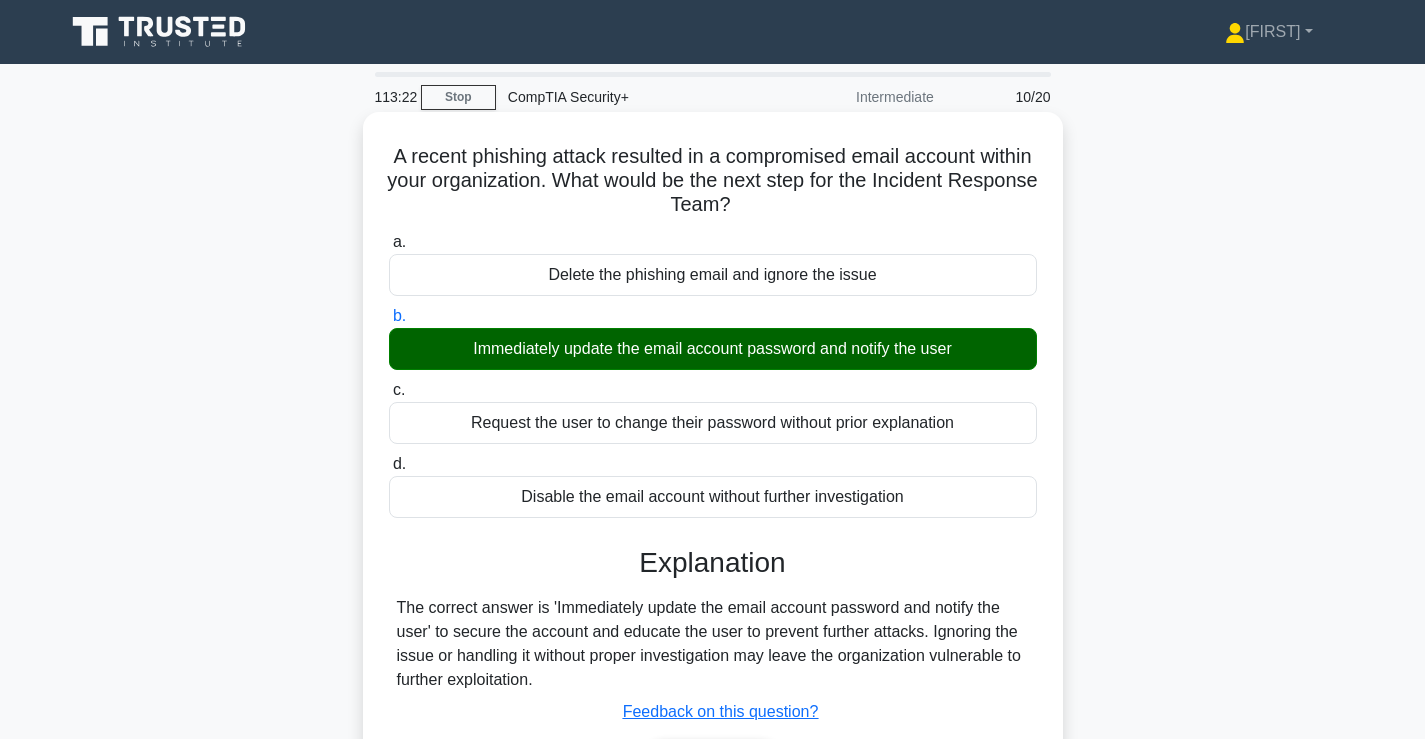 scroll, scrollTop: 341, scrollLeft: 0, axis: vertical 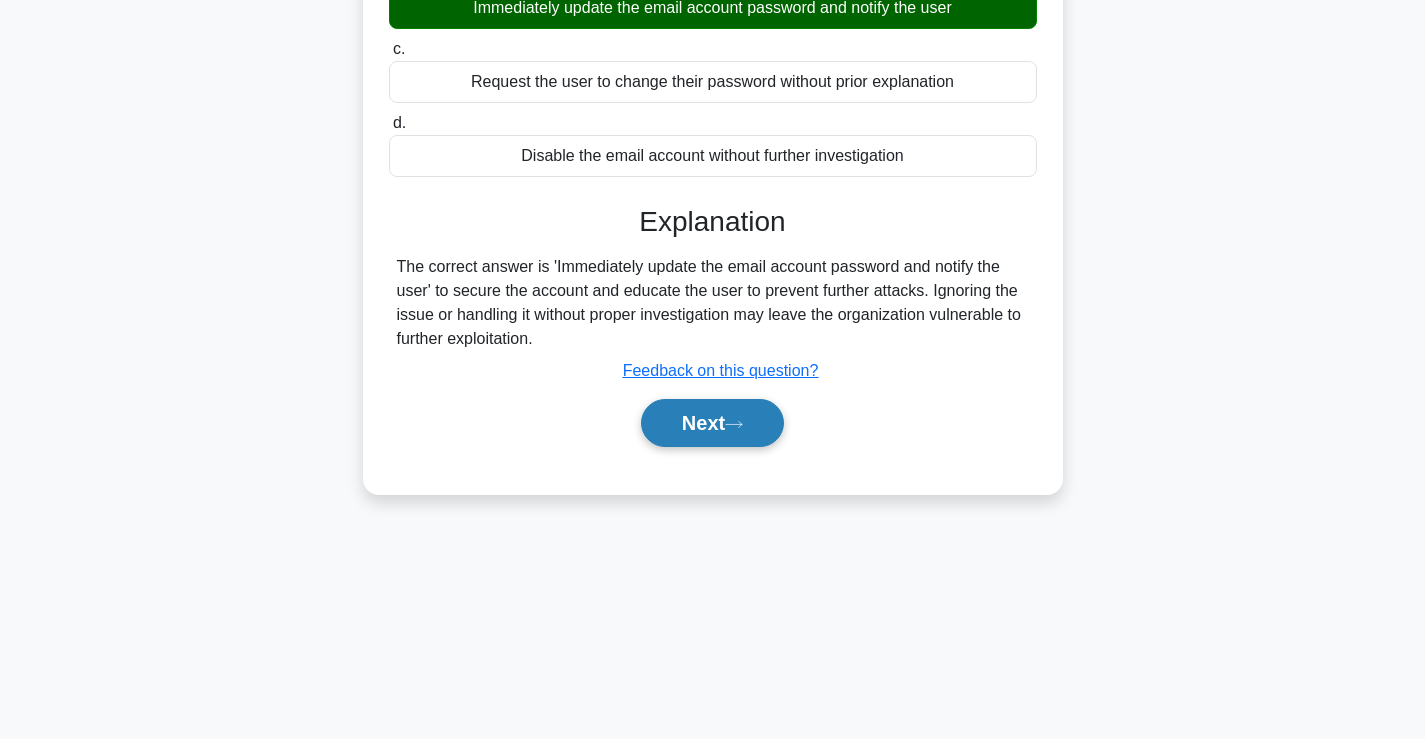 click on "••••" at bounding box center [712, 423] 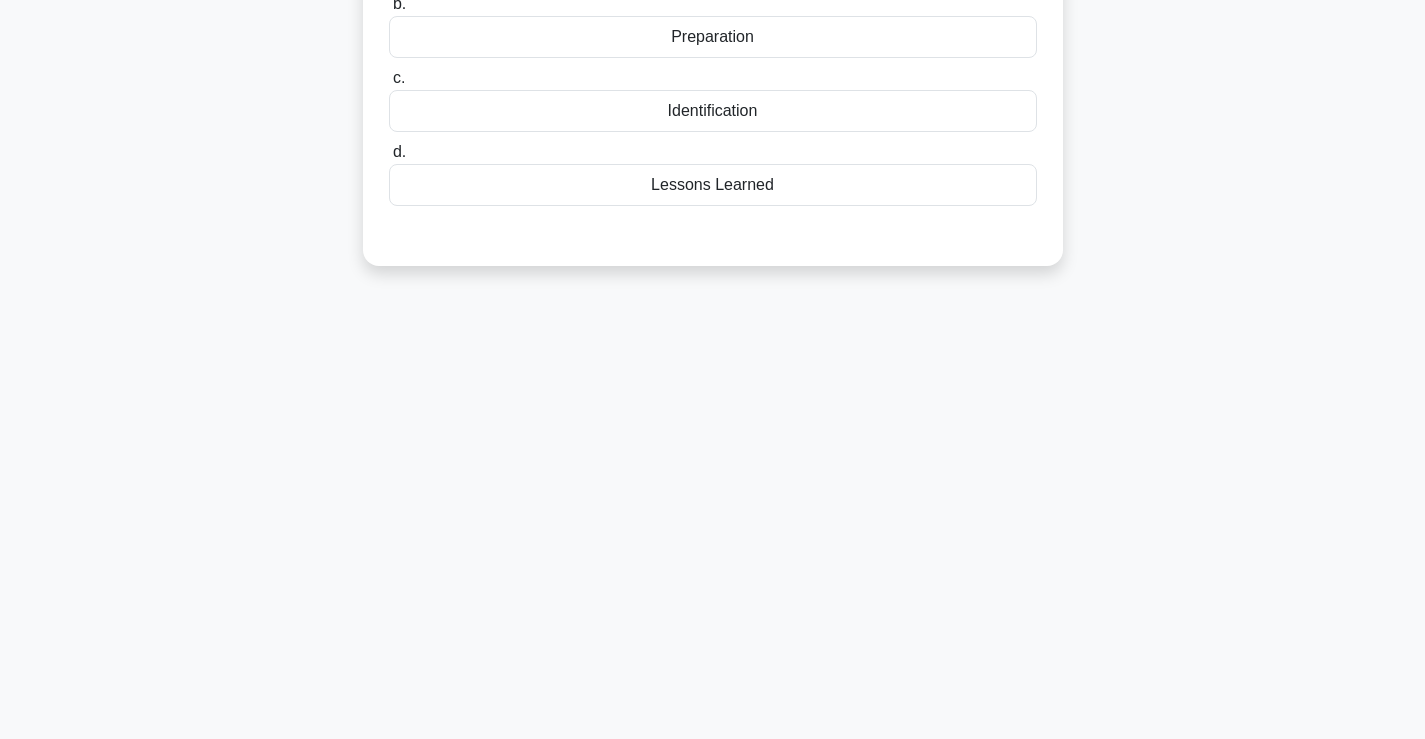 scroll, scrollTop: 8, scrollLeft: 0, axis: vertical 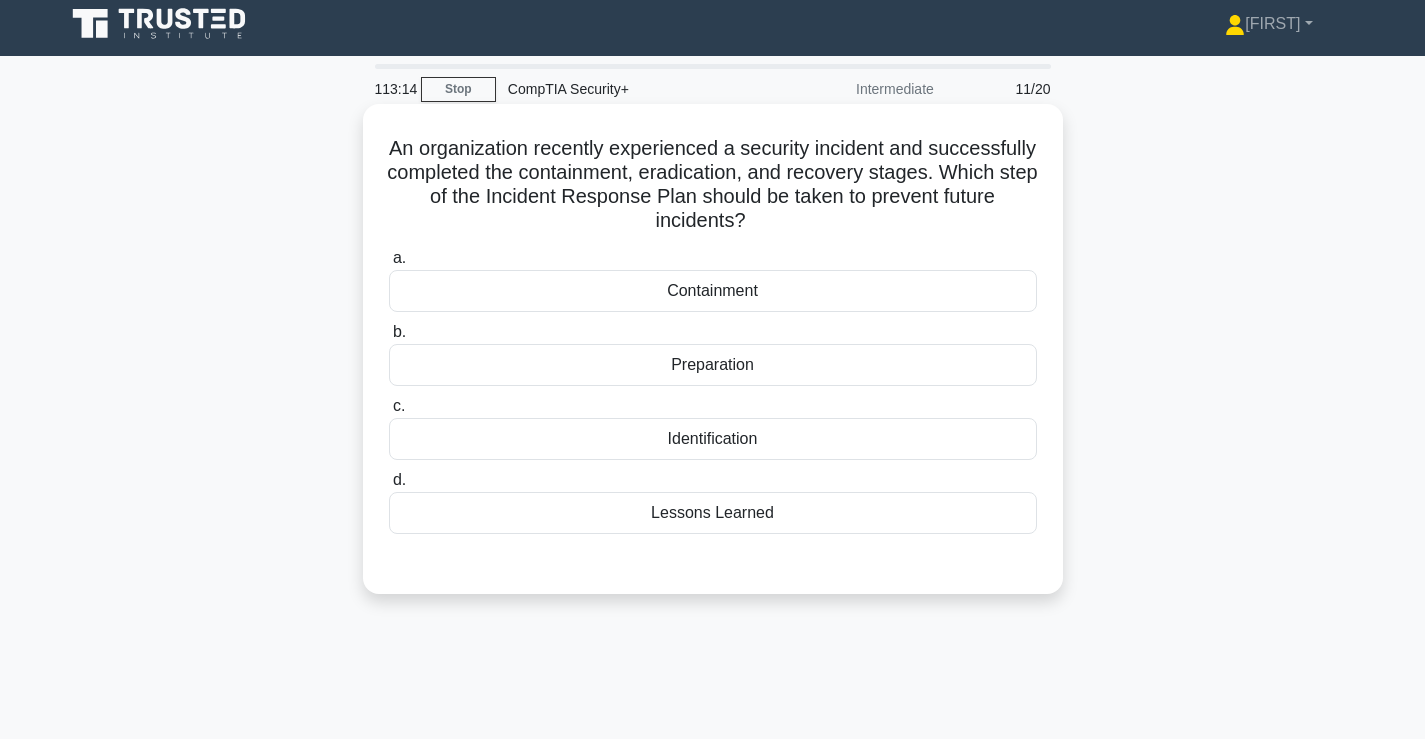 drag, startPoint x: 757, startPoint y: 238, endPoint x: 857, endPoint y: 228, distance: 100.49876 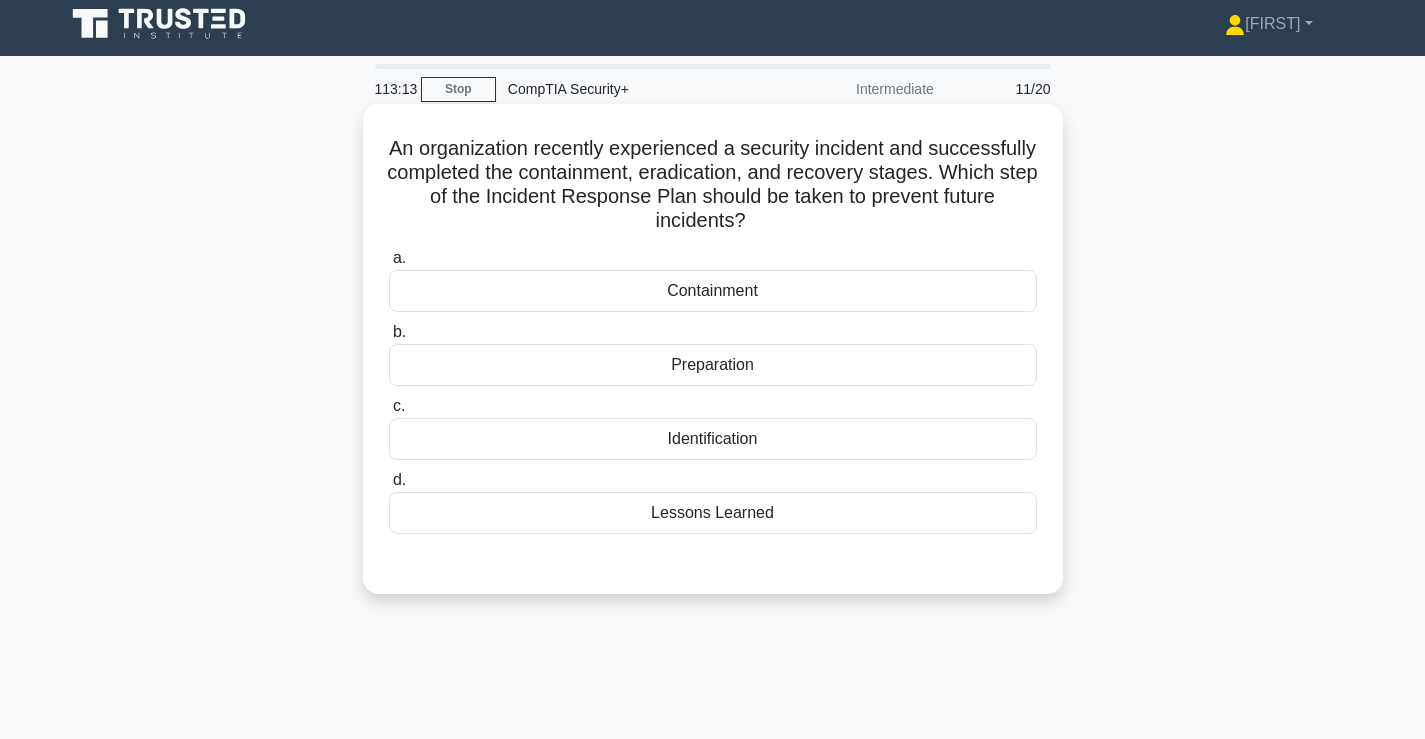 click on "An organization recently experienced a security incident and successfully completed the containment, eradication, and recovery stages. Which step of the Incident Response Plan should be taken to prevent future incidents?
.spinner_0XTQ{transform-origin:center;animation:spinner_y6GP .75s linear infinite}@keyframes spinner_y6GP{100%{transform:rotate(360deg)}}" at bounding box center (713, 185) 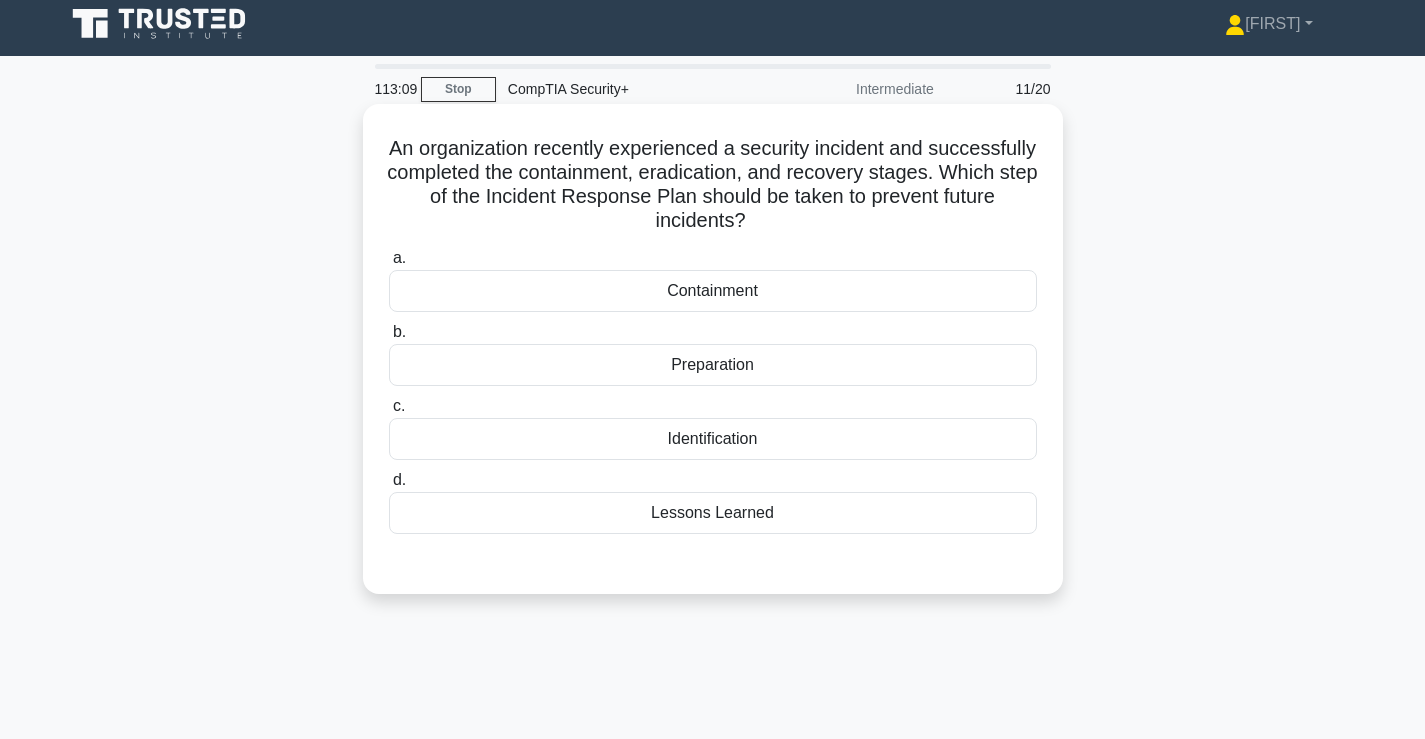 drag, startPoint x: 857, startPoint y: 221, endPoint x: 704, endPoint y: 191, distance: 155.91344 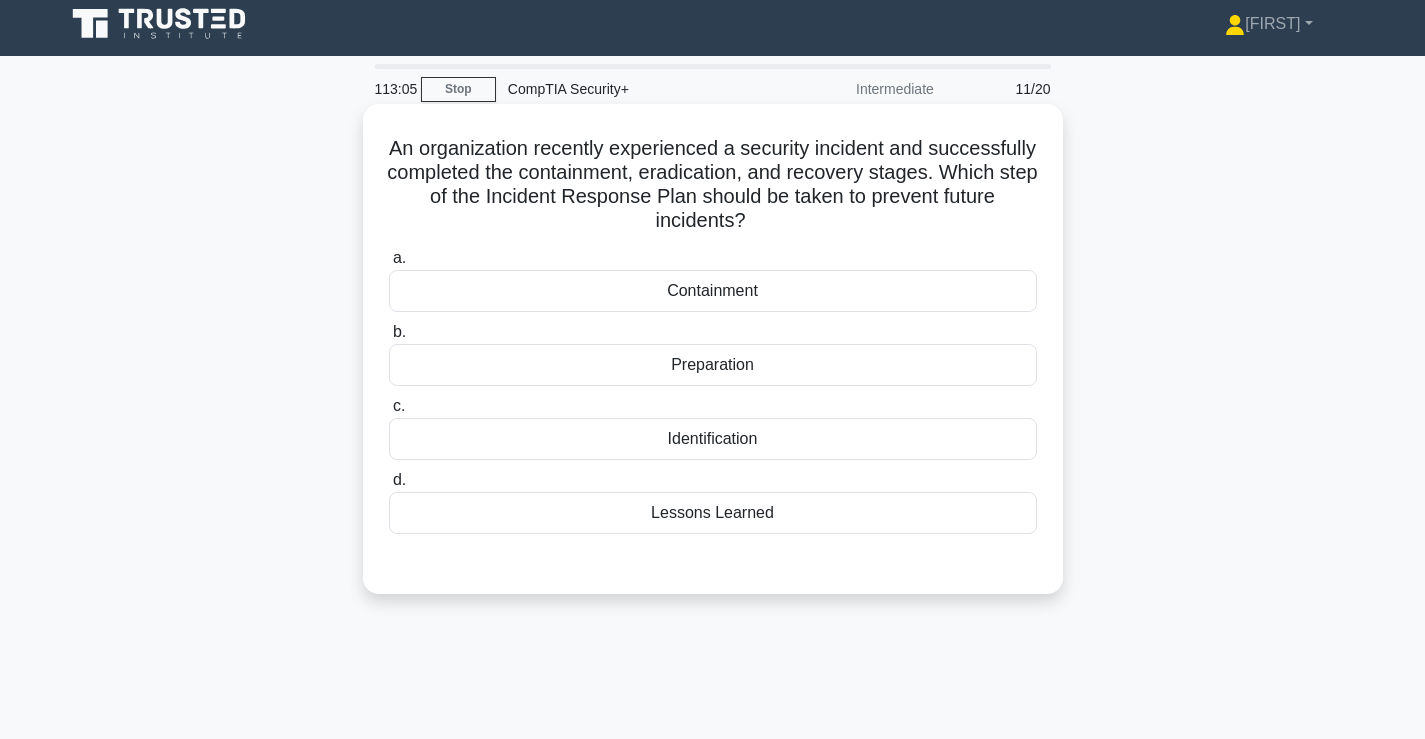 click on "Lessons Learned" at bounding box center [713, 513] 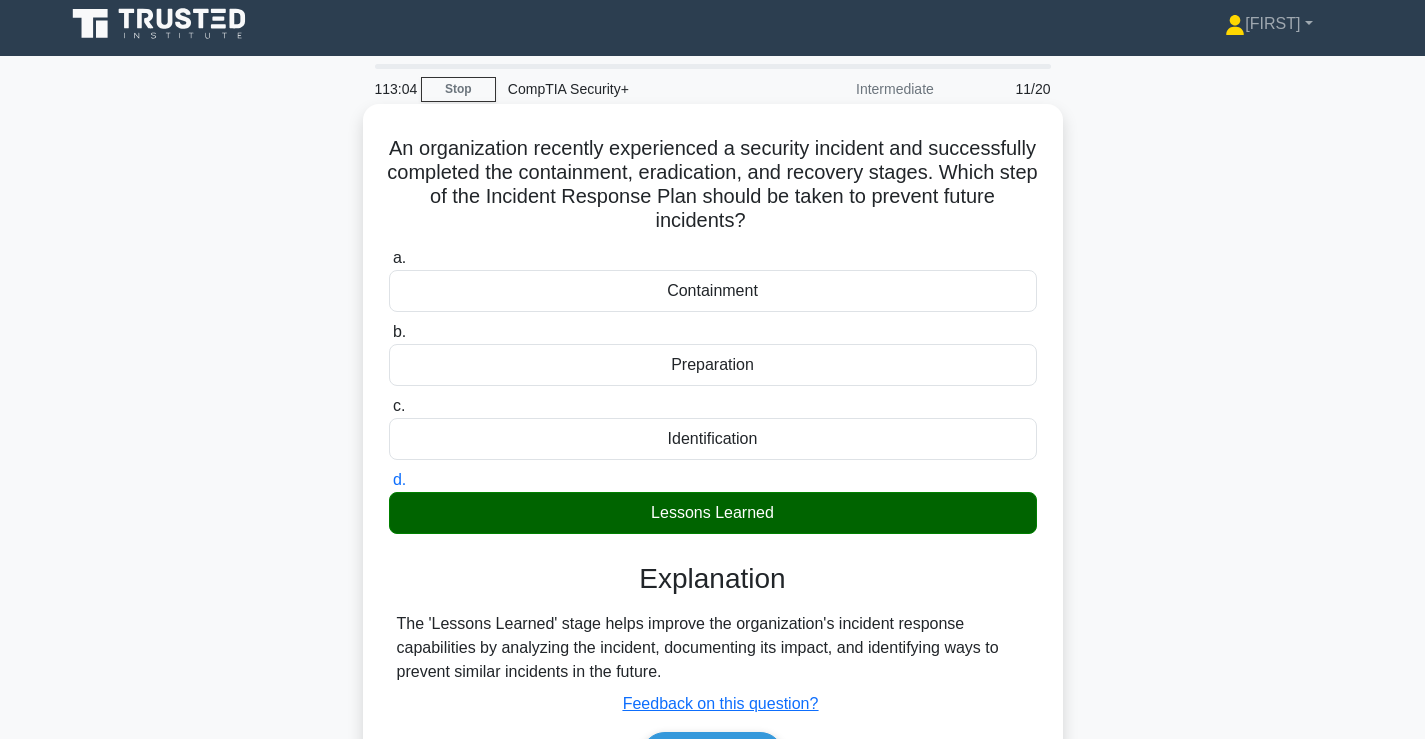 scroll, scrollTop: 341, scrollLeft: 0, axis: vertical 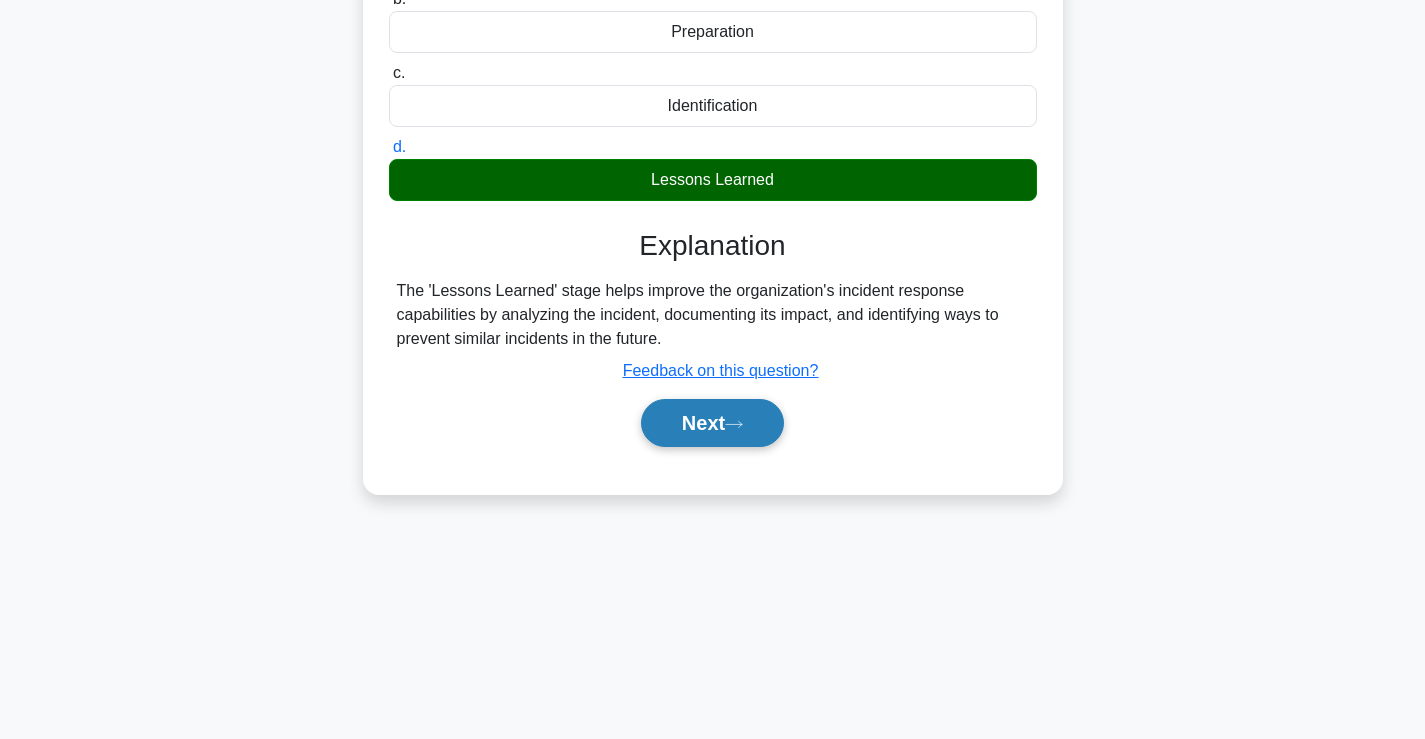 click on "••••" at bounding box center (712, 423) 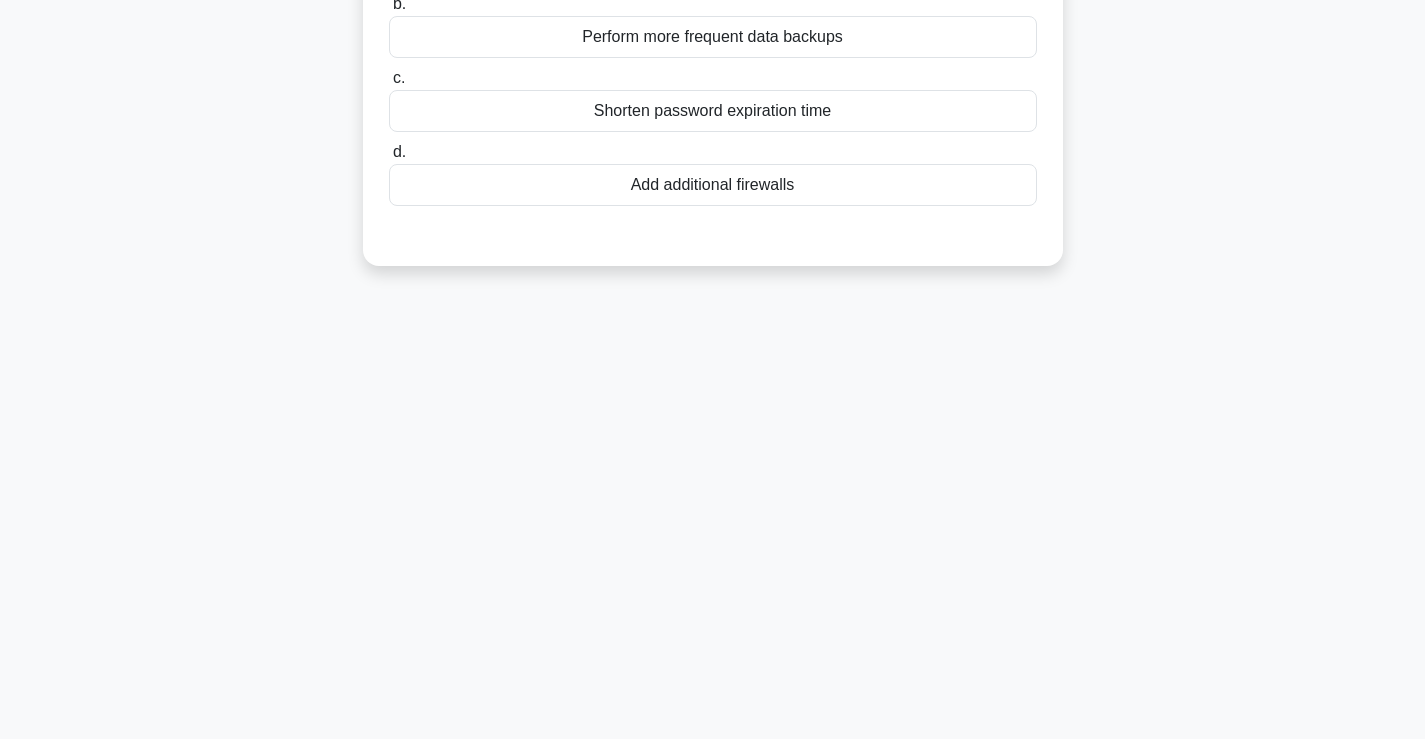 scroll, scrollTop: 0, scrollLeft: 0, axis: both 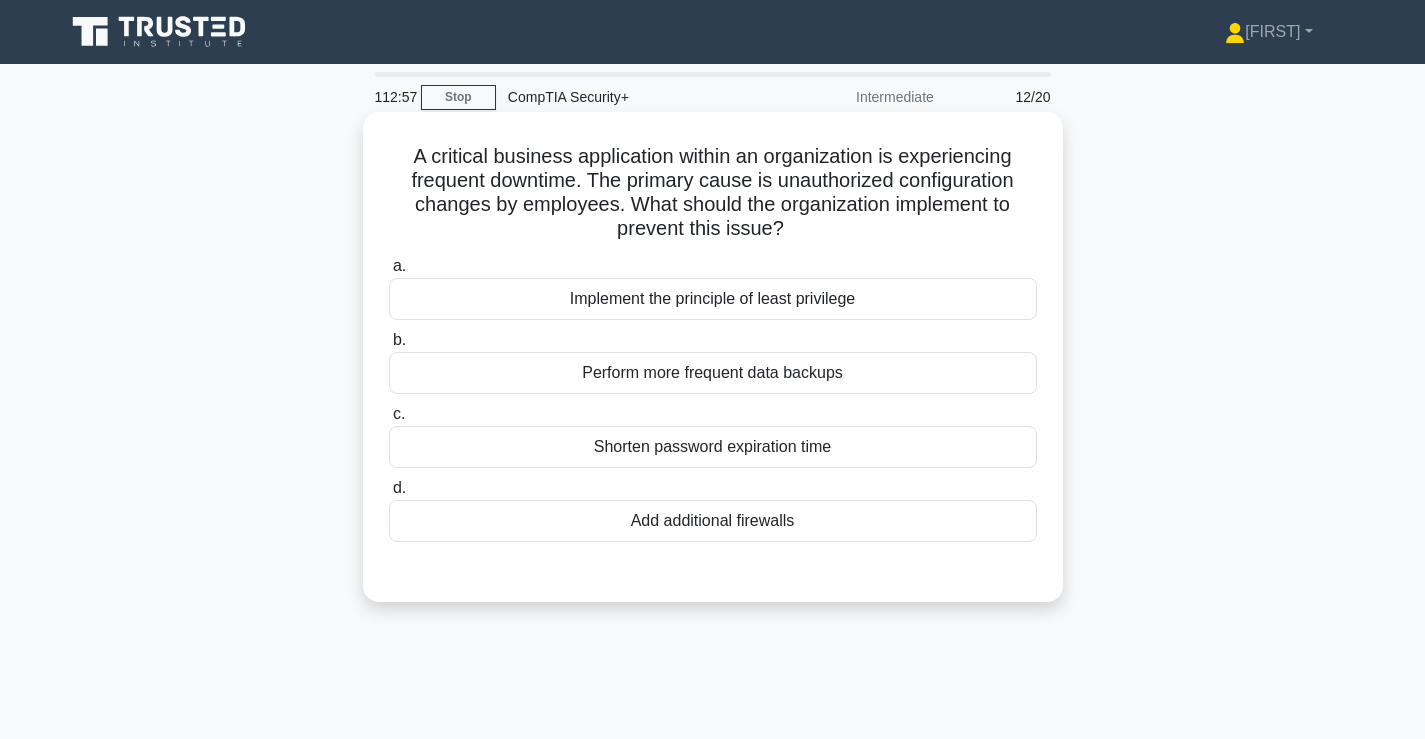 drag, startPoint x: 827, startPoint y: 227, endPoint x: 668, endPoint y: 222, distance: 159.0786 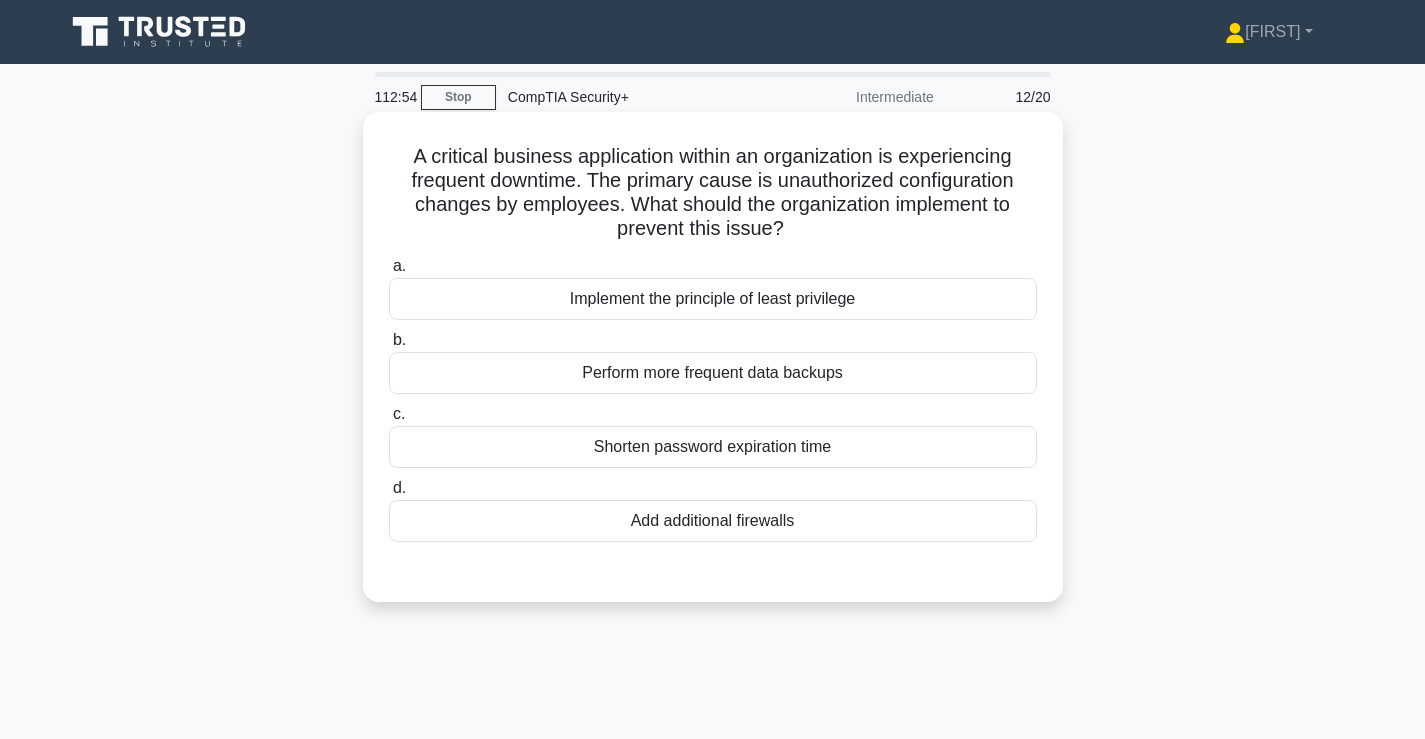 scroll, scrollTop: 167, scrollLeft: 0, axis: vertical 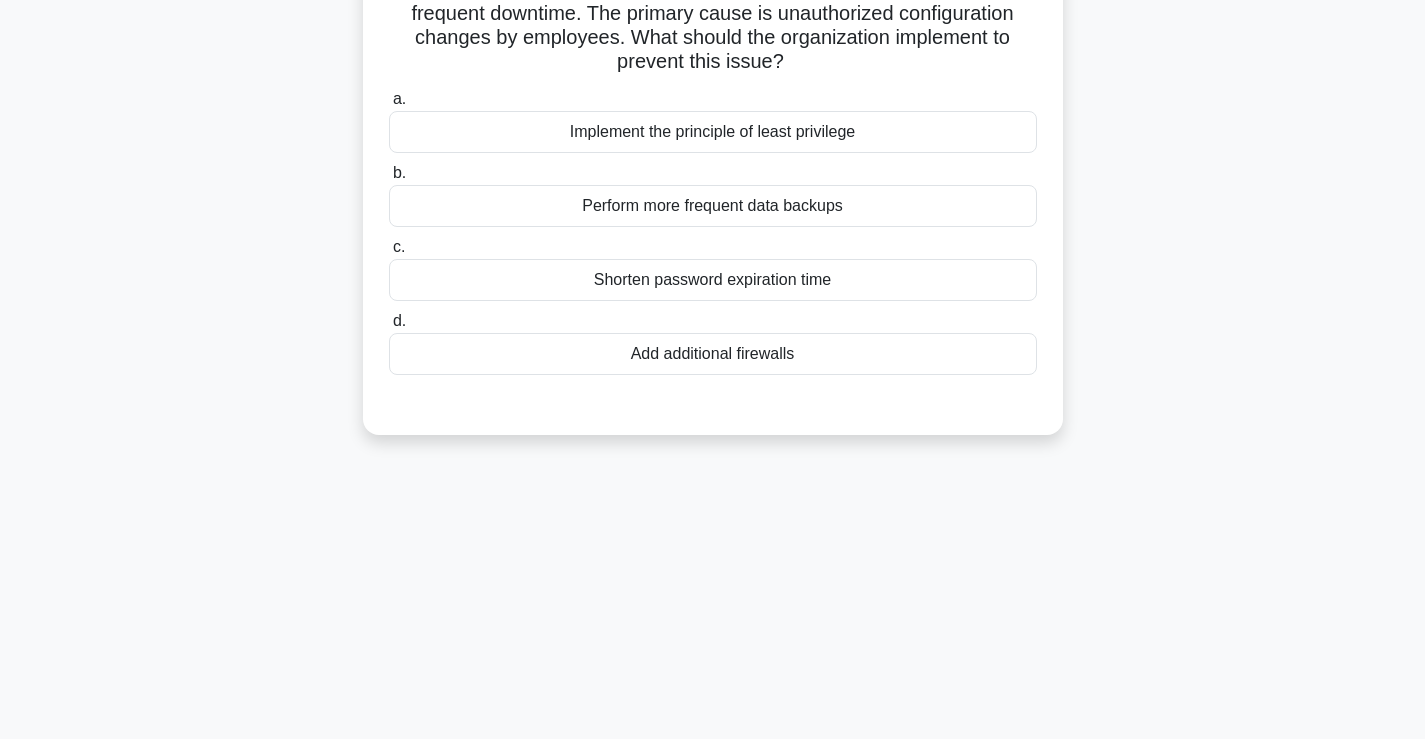 click on "A critical business application within an organization is experiencing frequent downtime. The primary cause is unauthorized configuration changes by employees. What should the organization implement to prevent this issue?
.spinner_0XTQ{transform-origin:center;animation:spinner_y6GP .75s linear infinite}@keyframes spinner_y6GP{100%{transform:rotate(360deg)}}" at bounding box center (713, 26) 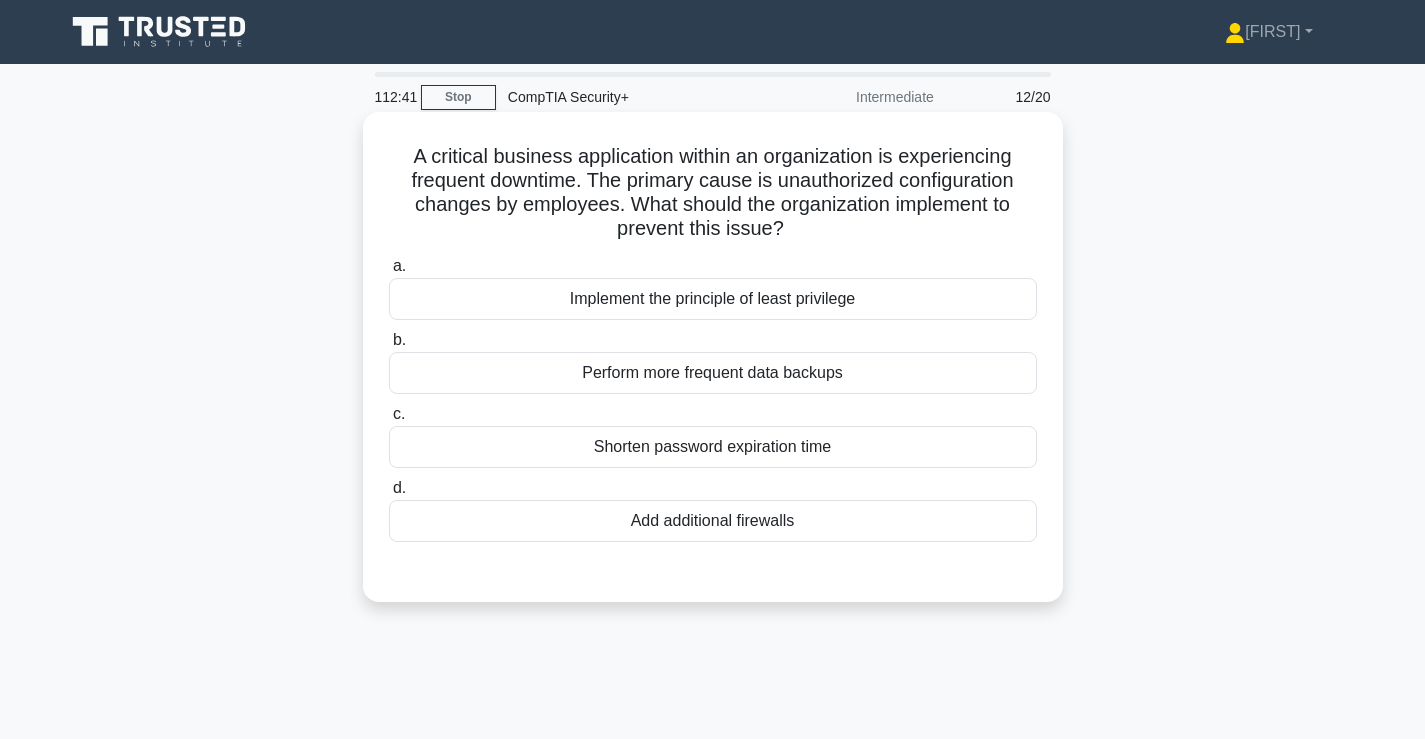 drag, startPoint x: 518, startPoint y: 198, endPoint x: 824, endPoint y: 223, distance: 307.01953 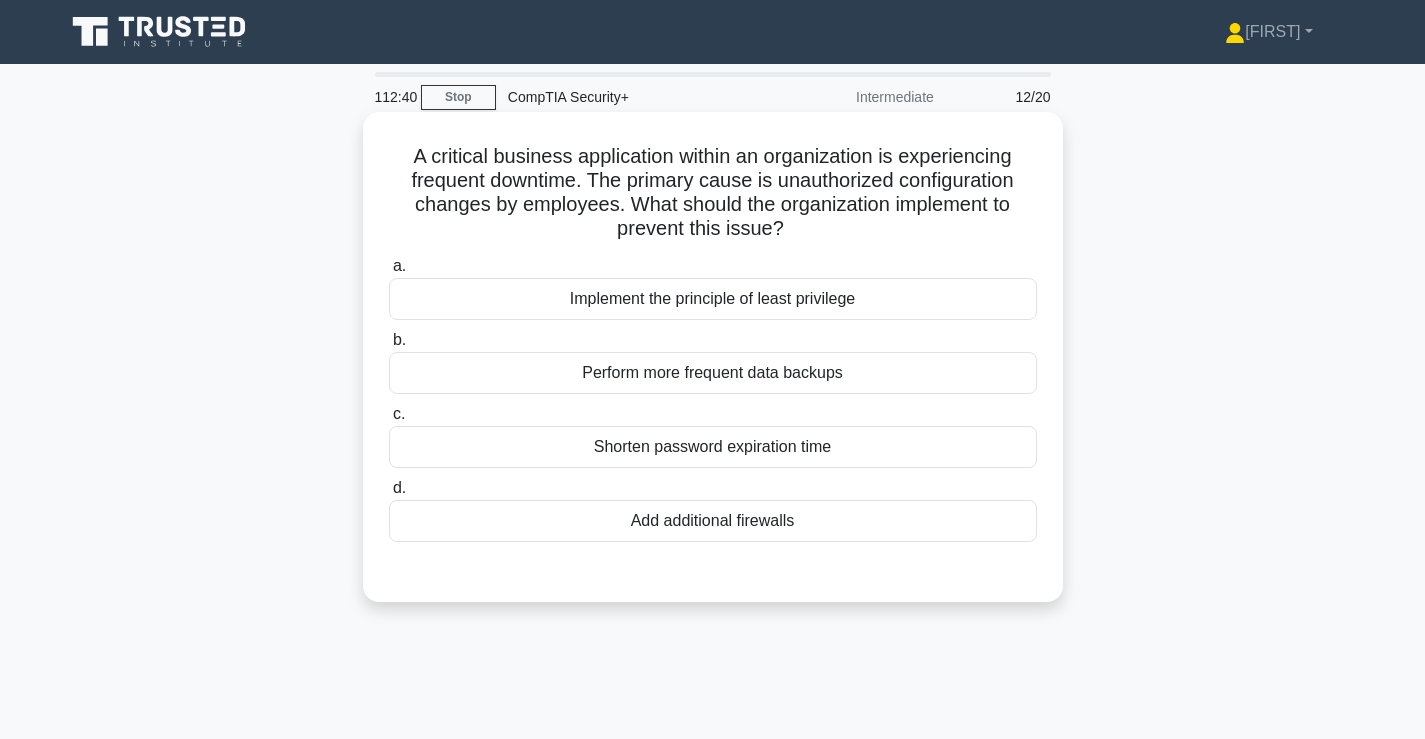 click on "A critical business application within an organization is experiencing frequent downtime. The primary cause is unauthorized configuration changes by employees. What should the organization implement to prevent this issue?
.spinner_0XTQ{transform-origin:center;animation:spinner_y6GP .75s linear infinite}@keyframes spinner_y6GP{100%{transform:rotate(360deg)}}" at bounding box center [713, 193] 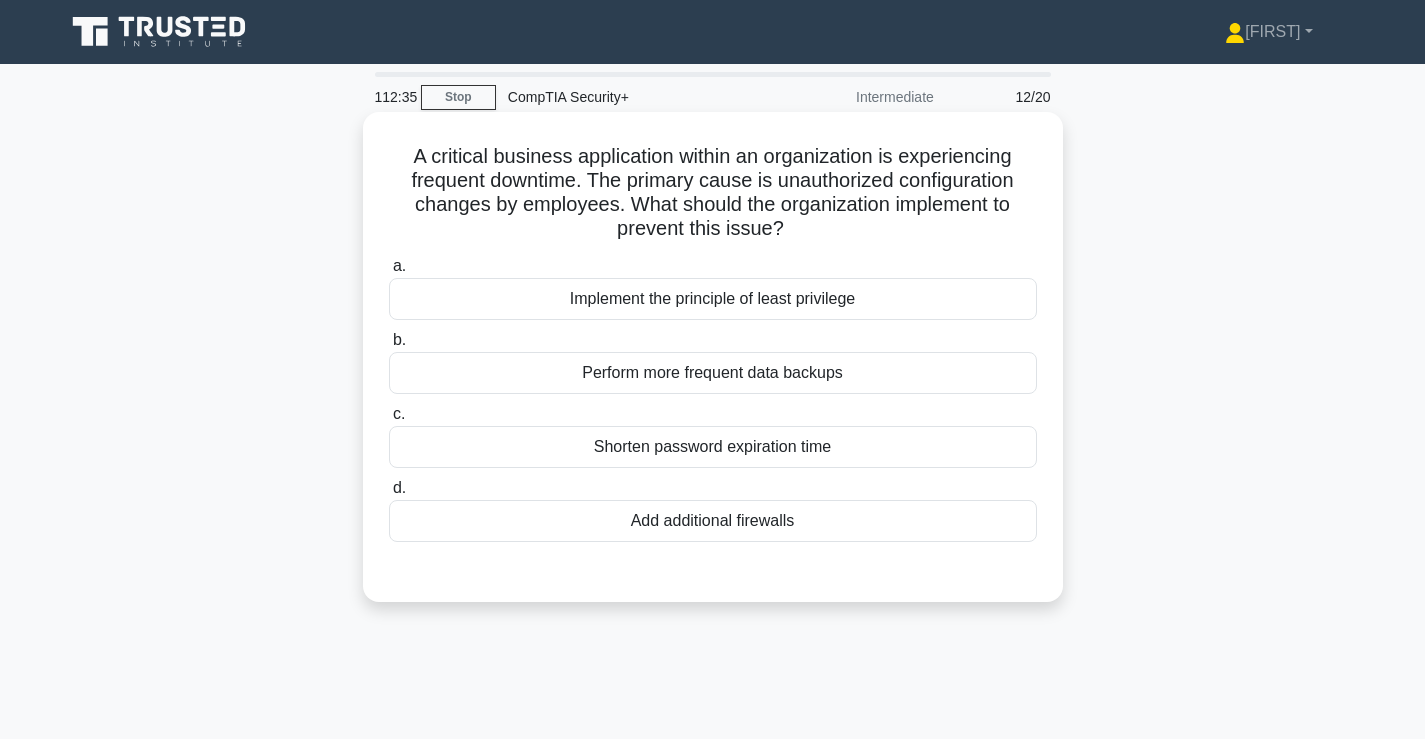 click on "Implement the principle of least privilege" at bounding box center (713, 299) 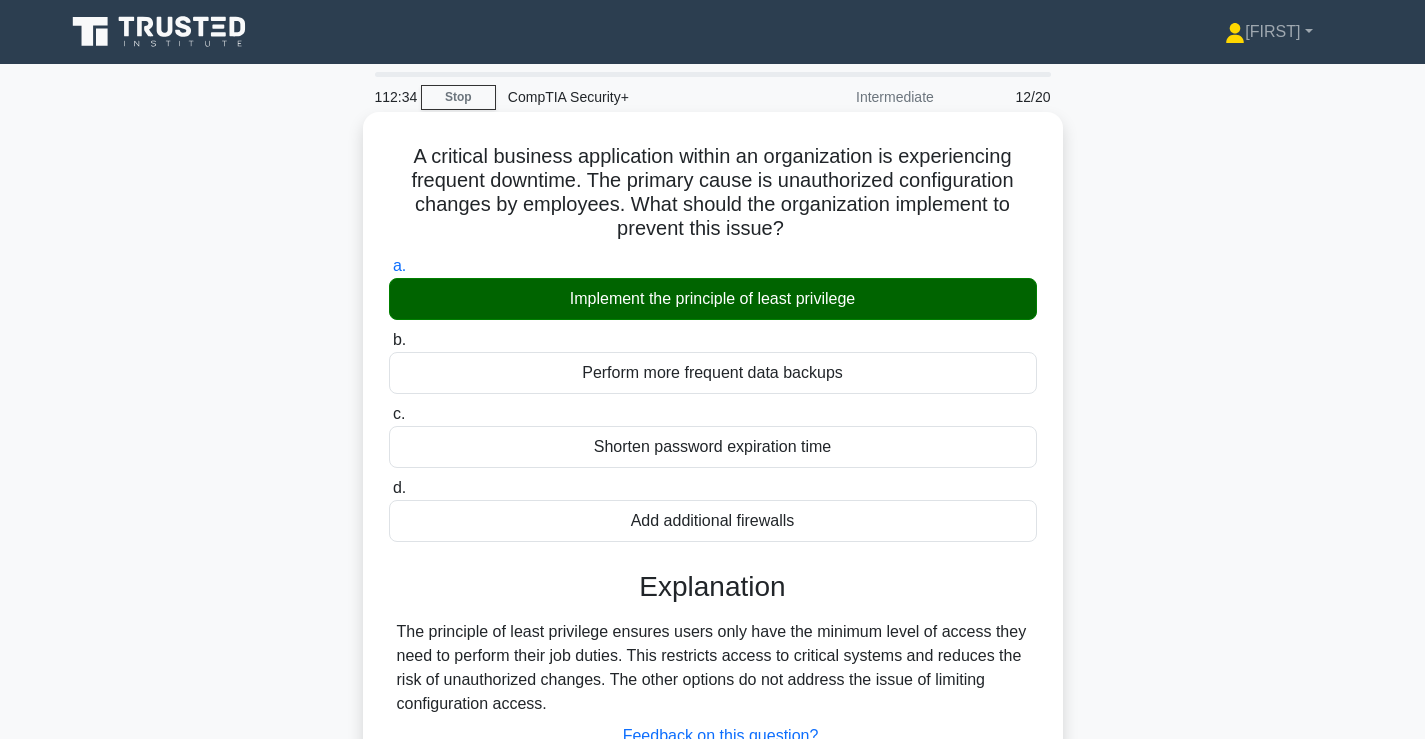 scroll, scrollTop: 341, scrollLeft: 0, axis: vertical 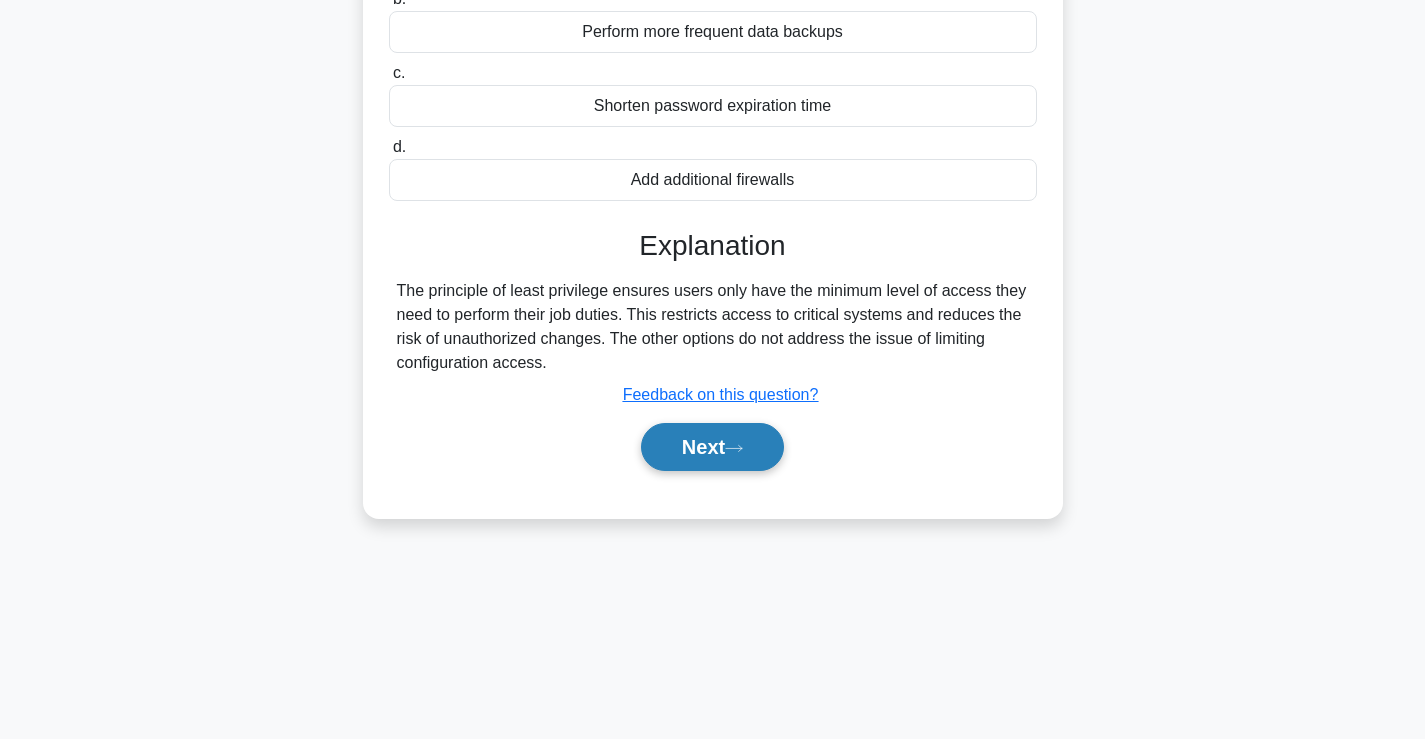 click on "••••" at bounding box center (712, 447) 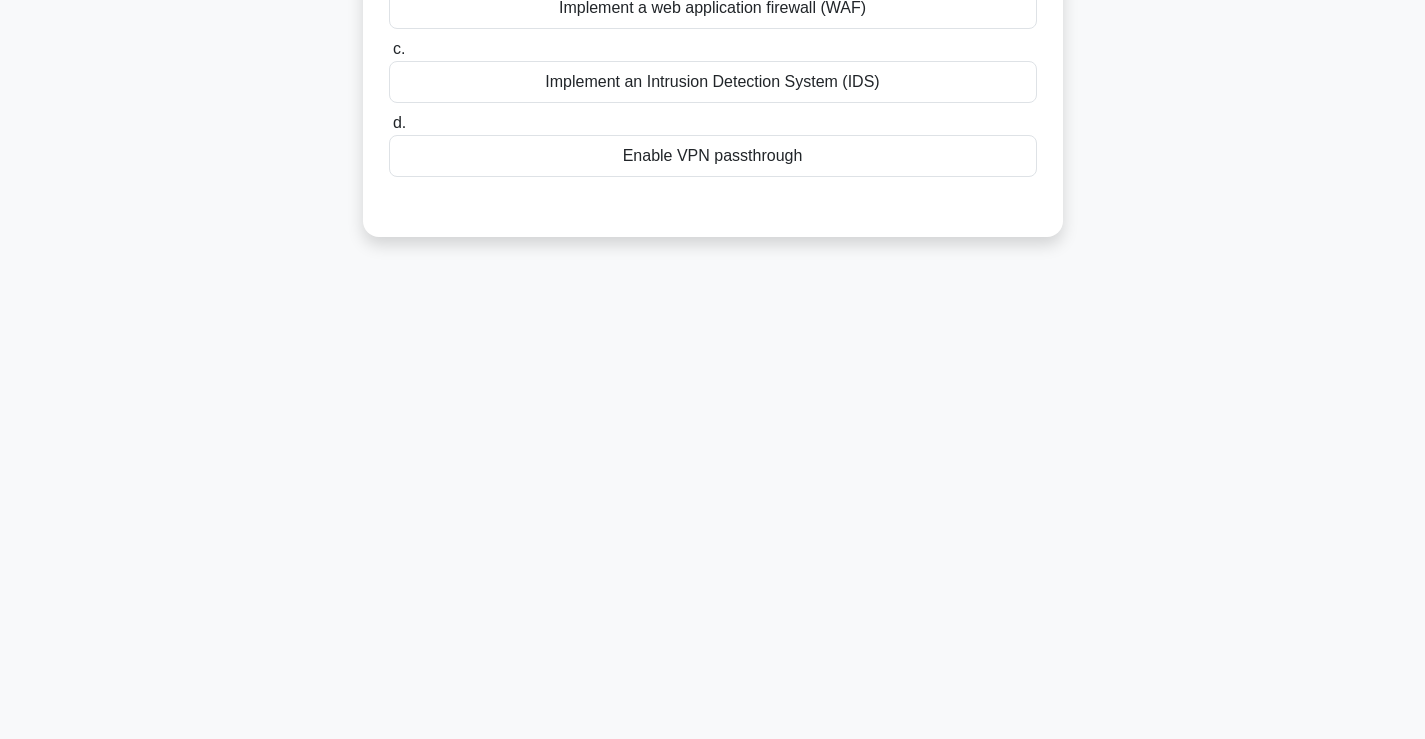 scroll, scrollTop: 0, scrollLeft: 0, axis: both 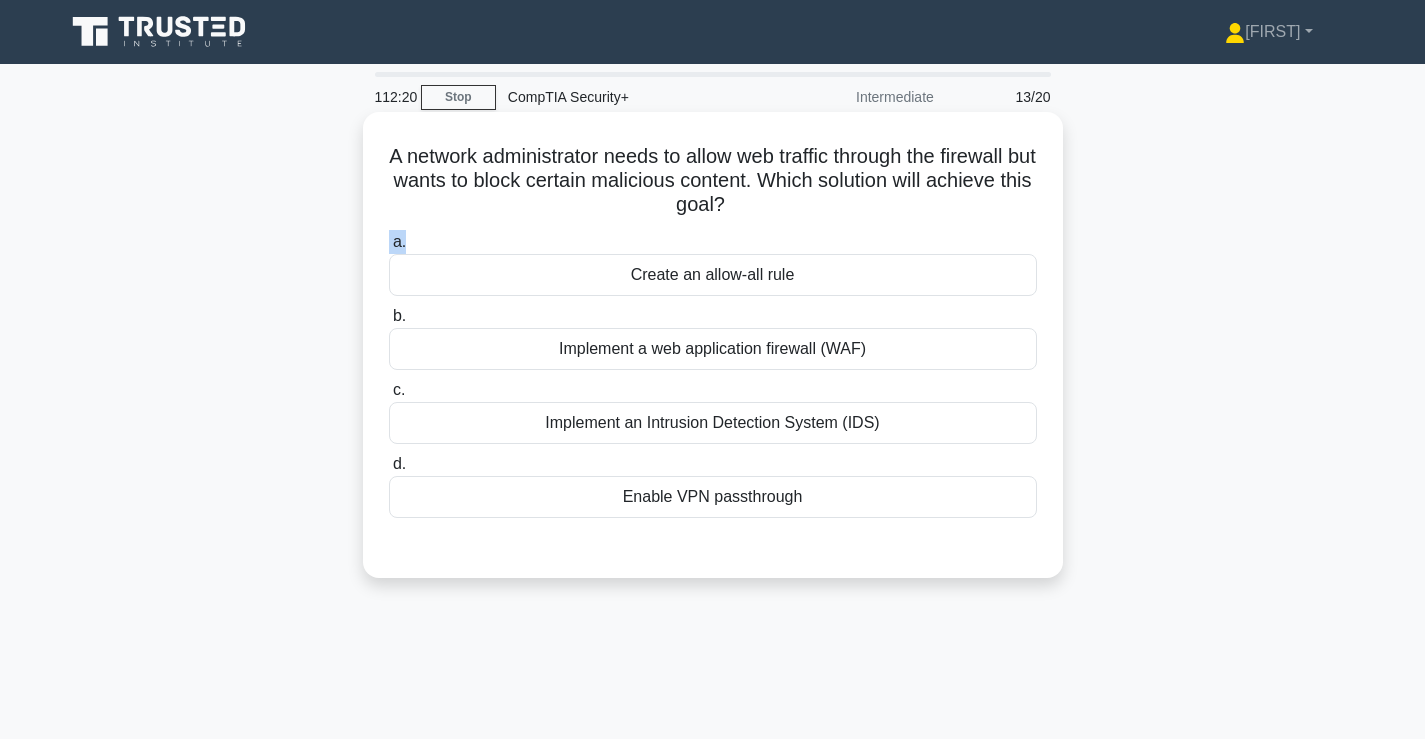 click on "A network administrator needs to allow web traffic through the firewall but wants to block certain malicious content. Which solution will achieve this goal?
.spinner_0XTQ{transform-origin:center;animation:spinner_y6GP .75s linear infinite}@keyframes spinner_y6GP{100%{transform:rotate(360deg)}}
a.
Create an allow-all rule
b. c. d." at bounding box center (713, 345) 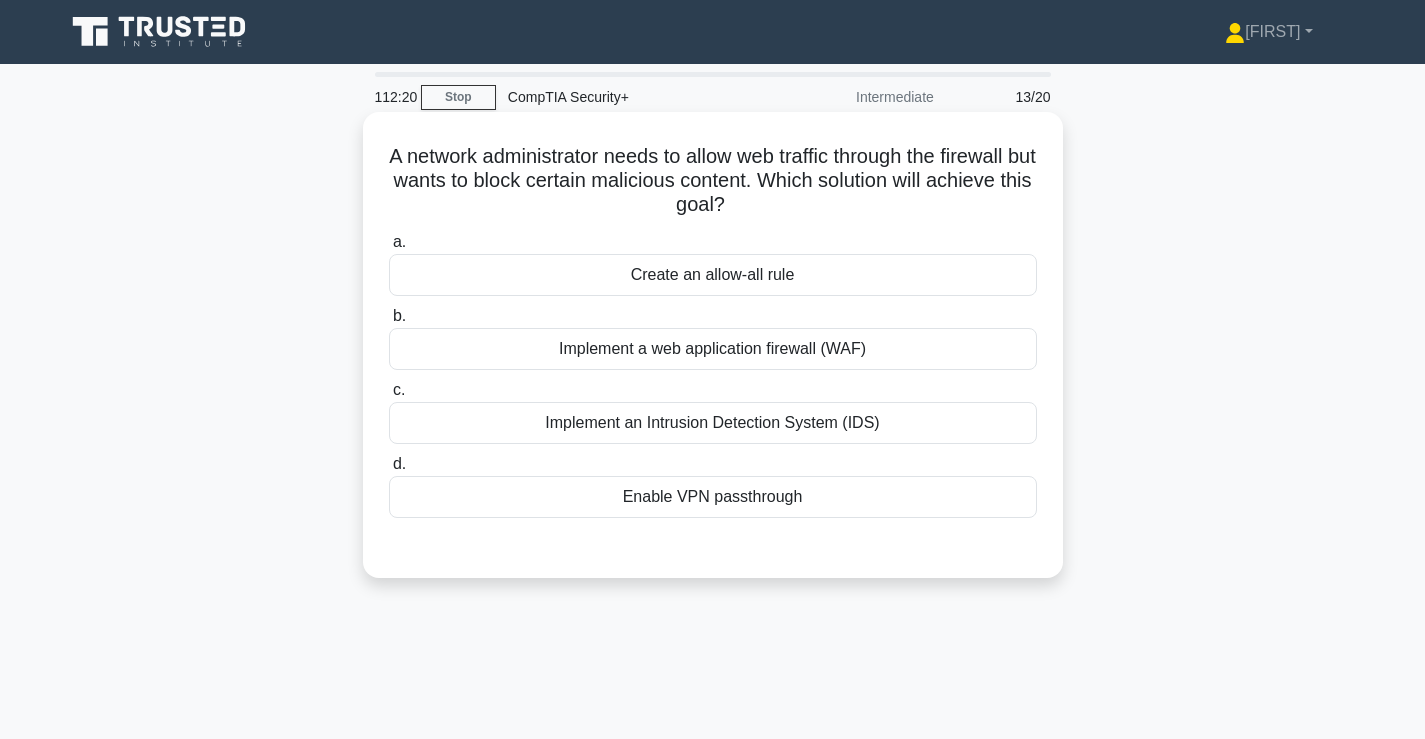click on "A network administrator needs to allow web traffic through the firewall but wants to block certain malicious content. Which solution will achieve this goal?
.spinner_0XTQ{transform-origin:center;animation:spinner_y6GP .75s linear infinite}@keyframes spinner_y6GP{100%{transform:rotate(360deg)}}" at bounding box center [713, 181] 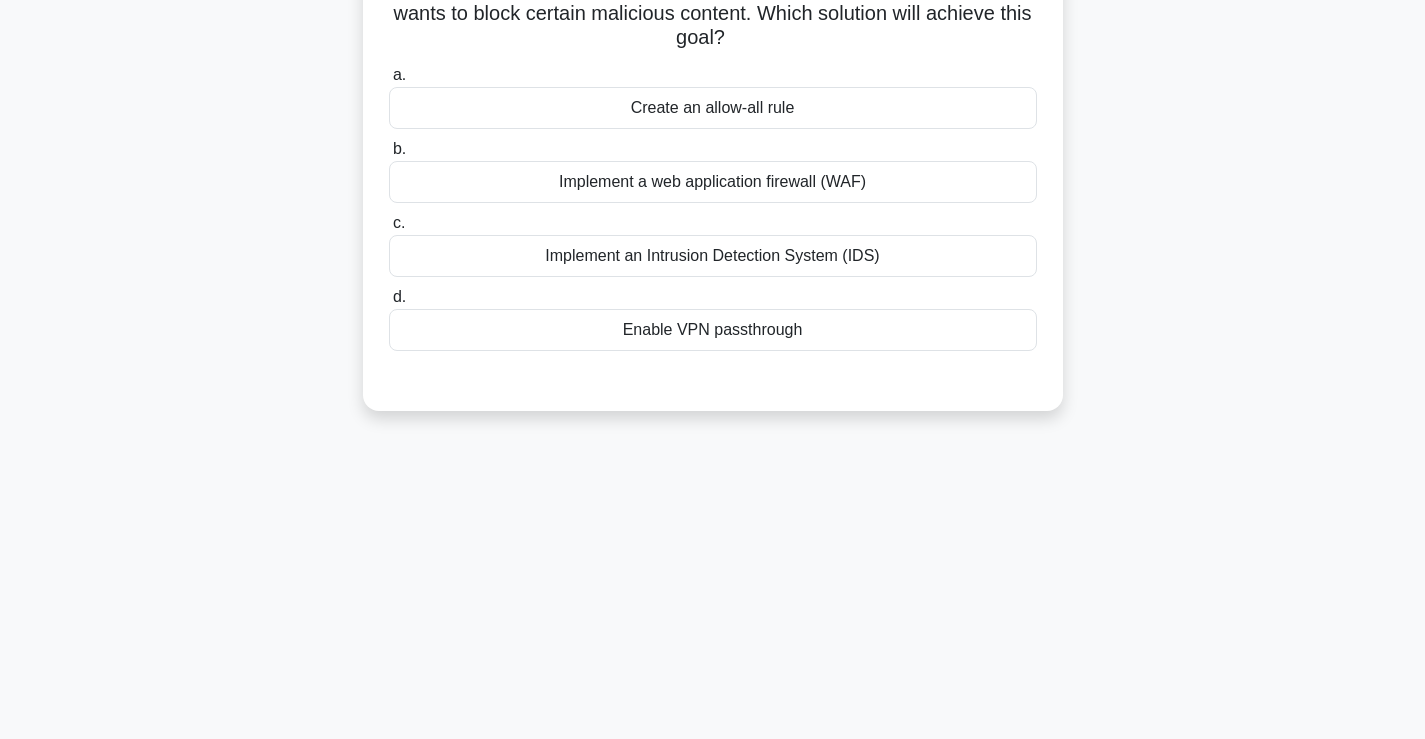 scroll, scrollTop: 0, scrollLeft: 0, axis: both 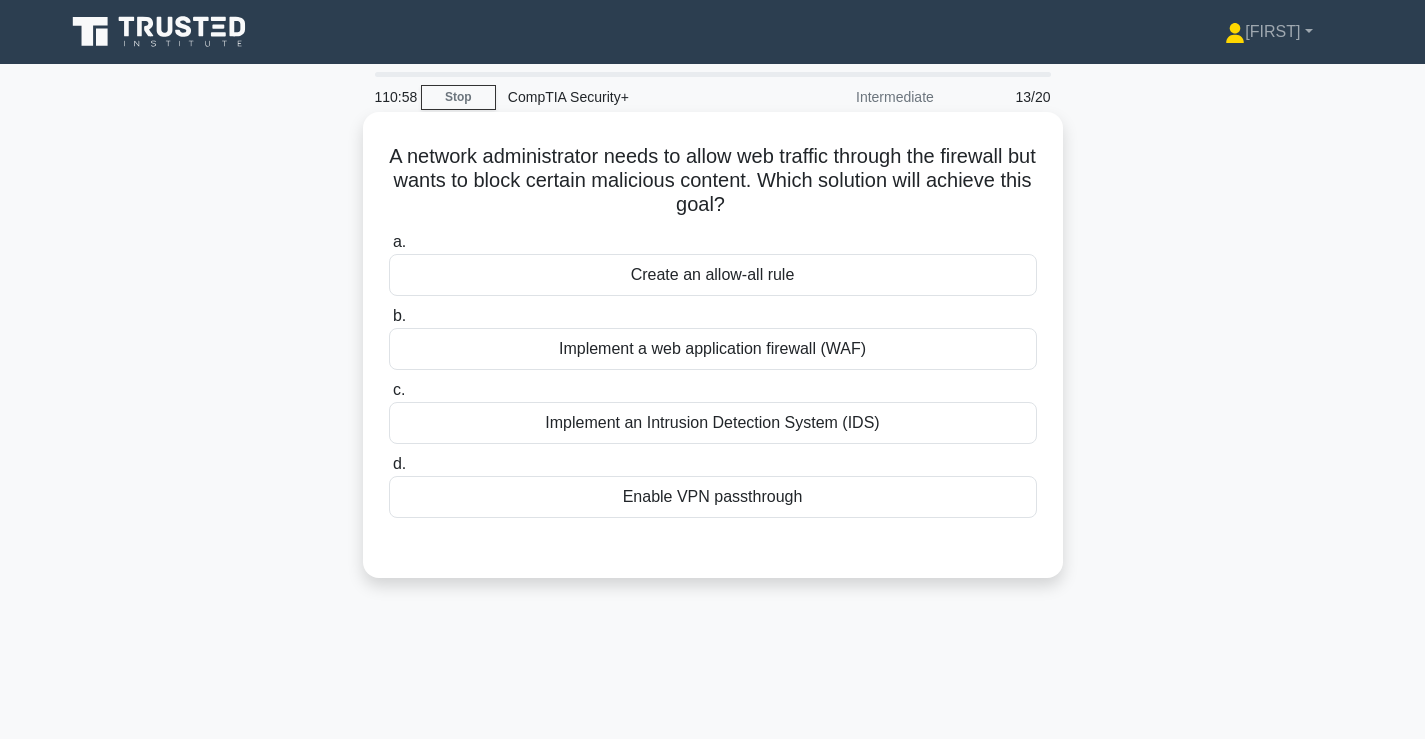 drag, startPoint x: 819, startPoint y: 221, endPoint x: 662, endPoint y: 192, distance: 159.65588 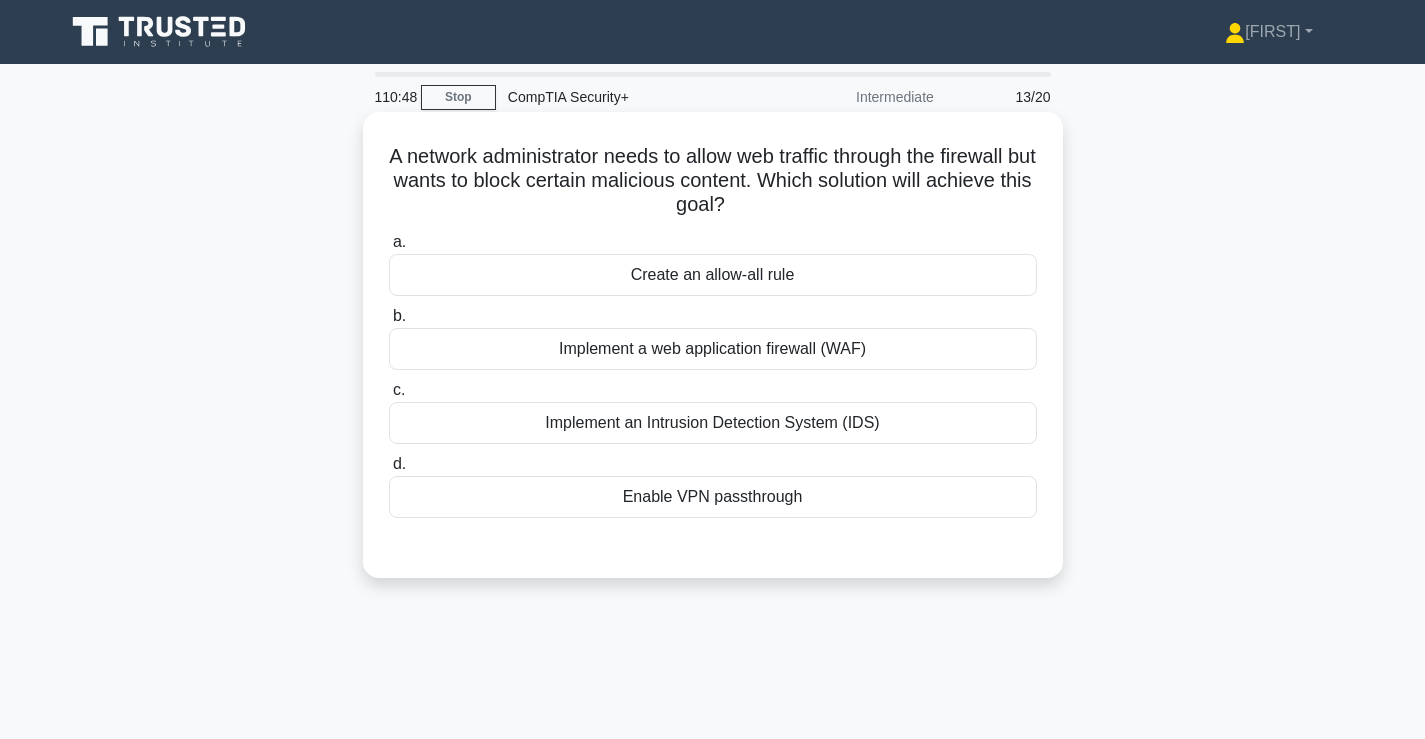 click on "Implement a web application firewall (WAF)" at bounding box center (713, 349) 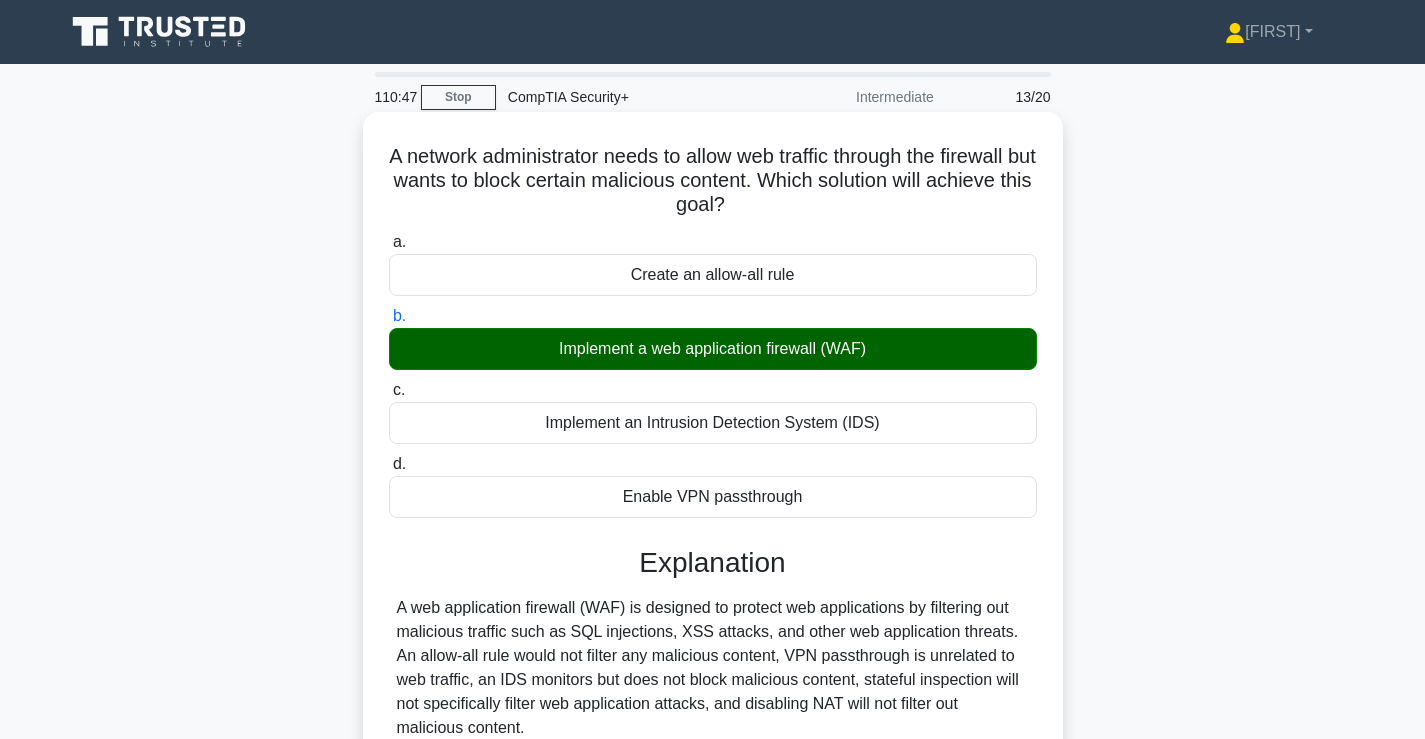 scroll, scrollTop: 341, scrollLeft: 0, axis: vertical 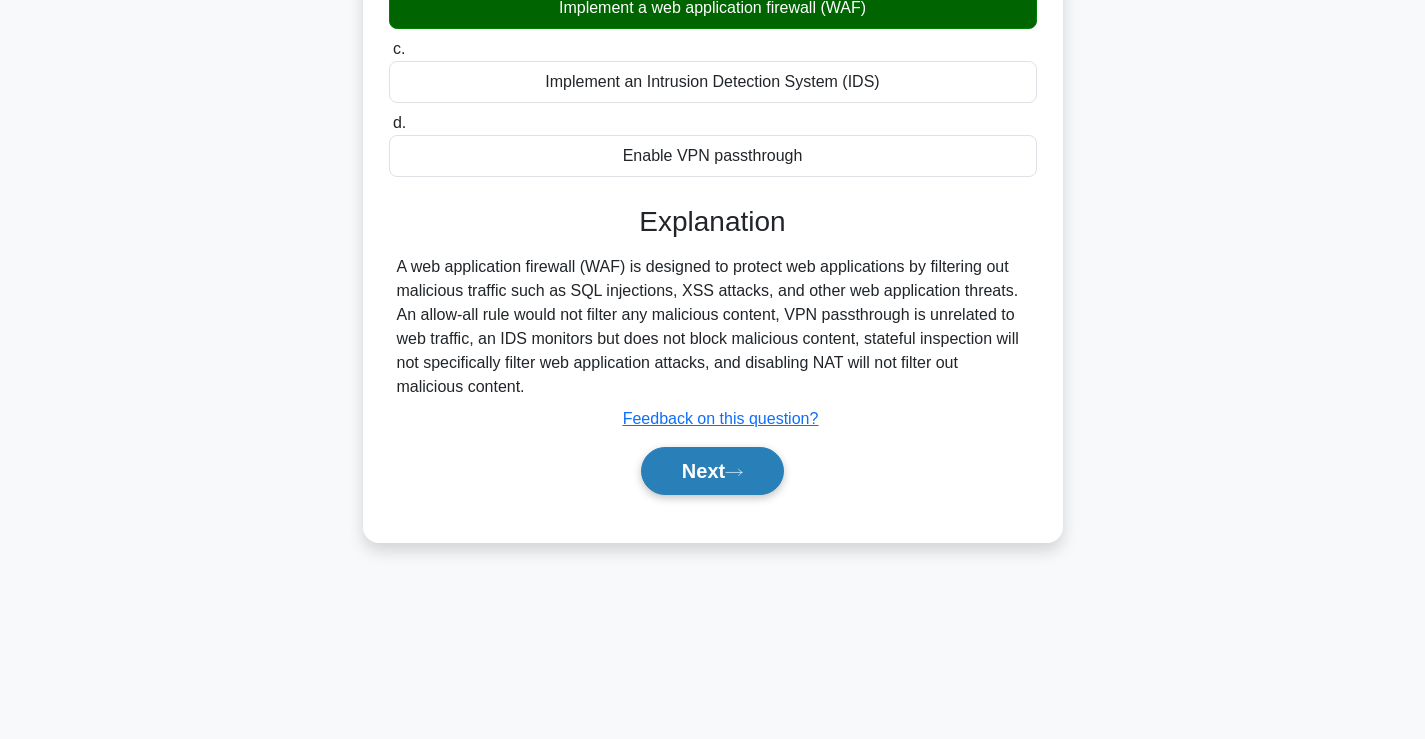 click on "••••" at bounding box center [712, 471] 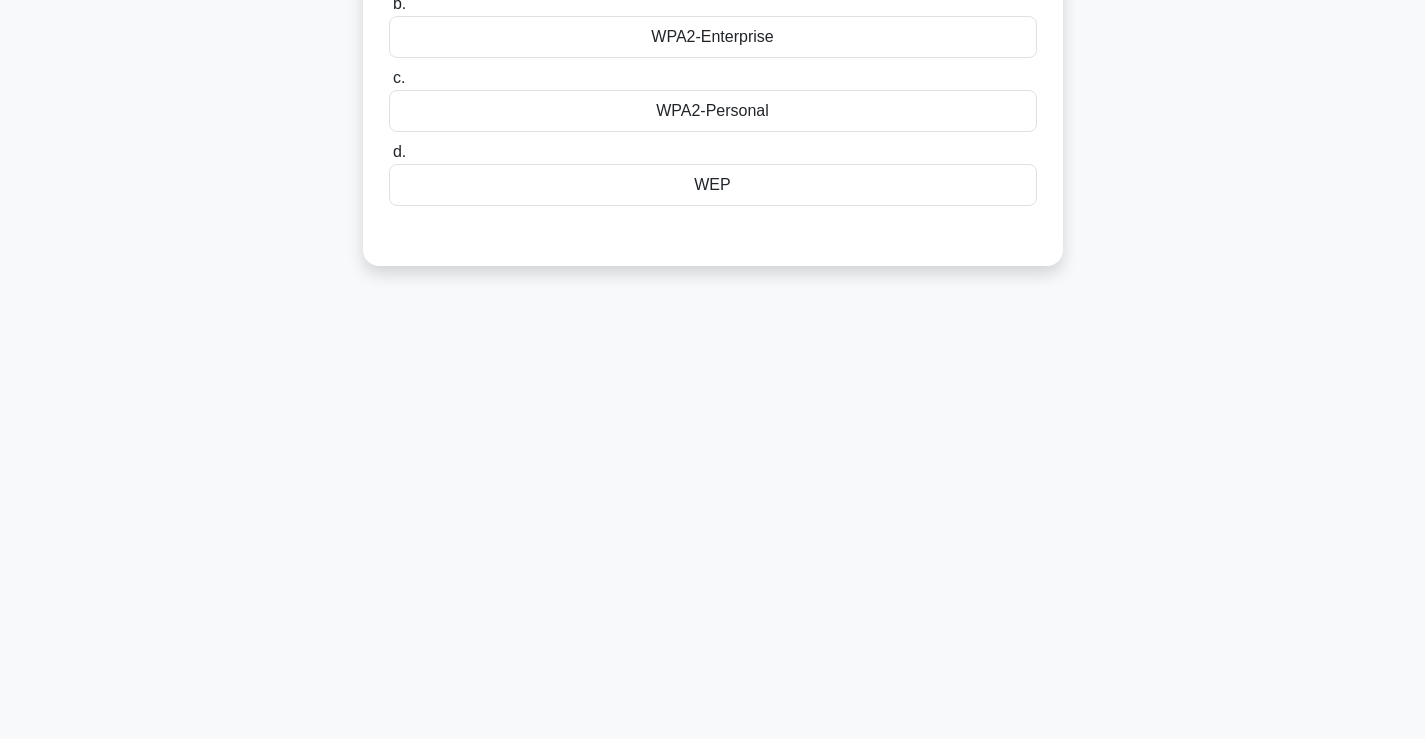 scroll, scrollTop: 0, scrollLeft: 0, axis: both 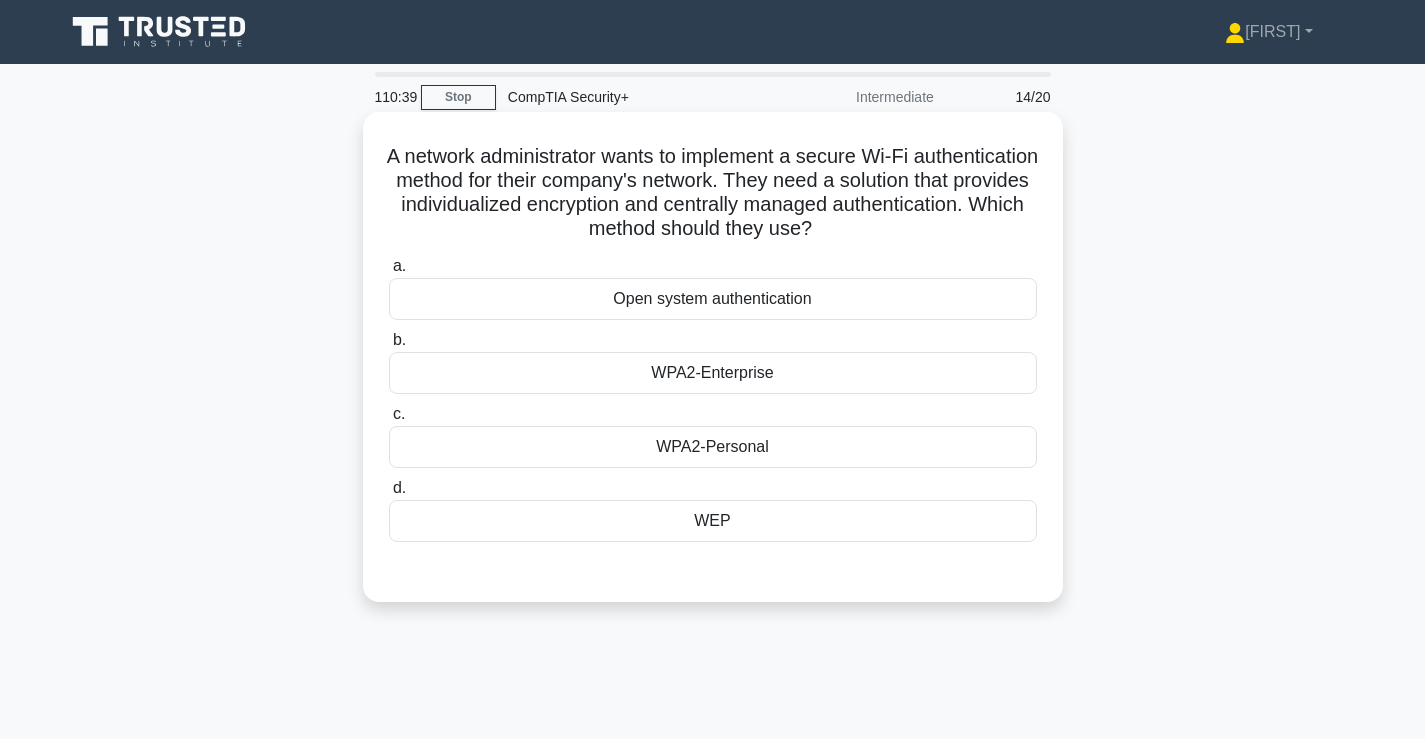 drag, startPoint x: 965, startPoint y: 219, endPoint x: 839, endPoint y: 218, distance: 126.00397 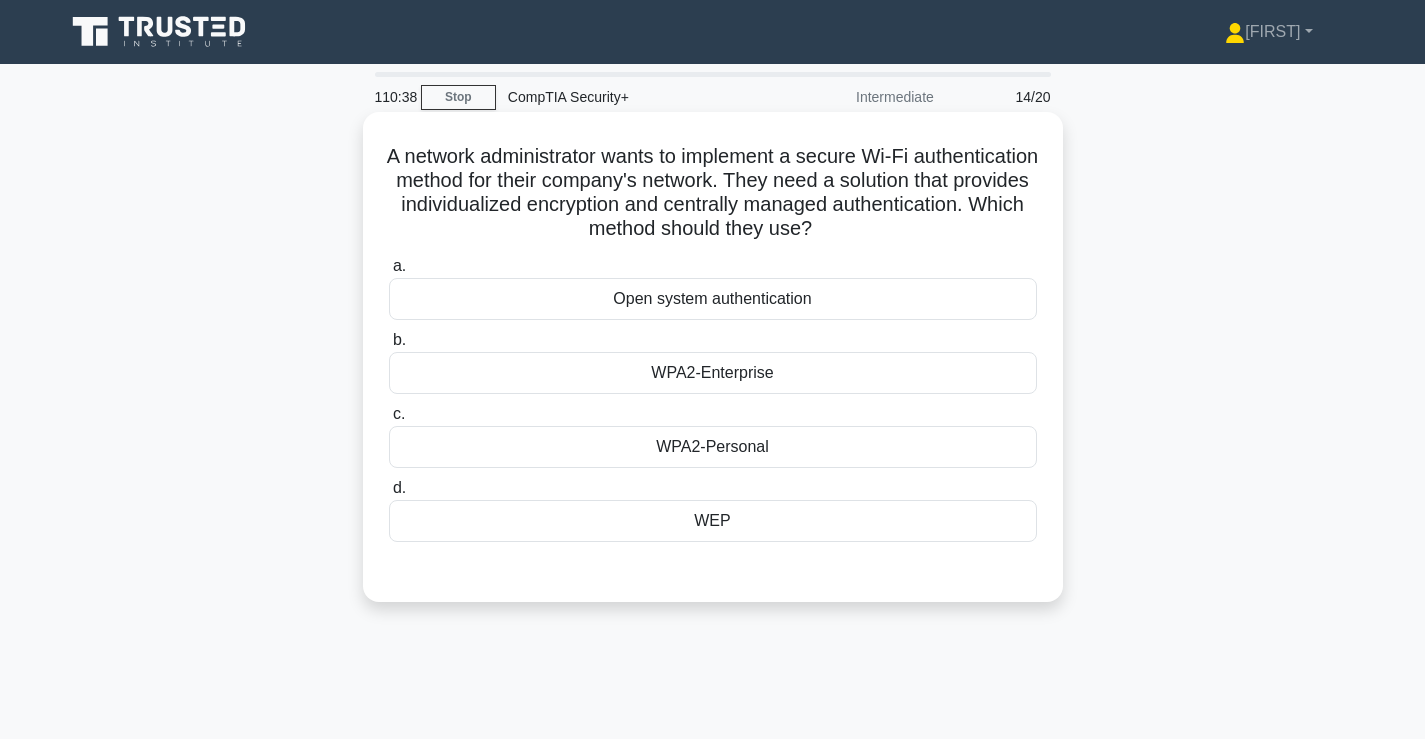 click on "A network administrator wants to implement a secure Wi-Fi authentication method for their company's network. They need a solution that provides individualized encryption and centrally managed authentication. Which method should they use?
.spinner_0XTQ{transform-origin:center;animation:spinner_y6GP .75s linear infinite}@keyframes spinner_y6GP{100%{transform:rotate(360deg)}}" at bounding box center [713, 193] 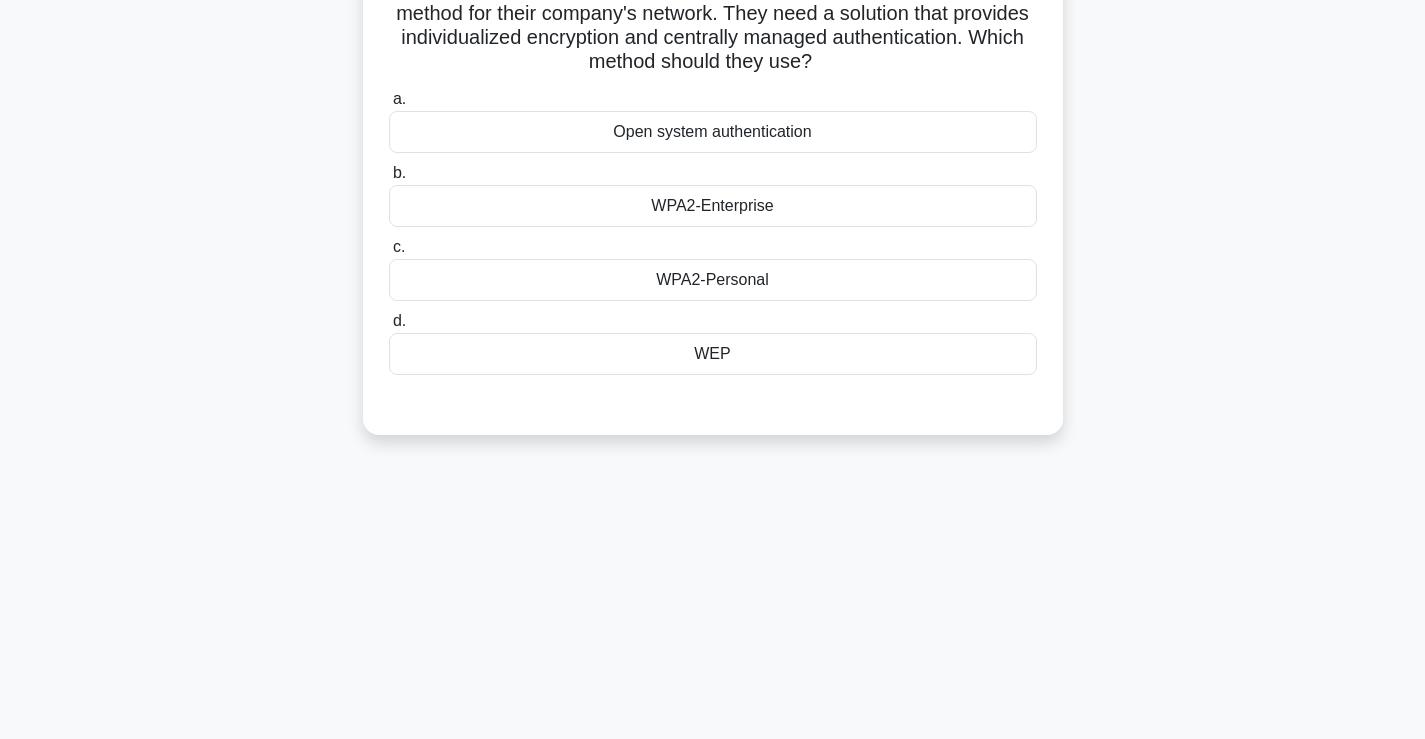 scroll, scrollTop: 0, scrollLeft: 0, axis: both 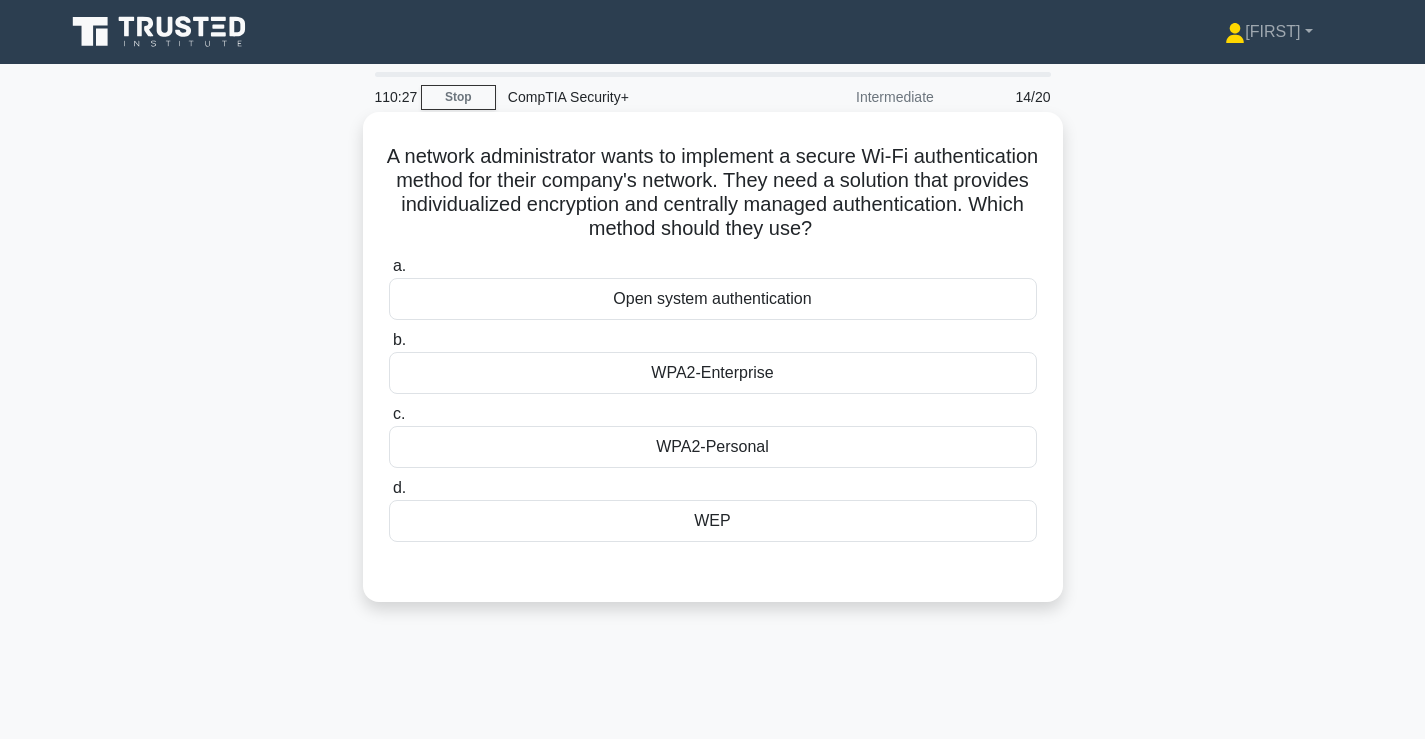 click on "WPA2-Enterprise" at bounding box center (713, 373) 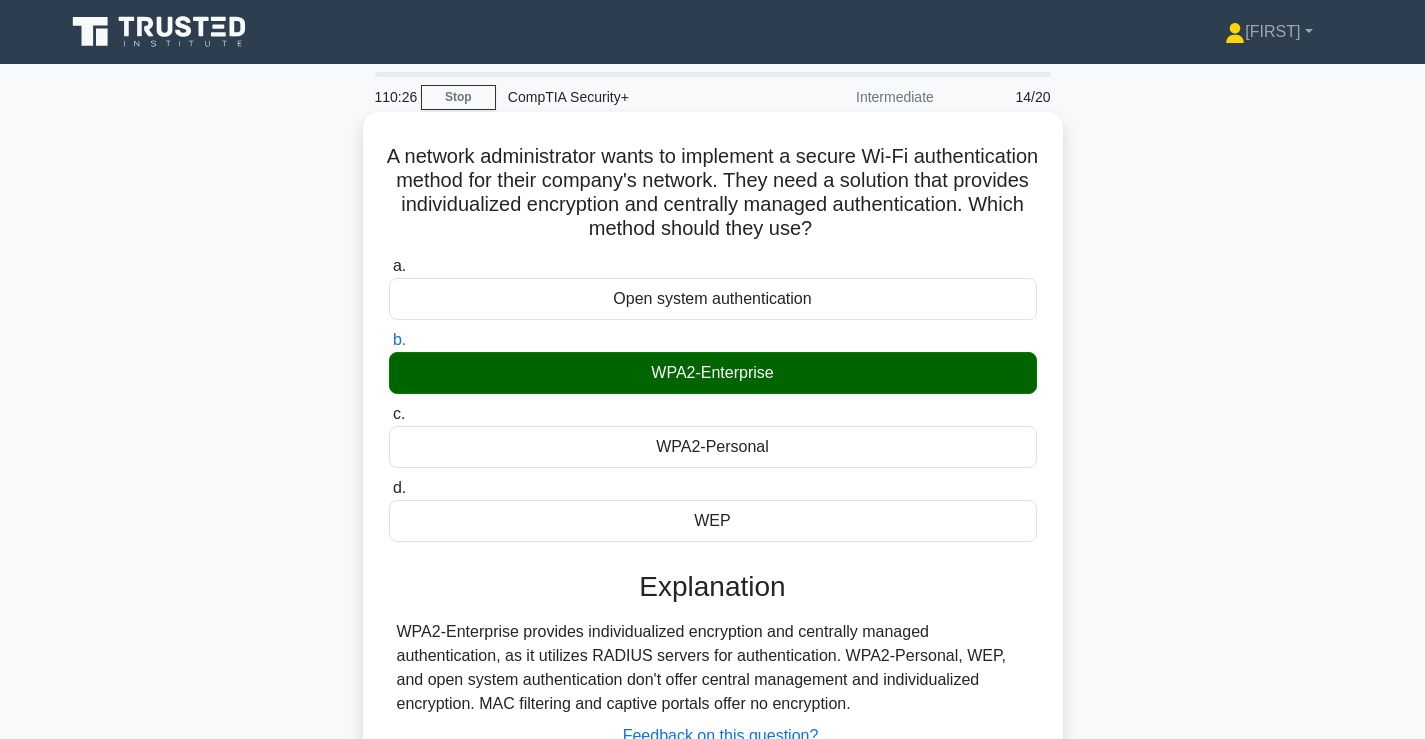 scroll, scrollTop: 341, scrollLeft: 0, axis: vertical 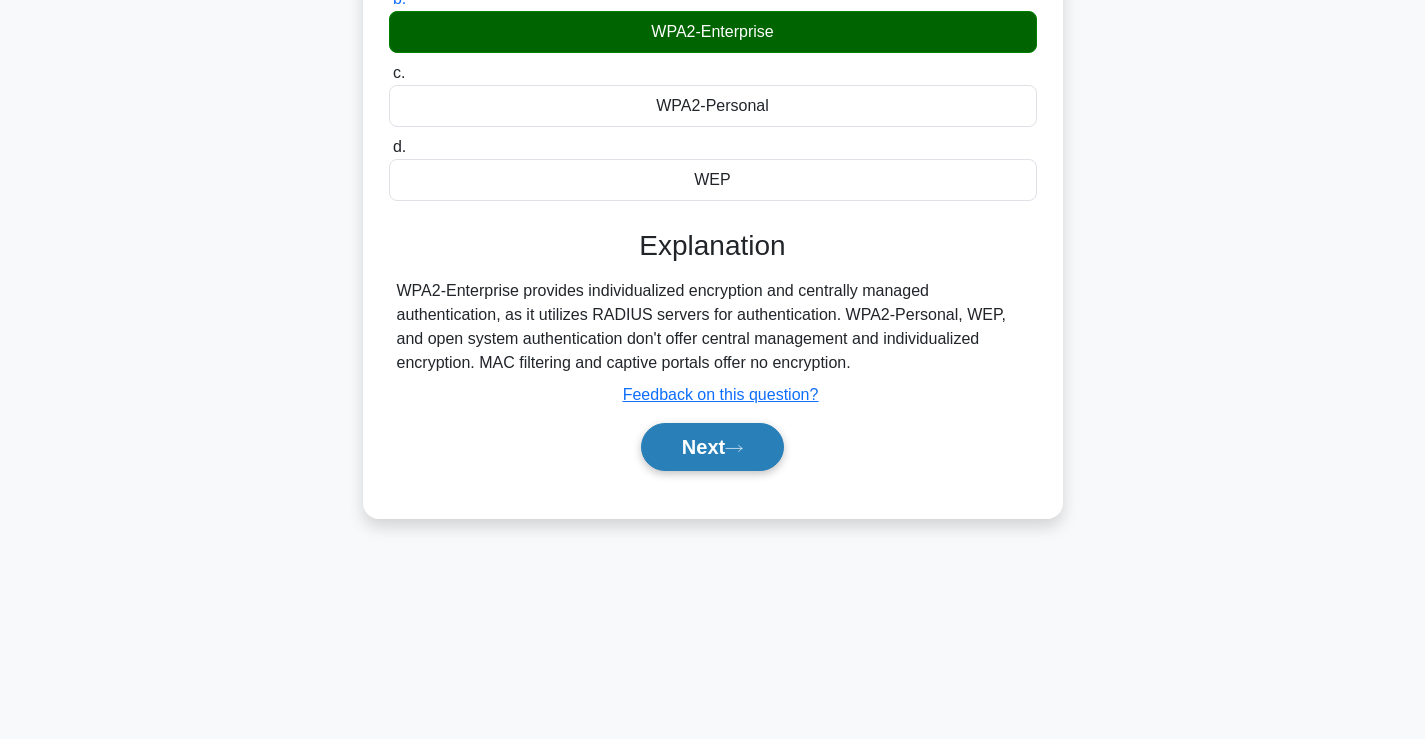 click on "••••" at bounding box center [712, 447] 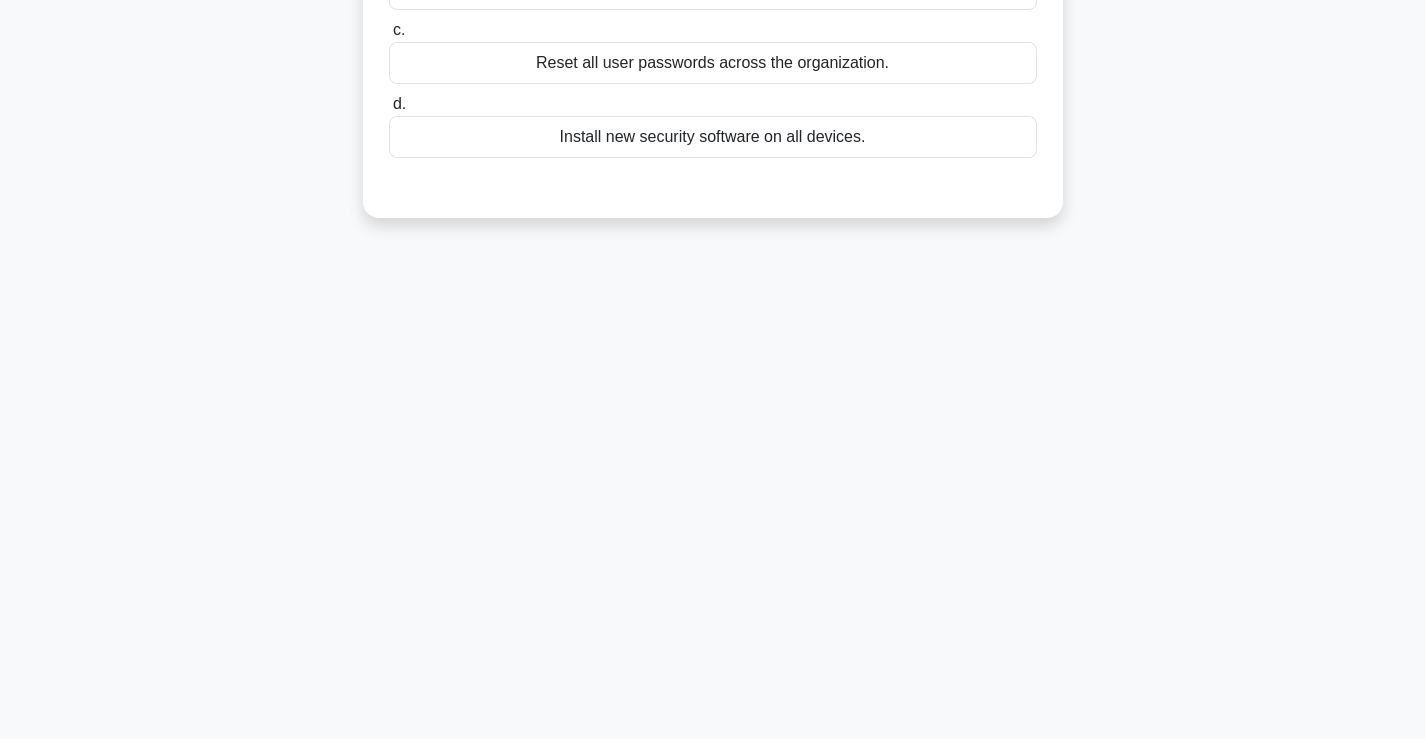 scroll, scrollTop: 0, scrollLeft: 0, axis: both 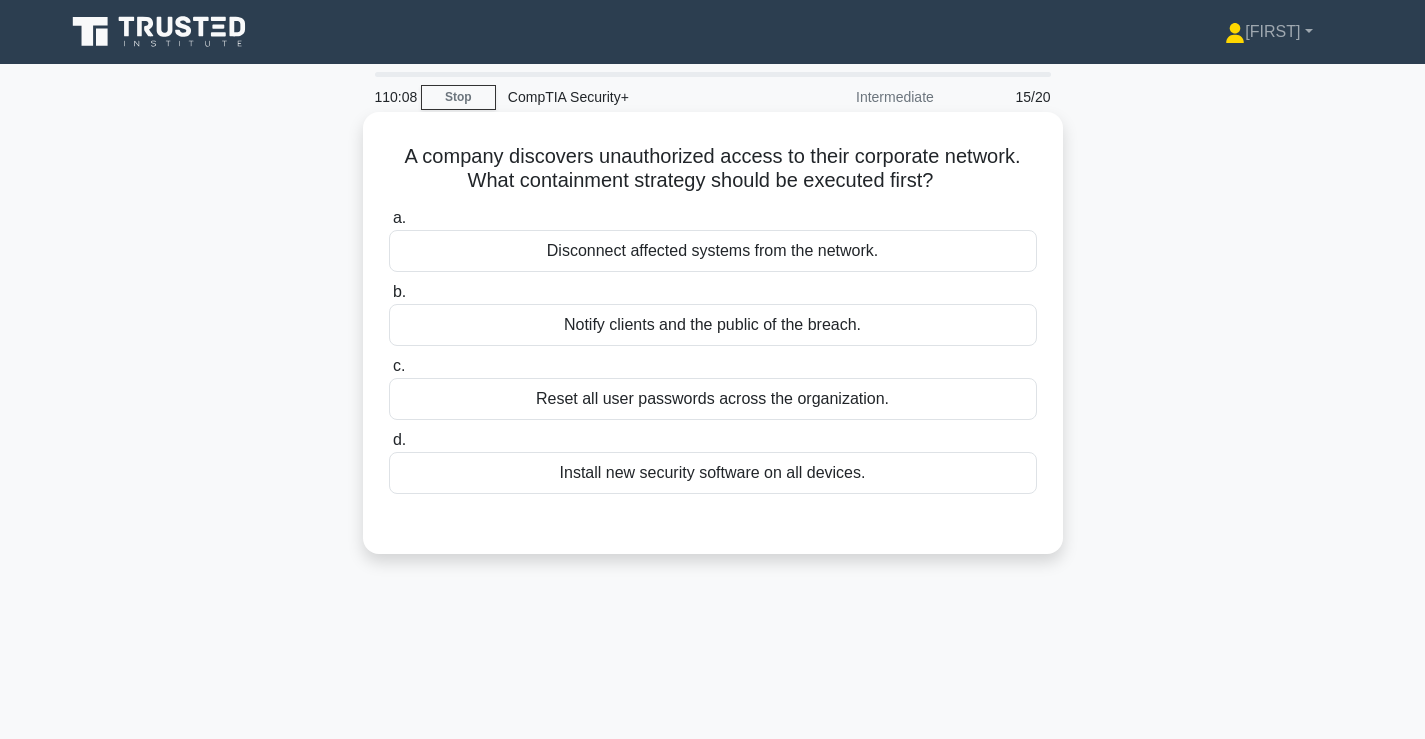 click on "Notify clients and the public of the breach." at bounding box center (713, 325) 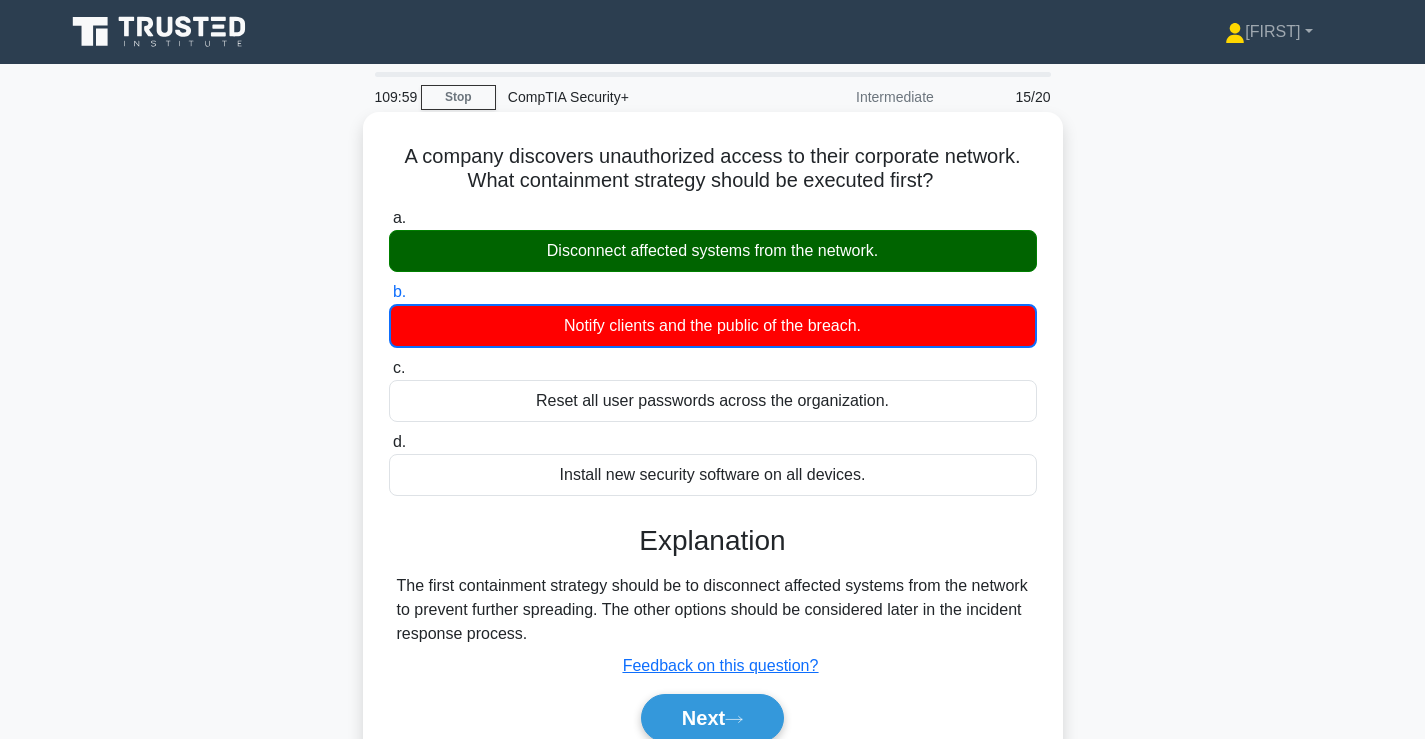 scroll, scrollTop: 341, scrollLeft: 0, axis: vertical 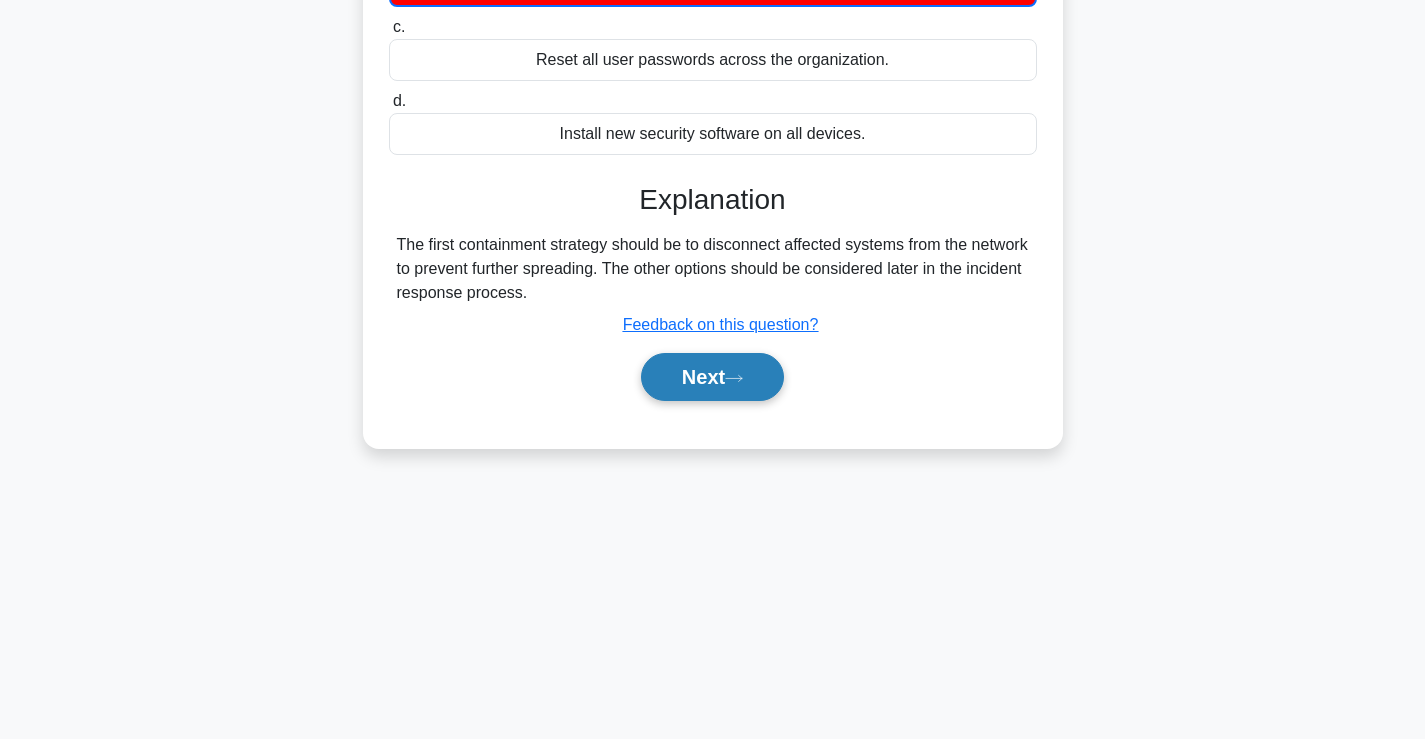 click on "••••" at bounding box center (712, 377) 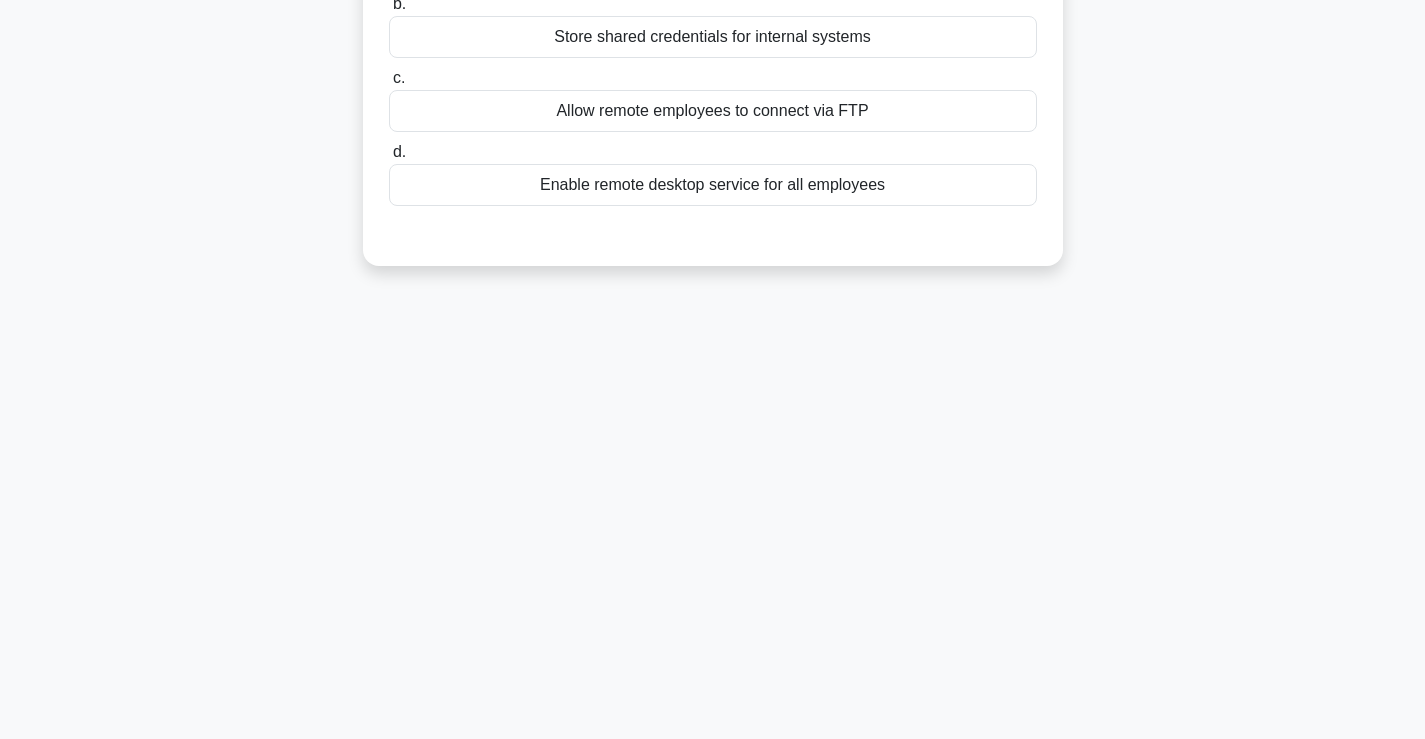 scroll, scrollTop: 0, scrollLeft: 0, axis: both 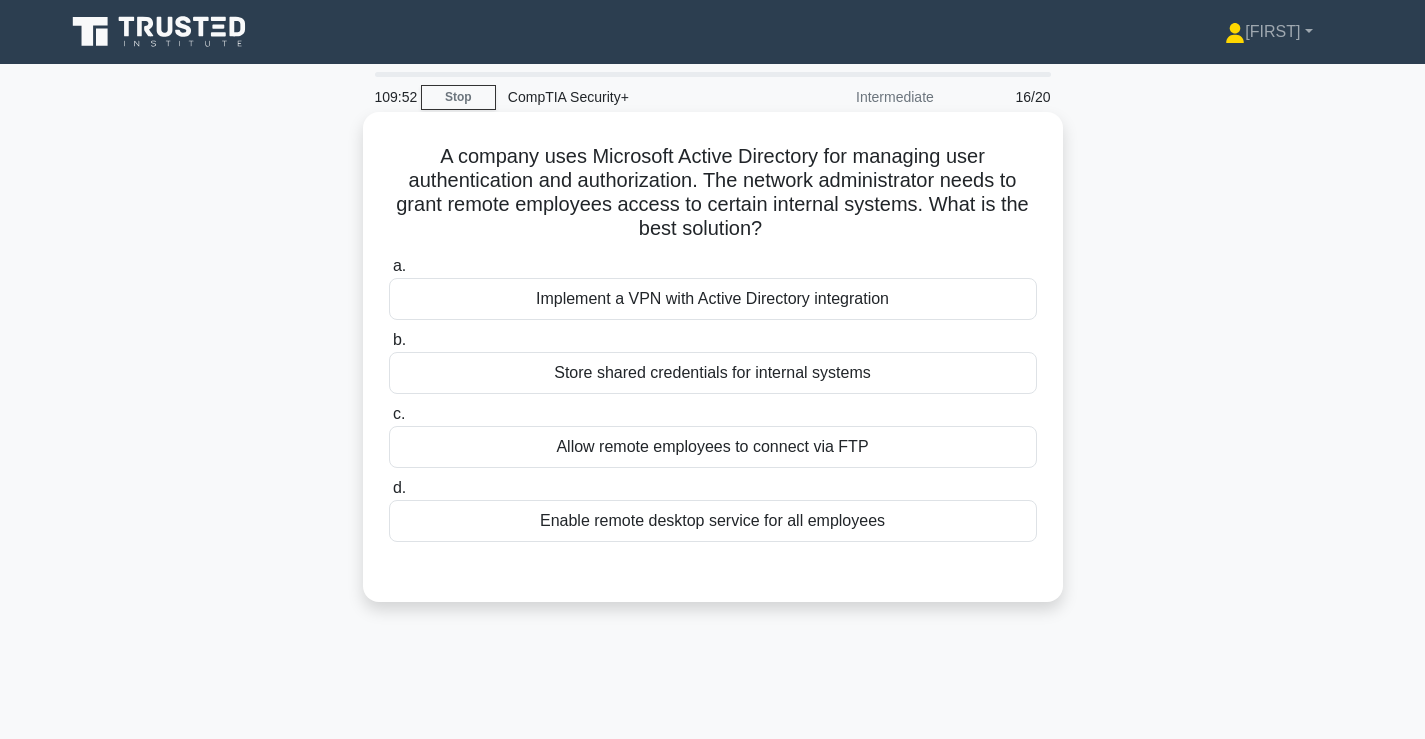 drag, startPoint x: 656, startPoint y: 162, endPoint x: 783, endPoint y: 229, distance: 143.58969 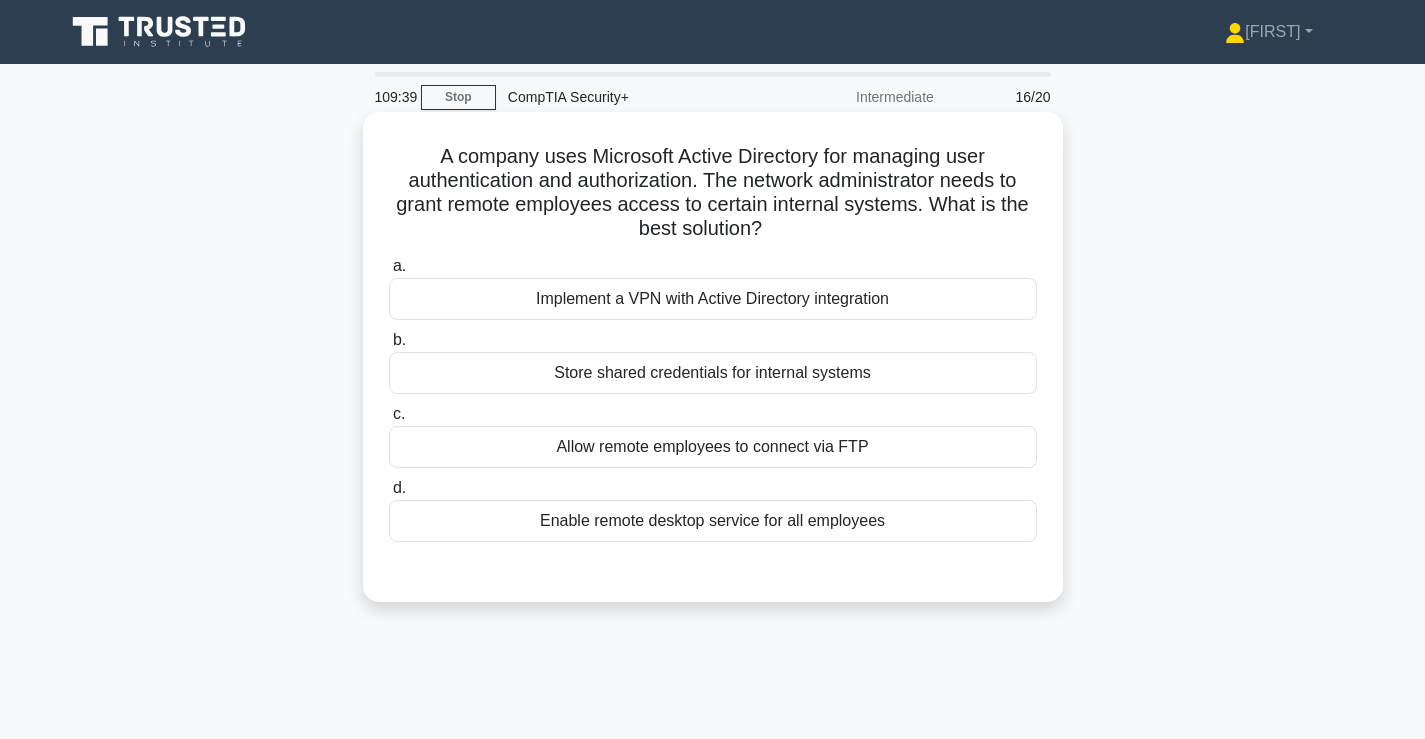 drag, startPoint x: 783, startPoint y: 229, endPoint x: 815, endPoint y: 227, distance: 32.06244 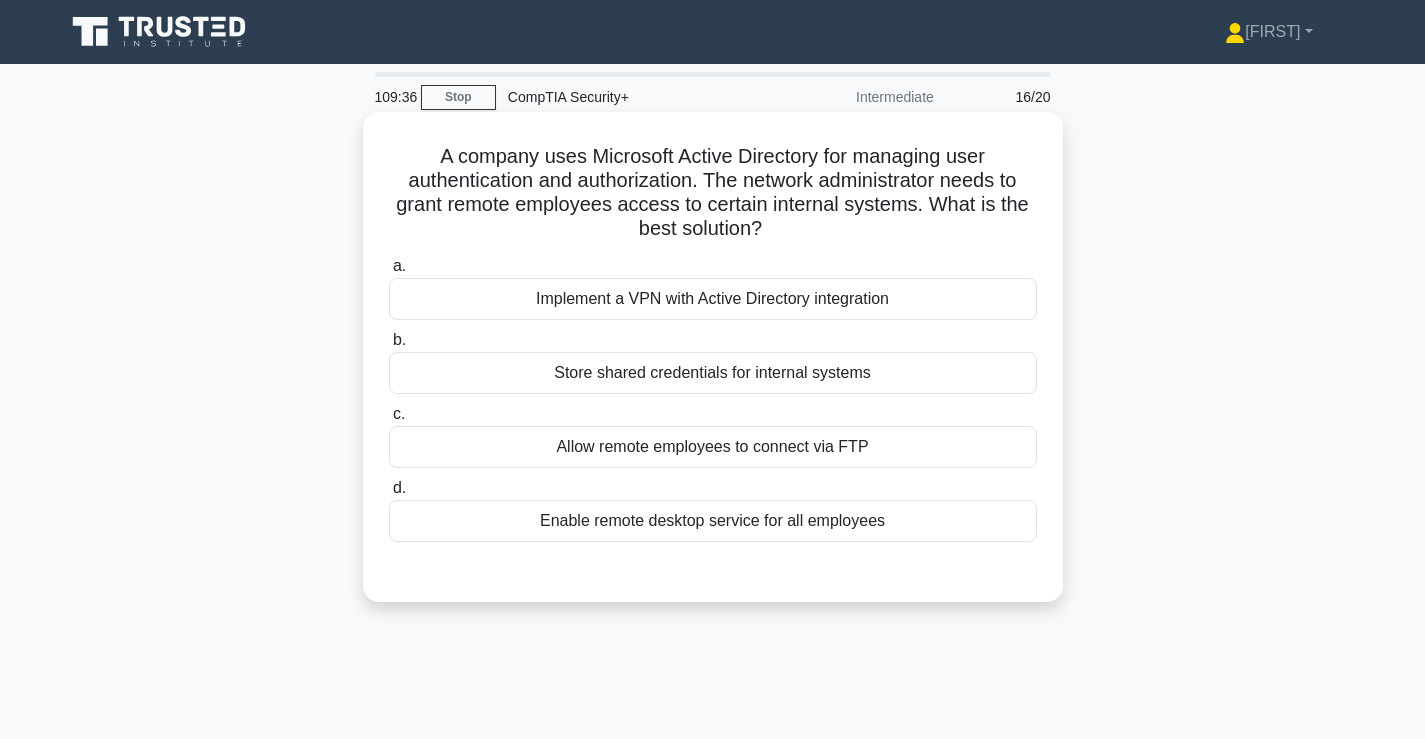 drag, startPoint x: 825, startPoint y: 235, endPoint x: 807, endPoint y: 217, distance: 25.455845 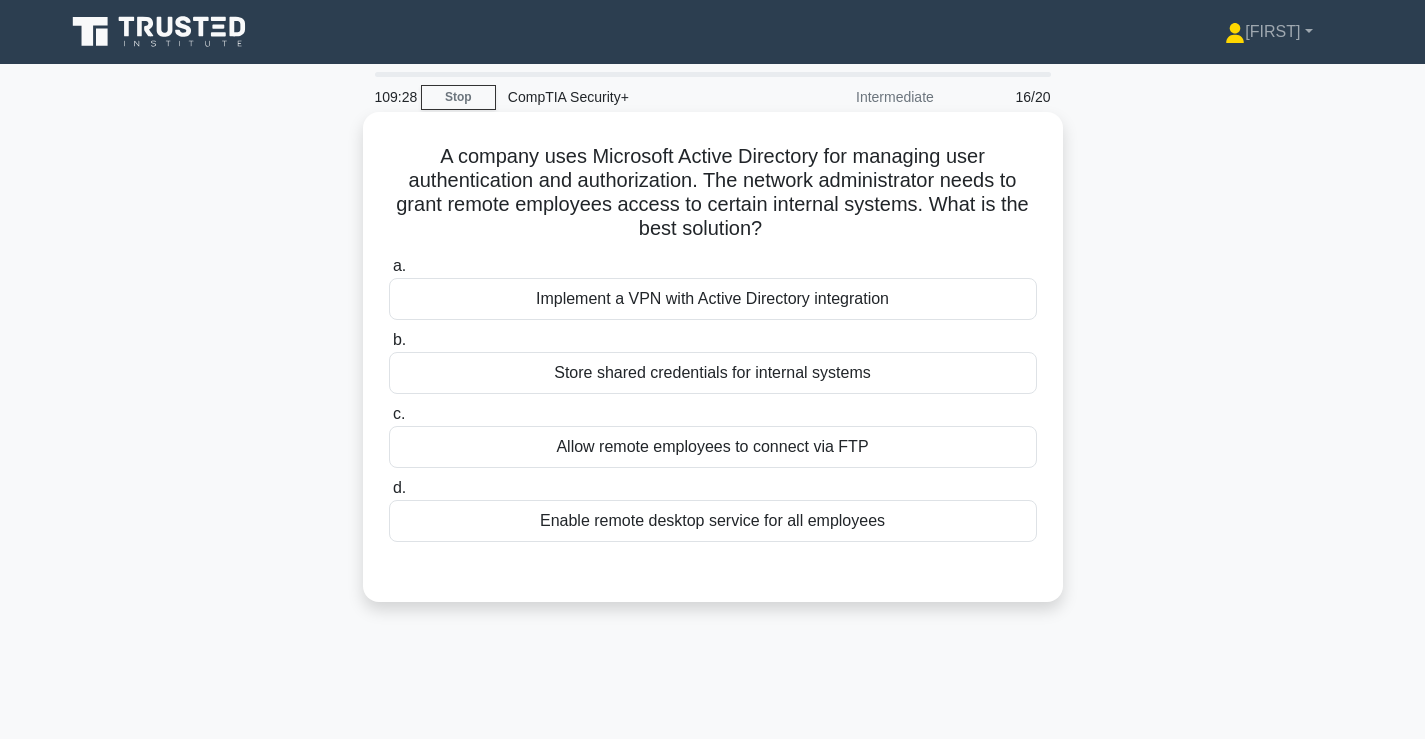 drag, startPoint x: 820, startPoint y: 237, endPoint x: 801, endPoint y: 199, distance: 42.48529 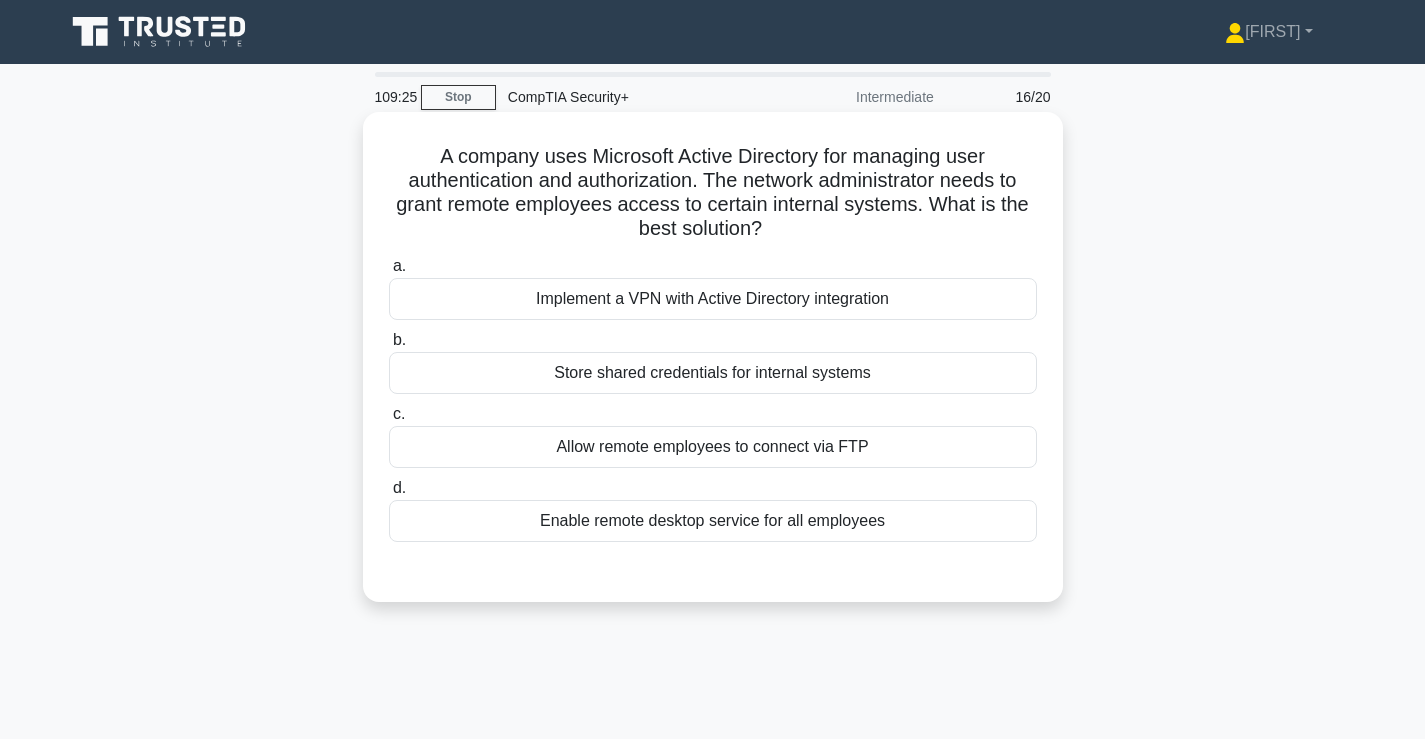 click on "Implement a VPN with Active Directory integration" at bounding box center [713, 299] 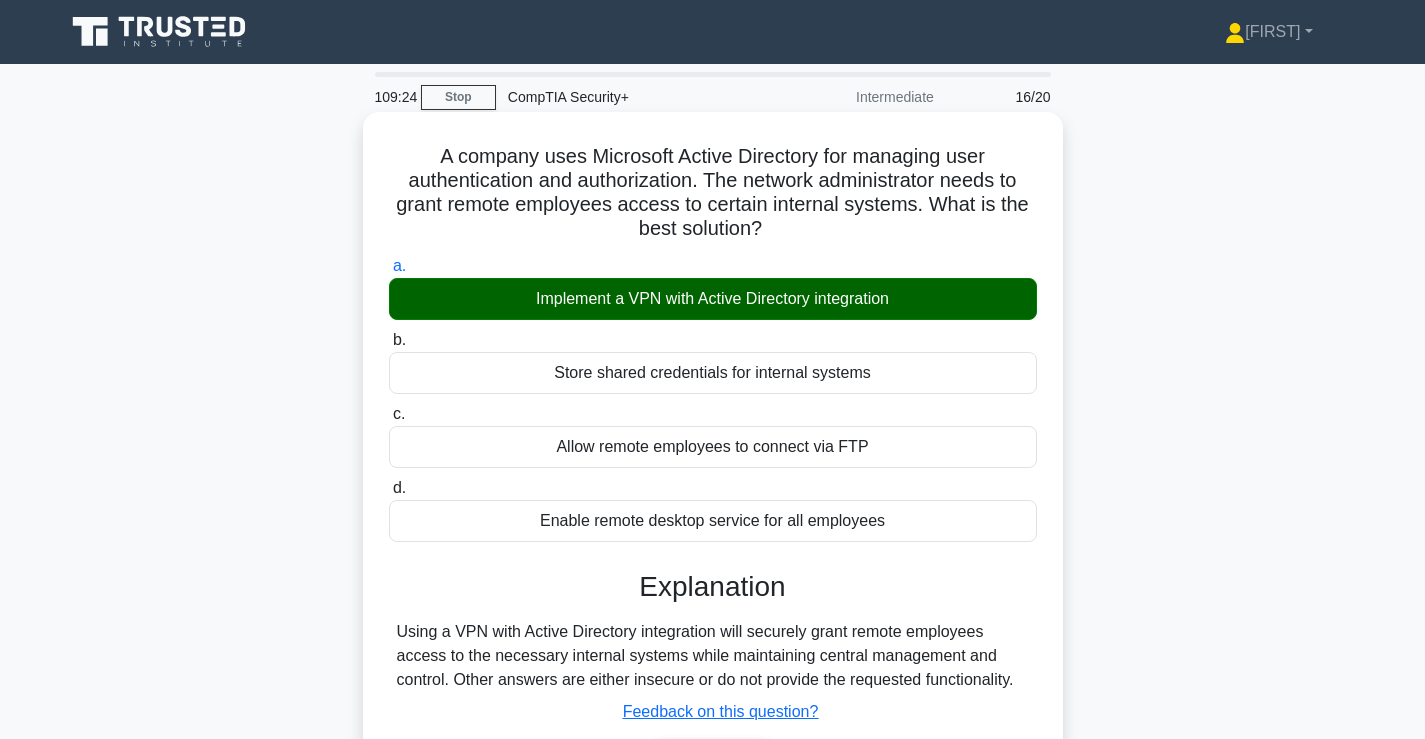 scroll, scrollTop: 341, scrollLeft: 0, axis: vertical 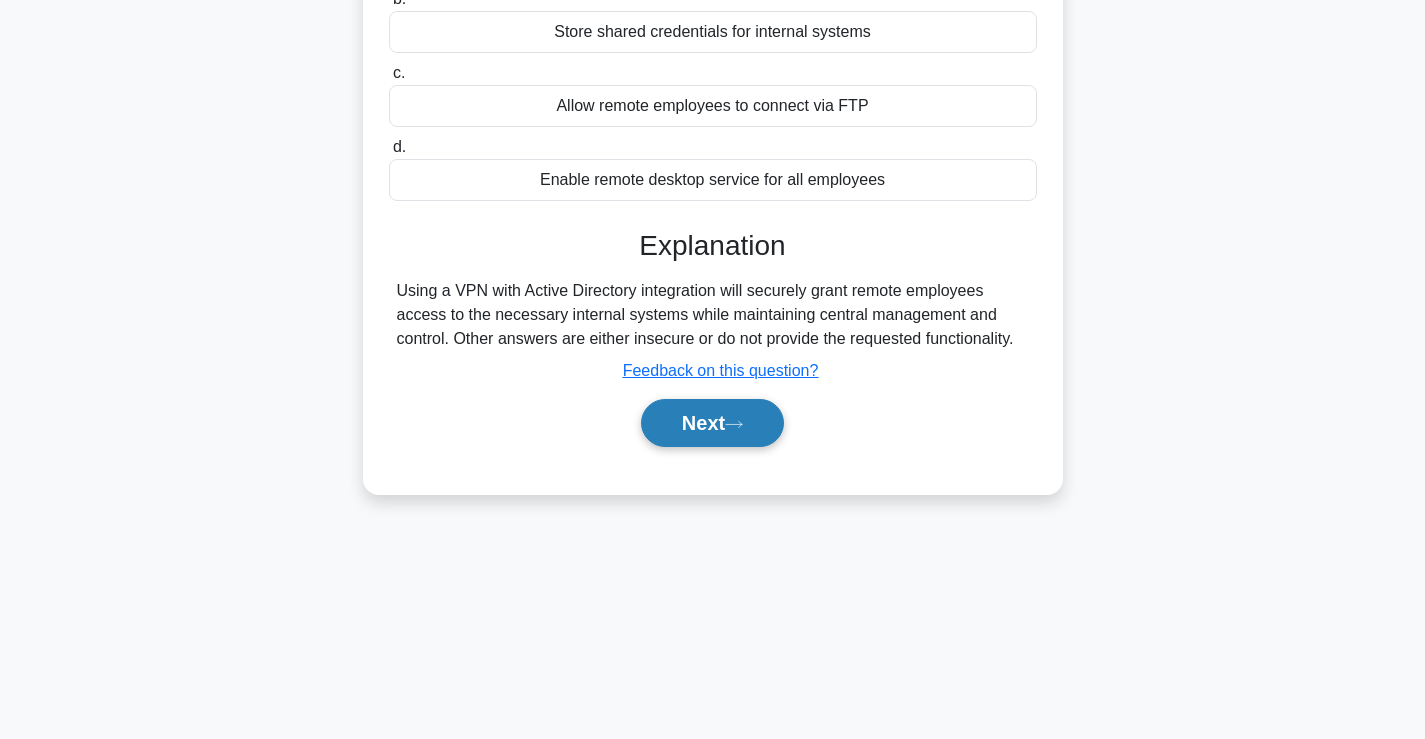 click on "••••" at bounding box center [712, 423] 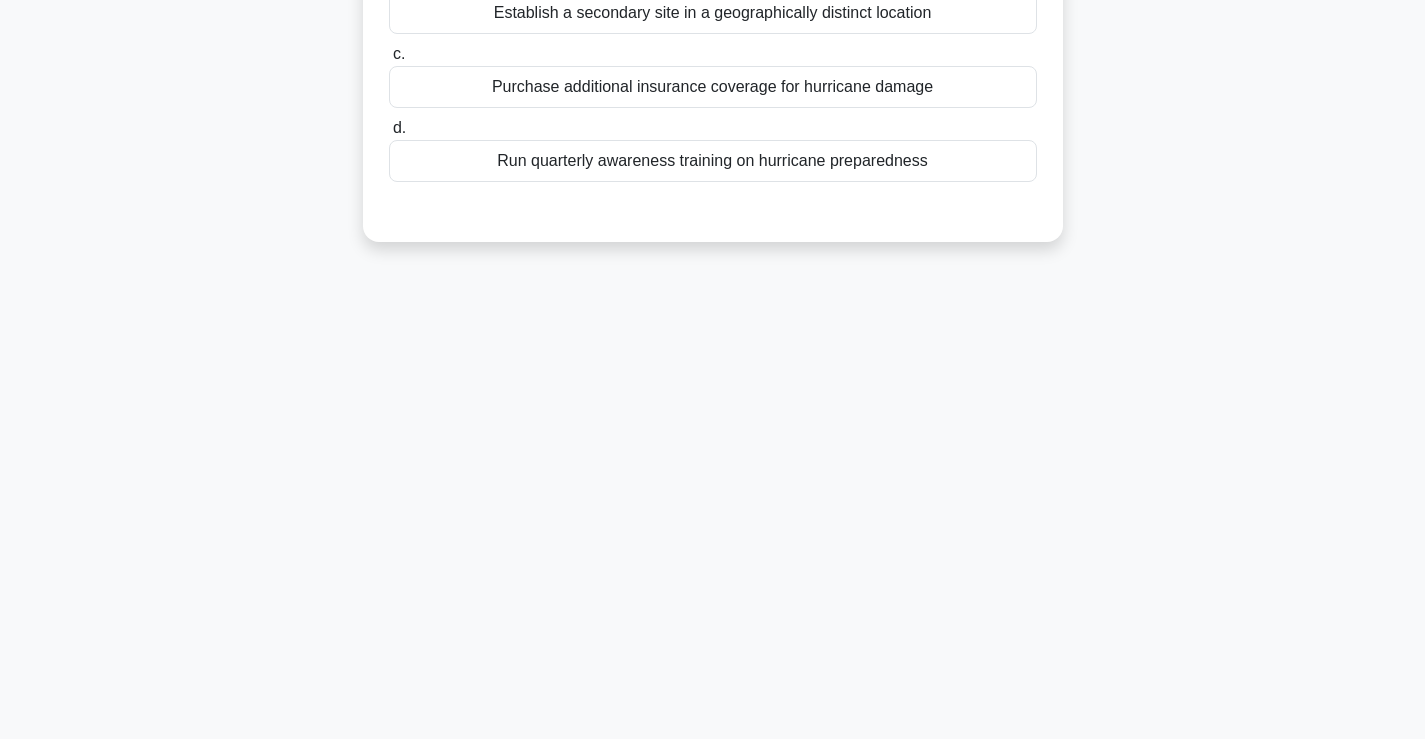 scroll, scrollTop: 0, scrollLeft: 0, axis: both 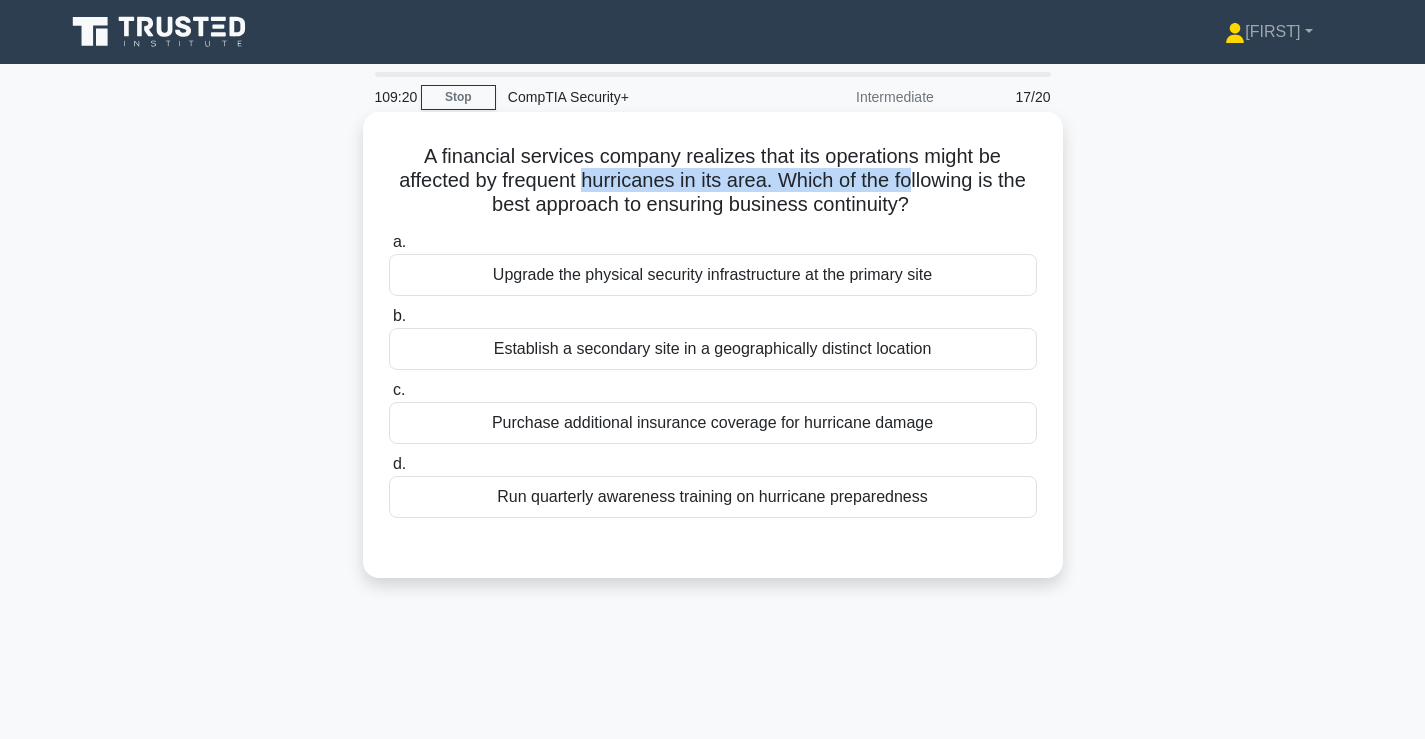 drag, startPoint x: 576, startPoint y: 170, endPoint x: 914, endPoint y: 185, distance: 338.33267 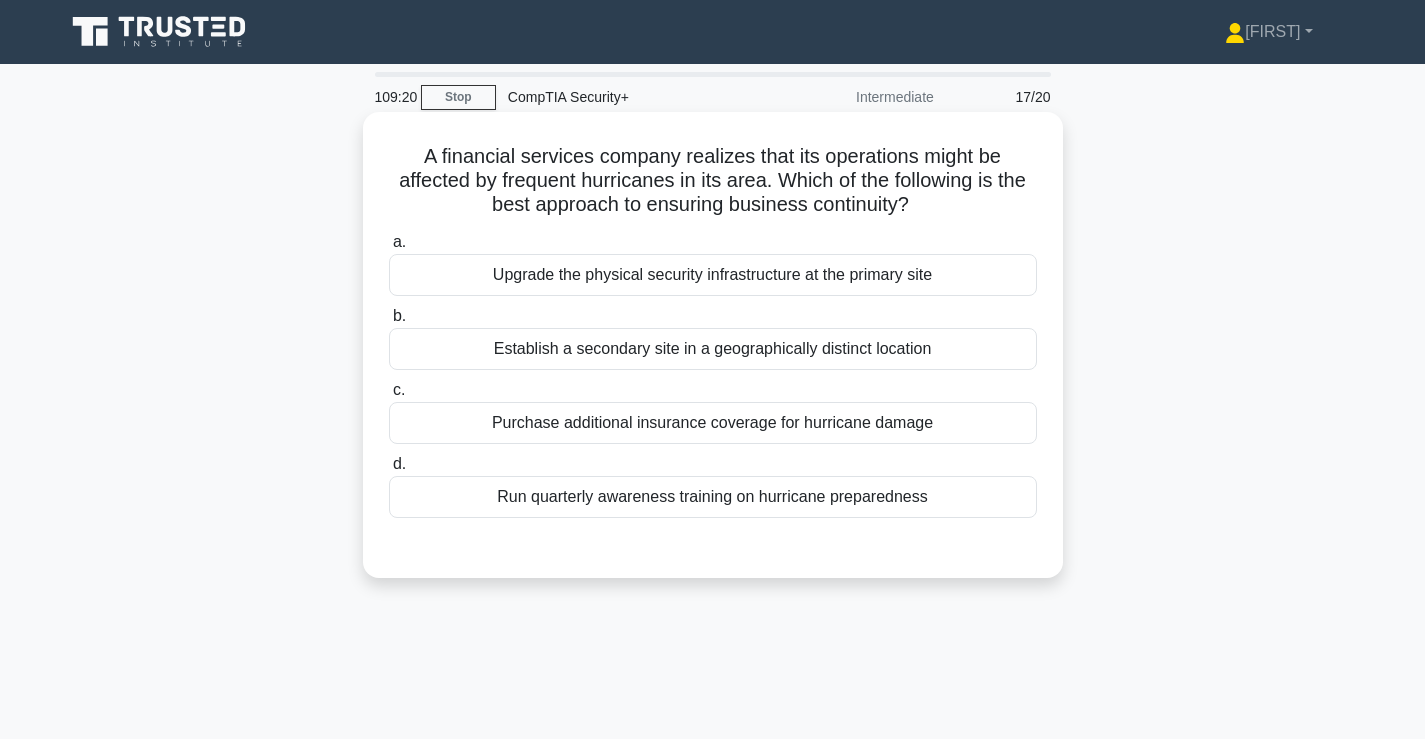 click on "A financial services company realizes that its operations might be affected by frequent hurricanes in its area. Which of the following is the best approach to ensuring business continuity?
.spinner_0XTQ{transform-origin:center;animation:spinner_y6GP .75s linear infinite}@keyframes spinner_y6GP{100%{transform:rotate(360deg)}}" at bounding box center [713, 181] 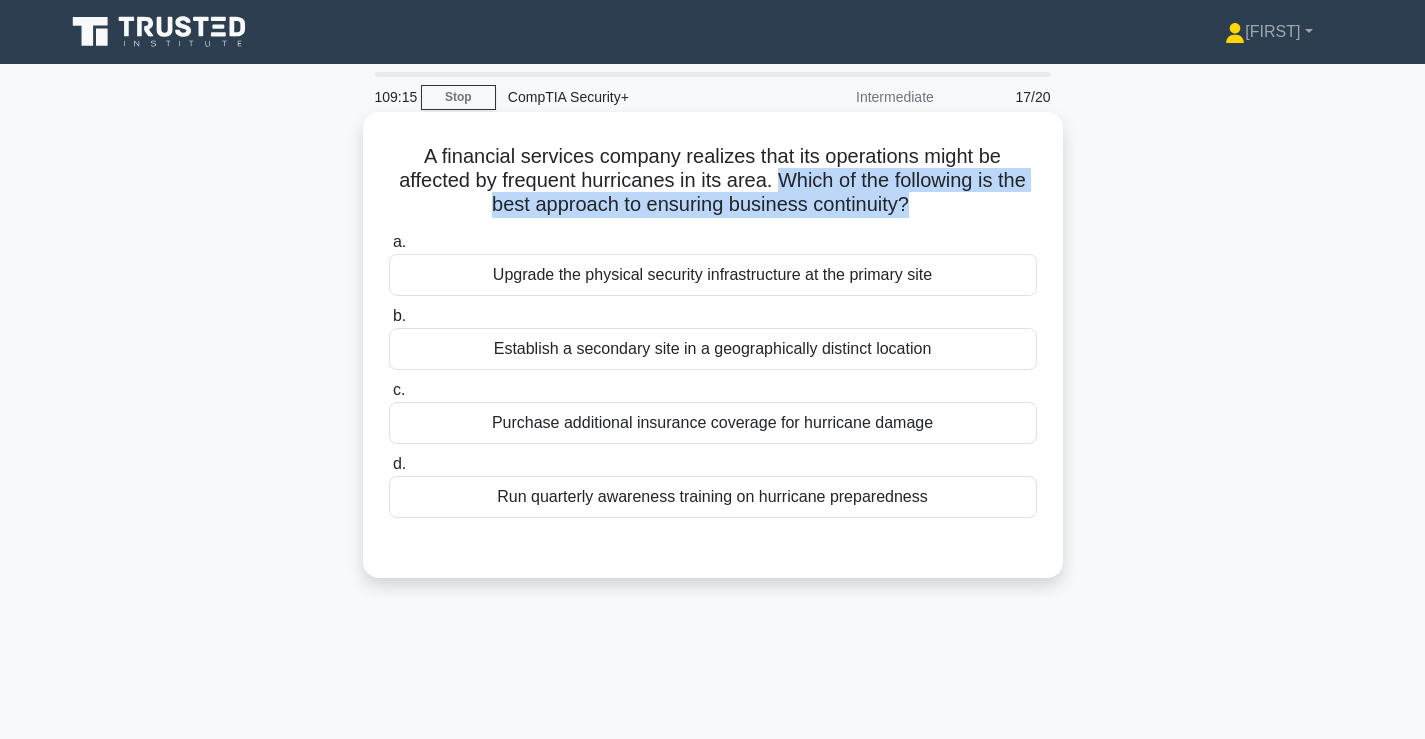 drag, startPoint x: 956, startPoint y: 204, endPoint x: 785, endPoint y: 174, distance: 173.61163 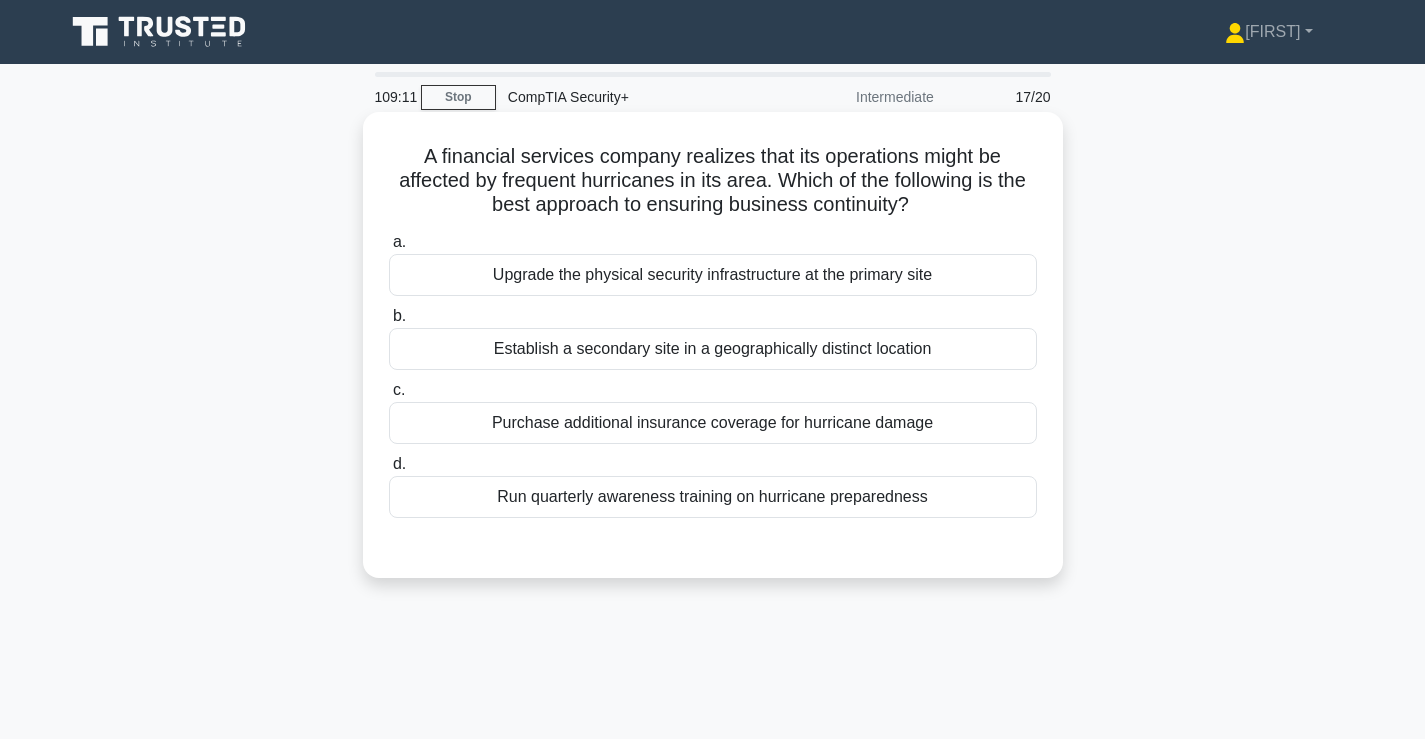 click on "Establish a secondary site in a geographically distinct location" at bounding box center [713, 349] 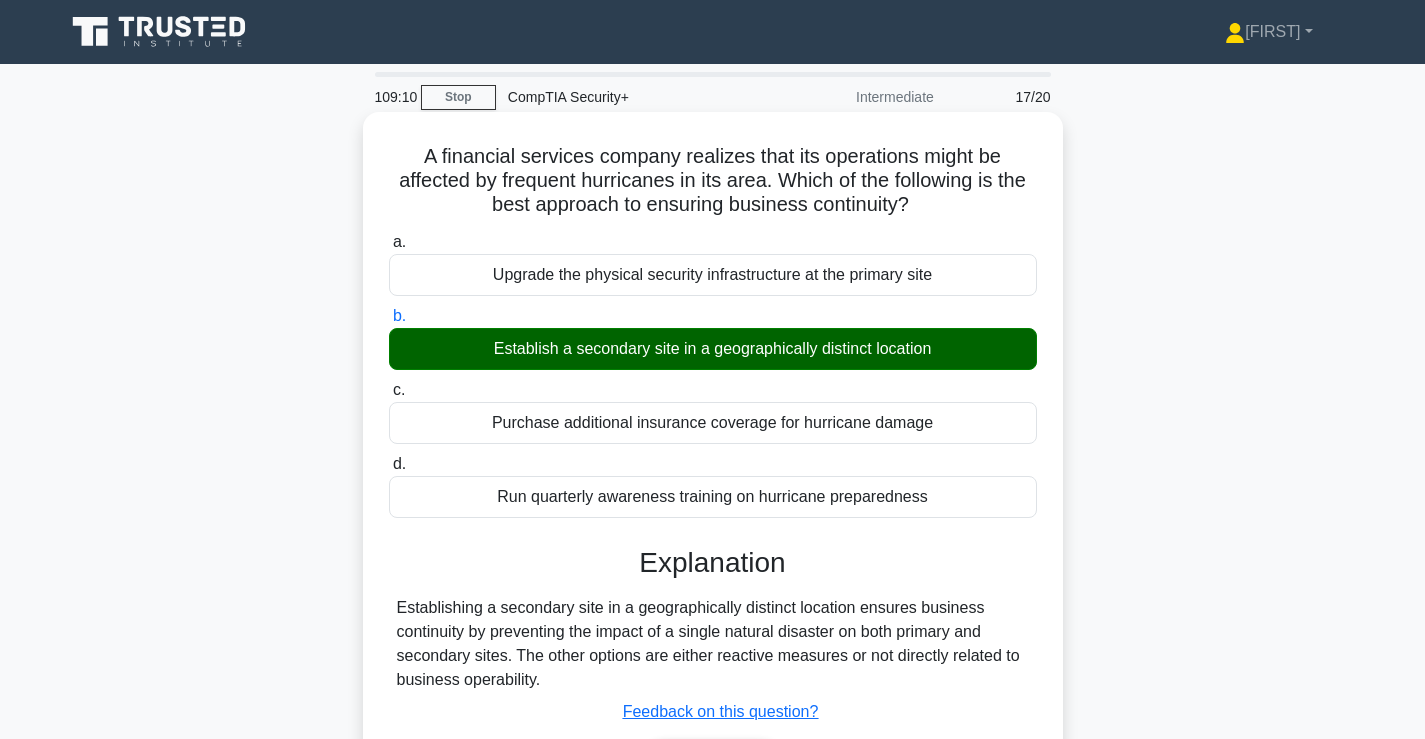 scroll, scrollTop: 341, scrollLeft: 0, axis: vertical 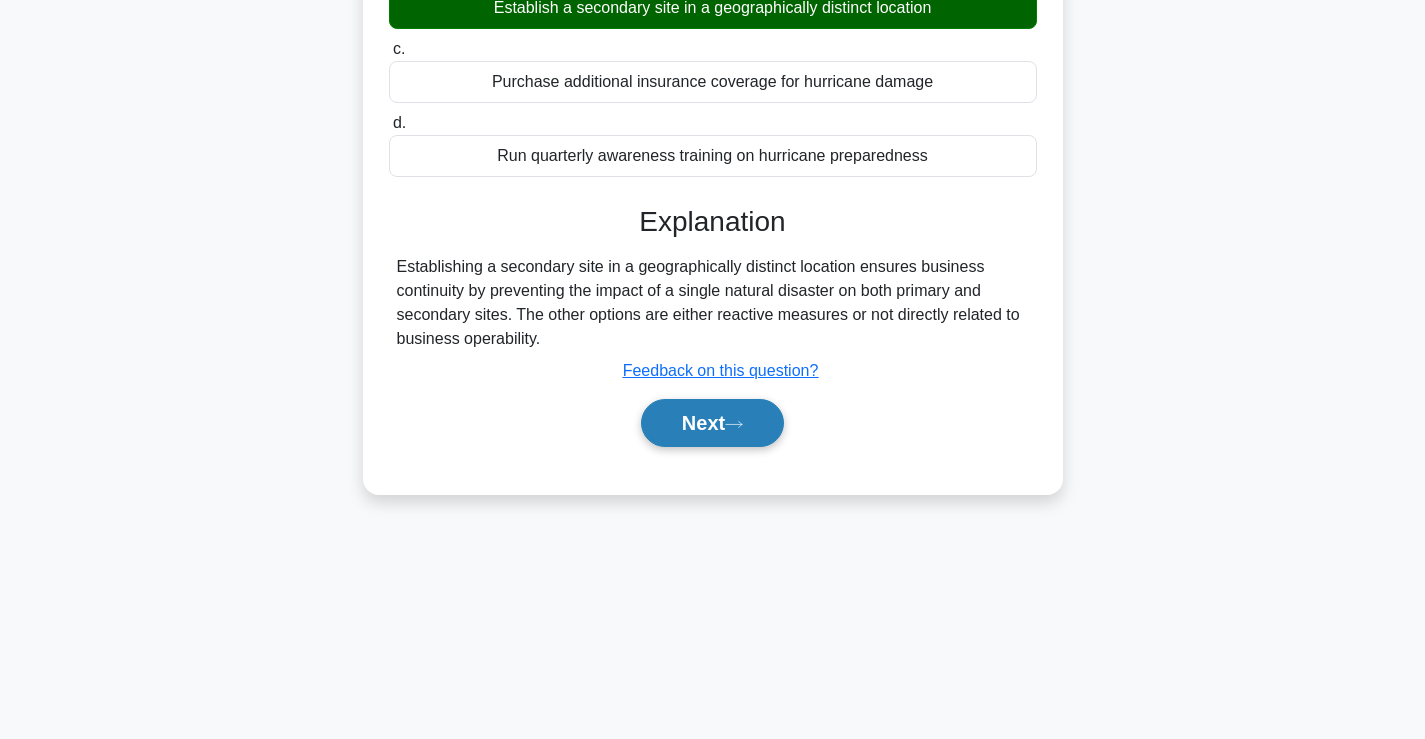 click on "••••" at bounding box center (712, 423) 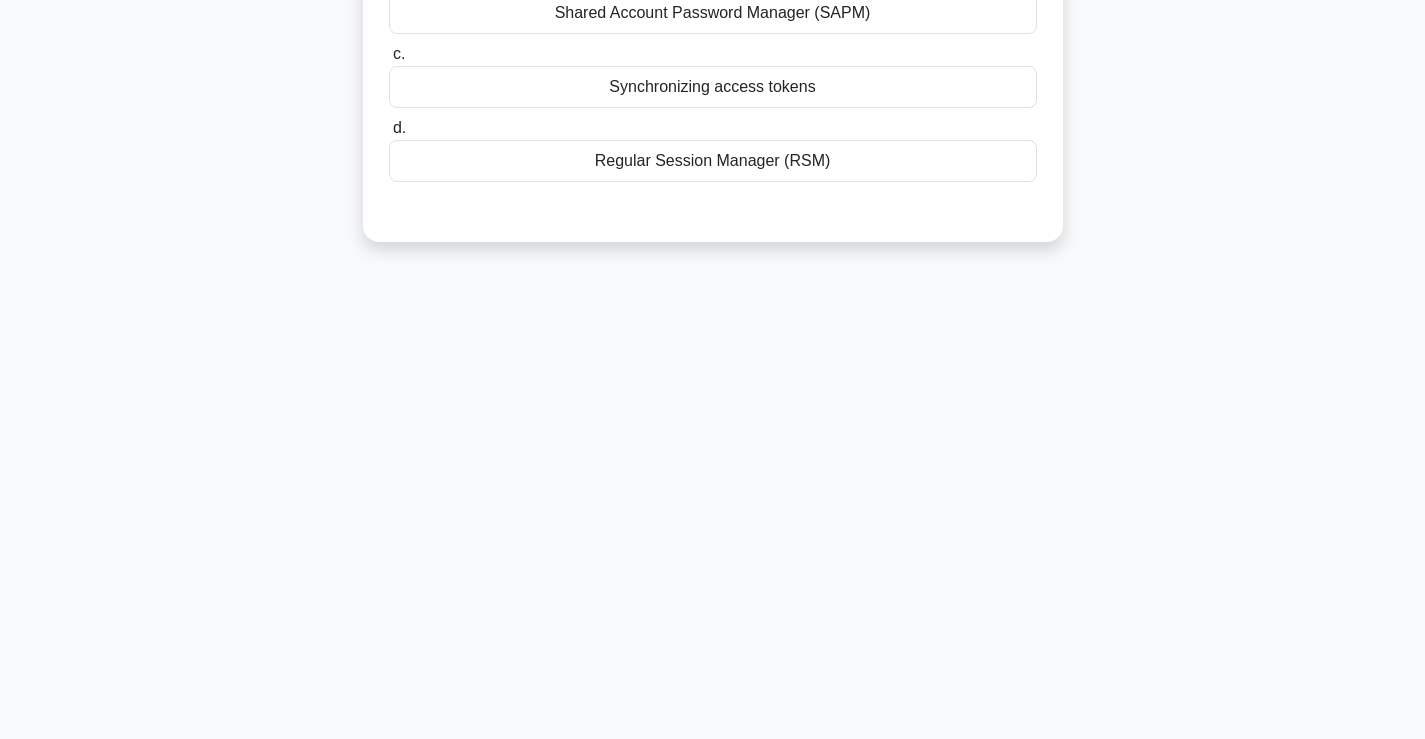 scroll, scrollTop: 0, scrollLeft: 0, axis: both 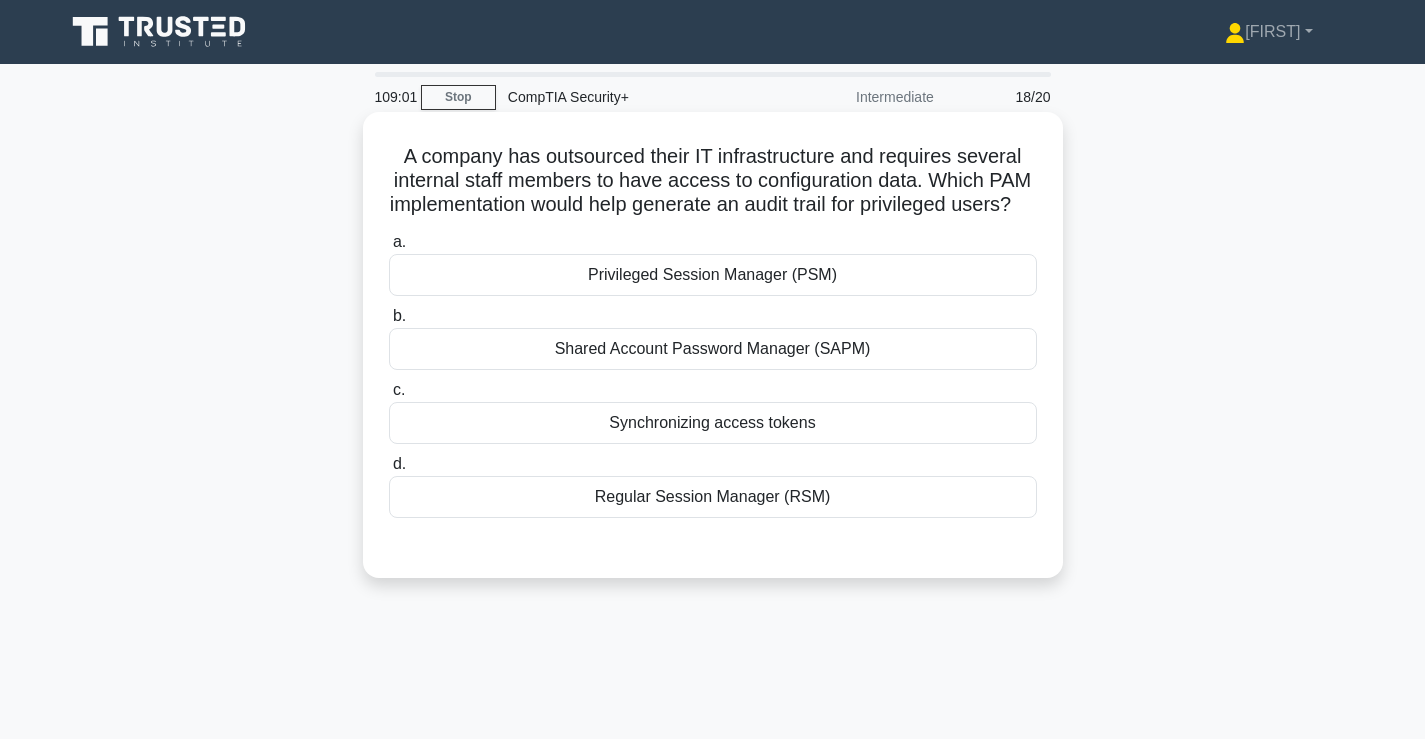 drag, startPoint x: 783, startPoint y: 230, endPoint x: 710, endPoint y: 189, distance: 83.725746 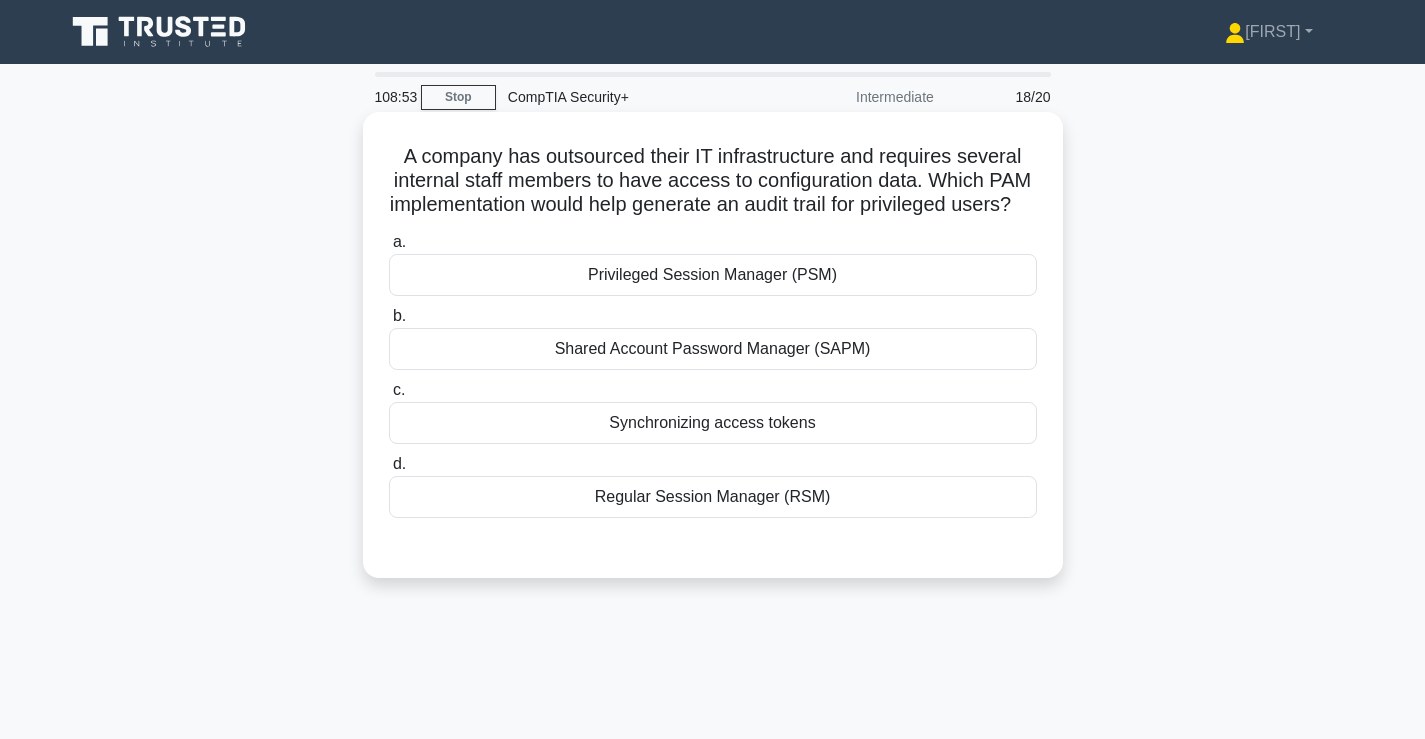 drag, startPoint x: 808, startPoint y: 227, endPoint x: 727, endPoint y: 184, distance: 91.706055 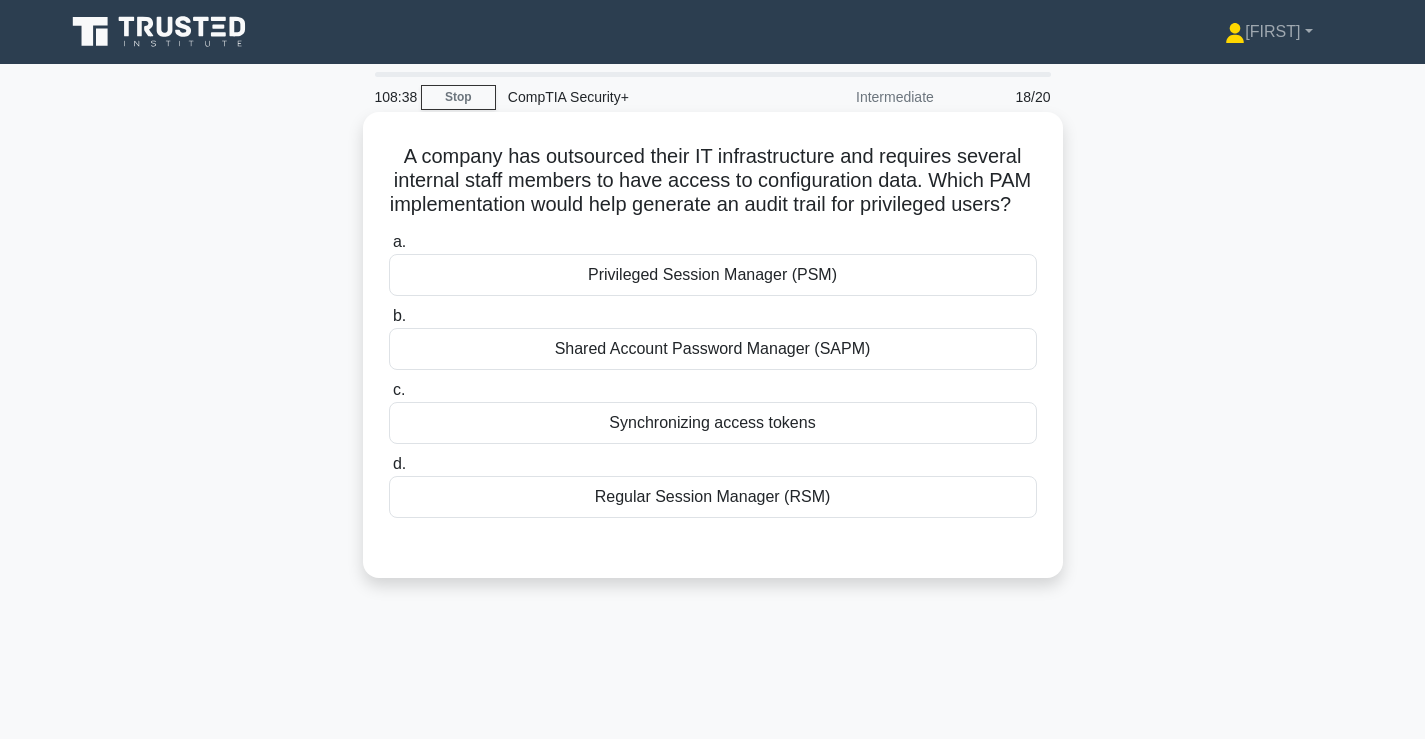 click on "Shared Account Password Manager (SAPM)" at bounding box center (713, 349) 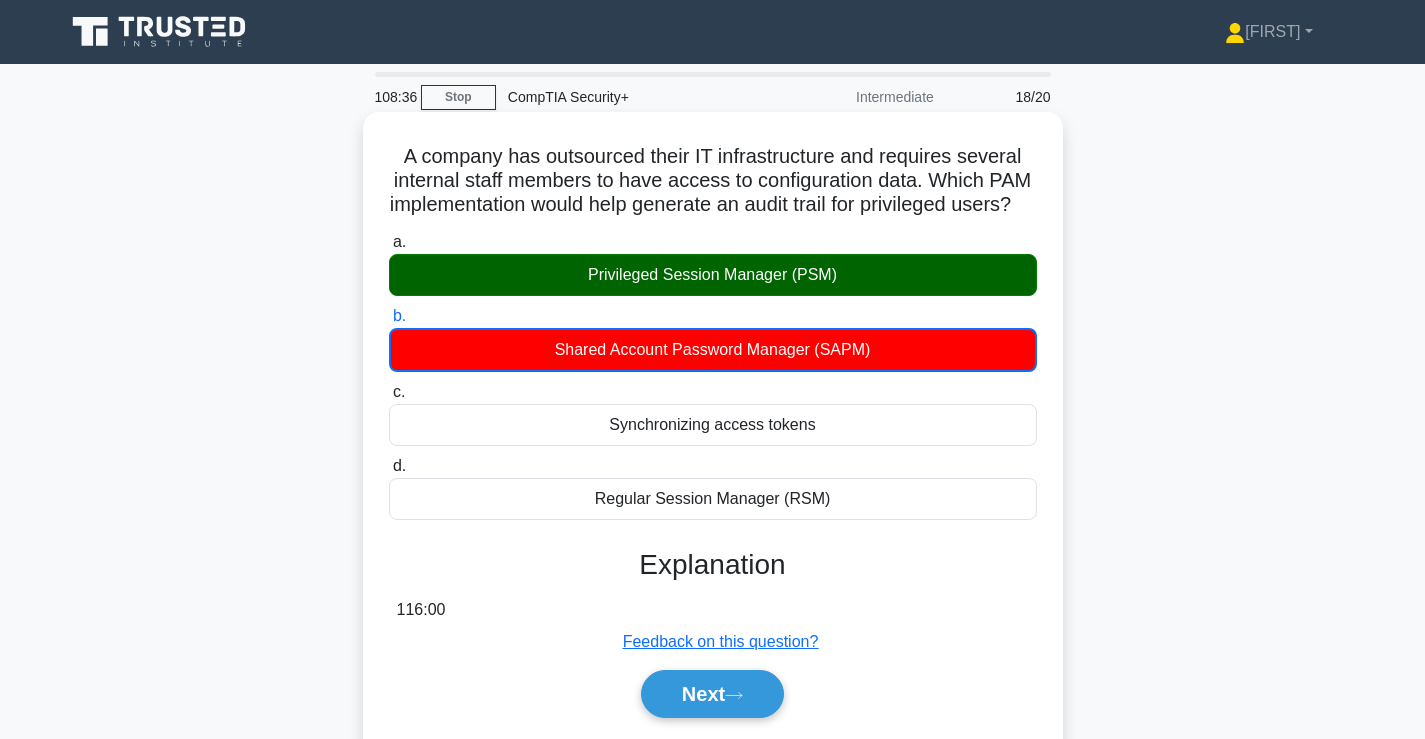 scroll, scrollTop: 333, scrollLeft: 0, axis: vertical 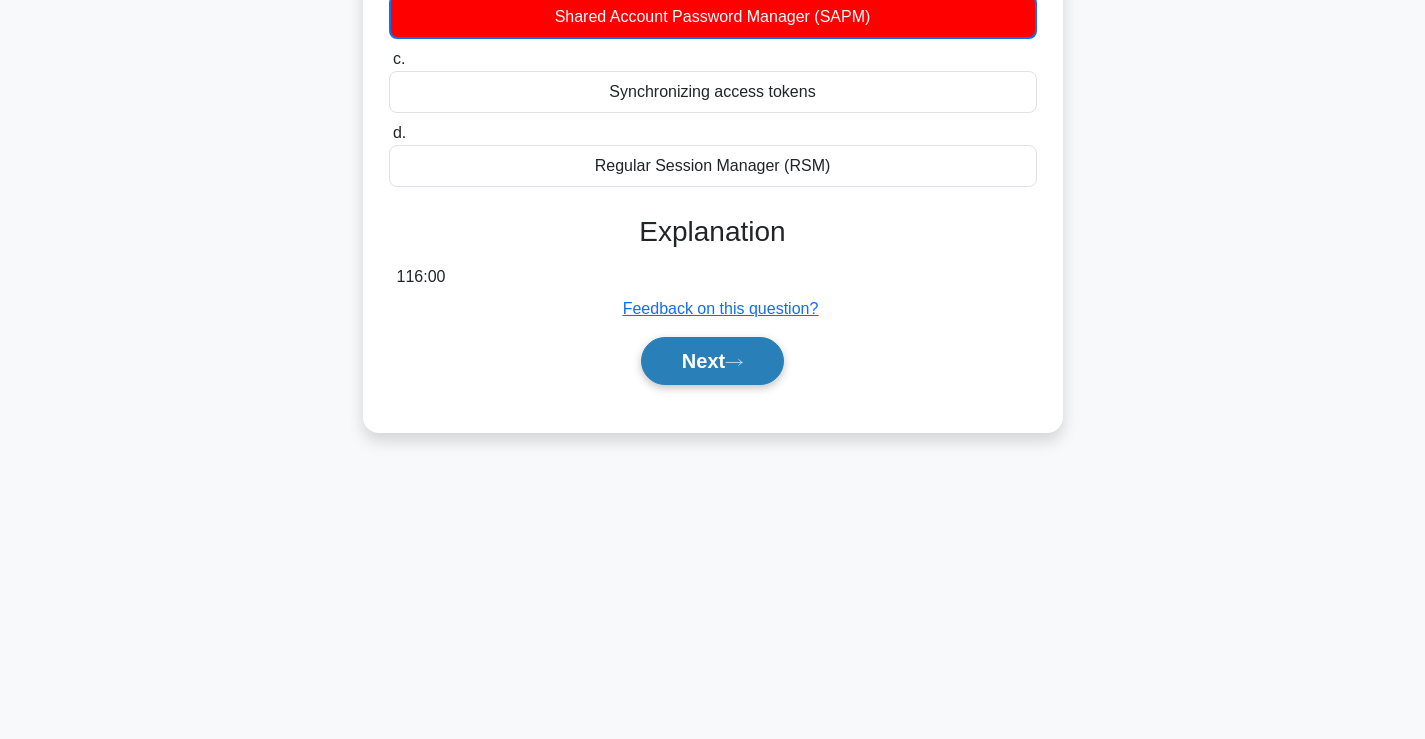 click on "••••" at bounding box center (712, 361) 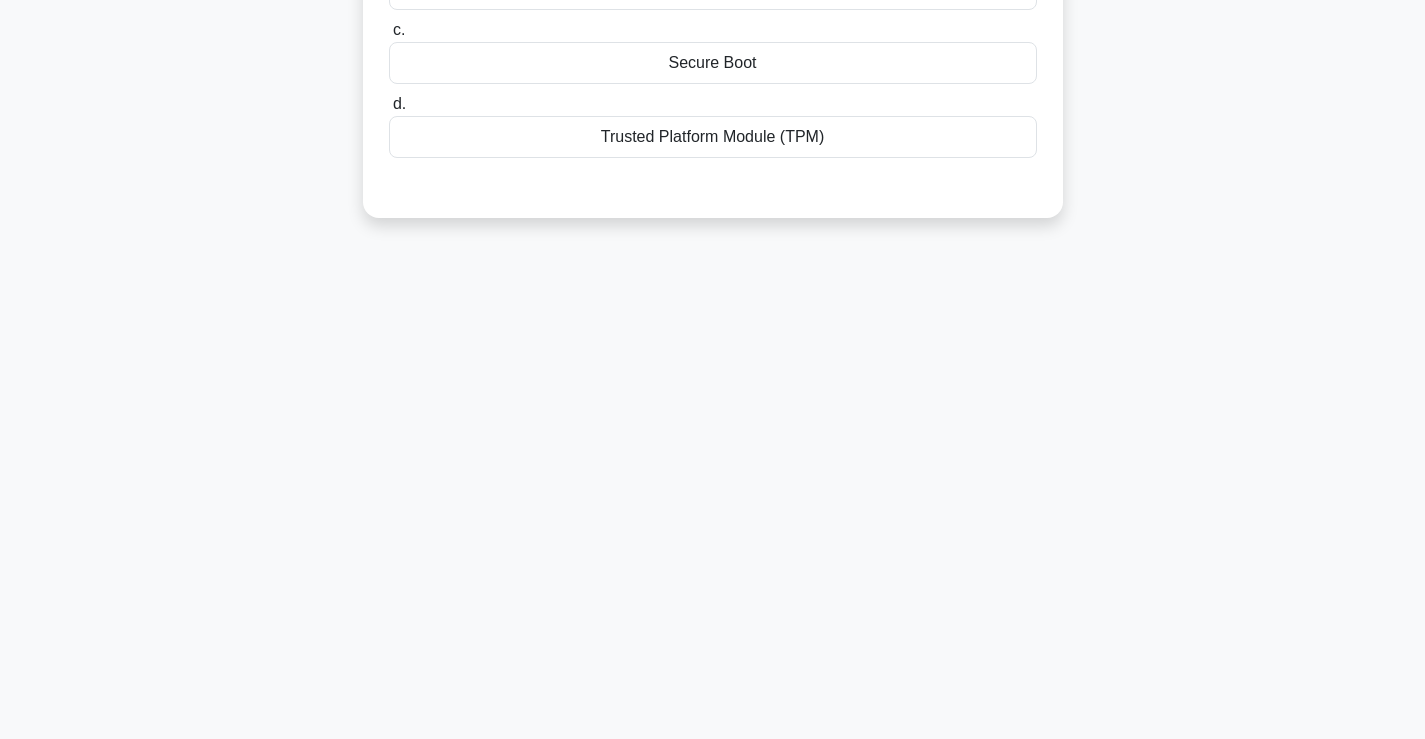 scroll, scrollTop: 0, scrollLeft: 0, axis: both 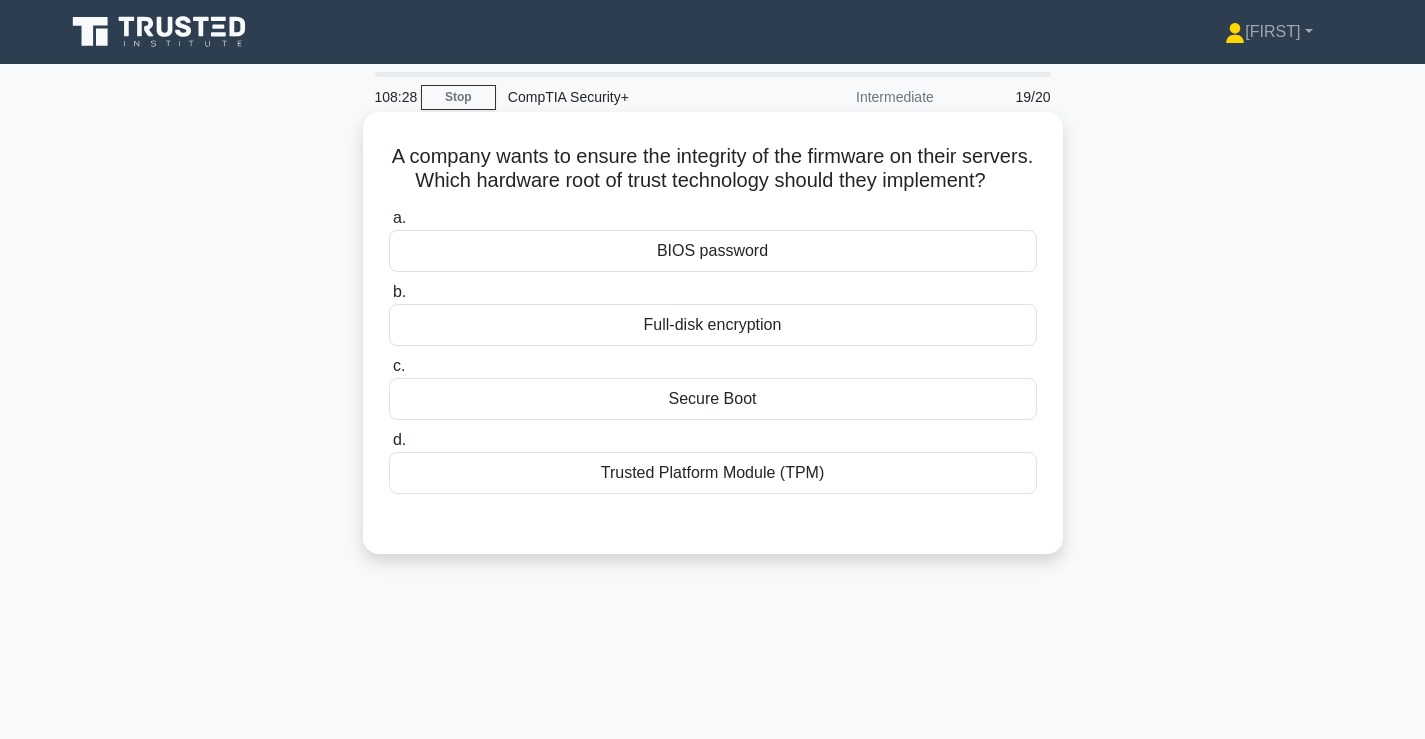 drag, startPoint x: 766, startPoint y: 217, endPoint x: 516, endPoint y: 177, distance: 253.17978 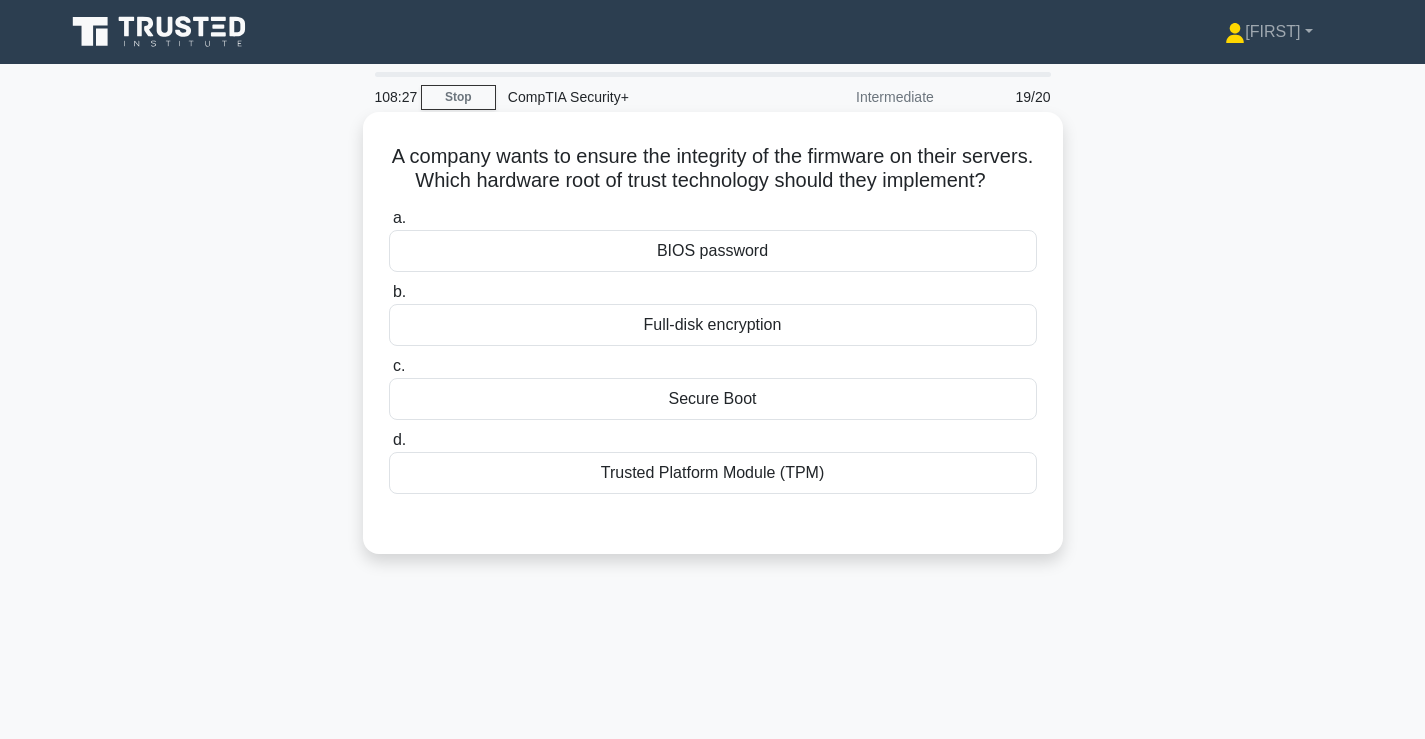 drag, startPoint x: 513, startPoint y: 175, endPoint x: 961, endPoint y: 207, distance: 449.1414 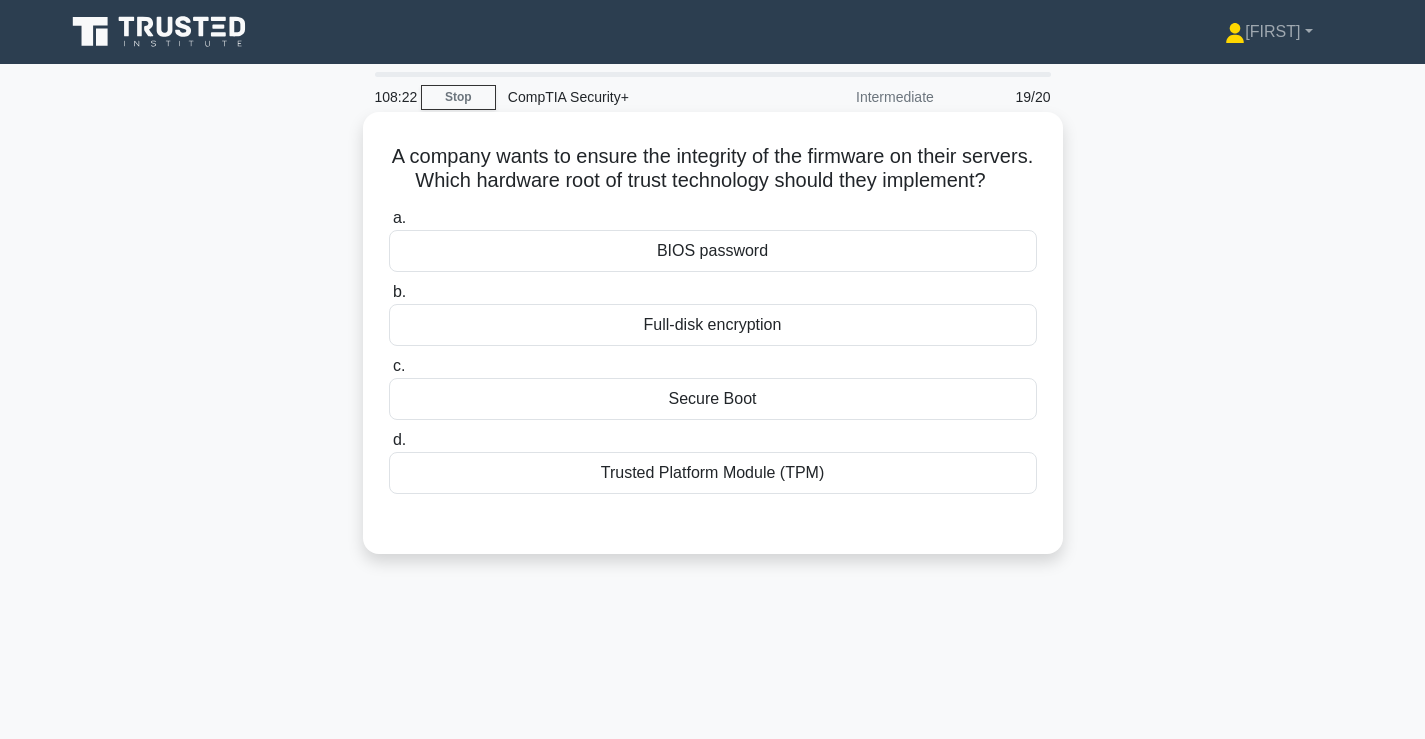 drag, startPoint x: 876, startPoint y: 210, endPoint x: 808, endPoint y: 179, distance: 74.73286 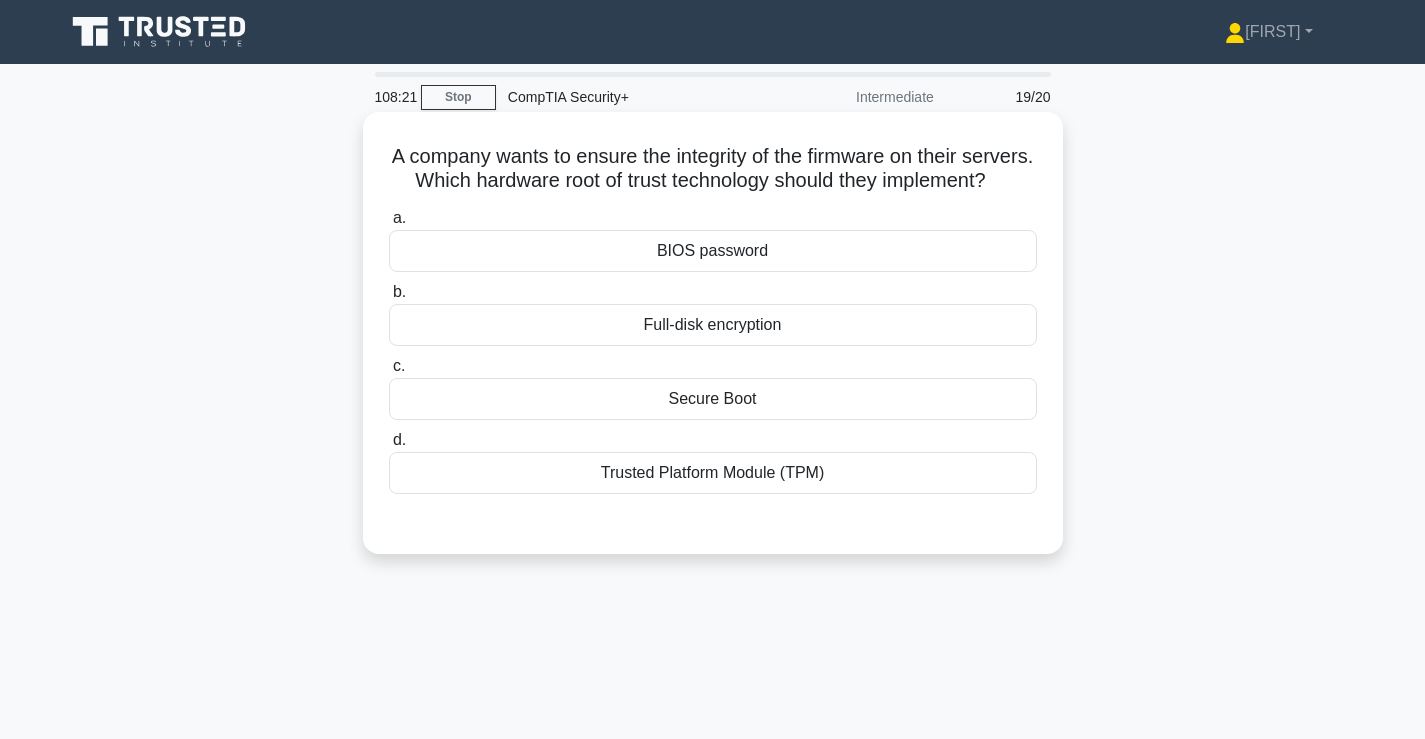 click on "A company wants to ensure the integrity of the firmware on their servers. Which hardware root of trust technology should they implement?
.spinner_0XTQ{transform-origin:center;animation:spinner_y6GP .75s linear infinite}@keyframes spinner_y6GP{100%{transform:rotate(360deg)}}" at bounding box center [713, 169] 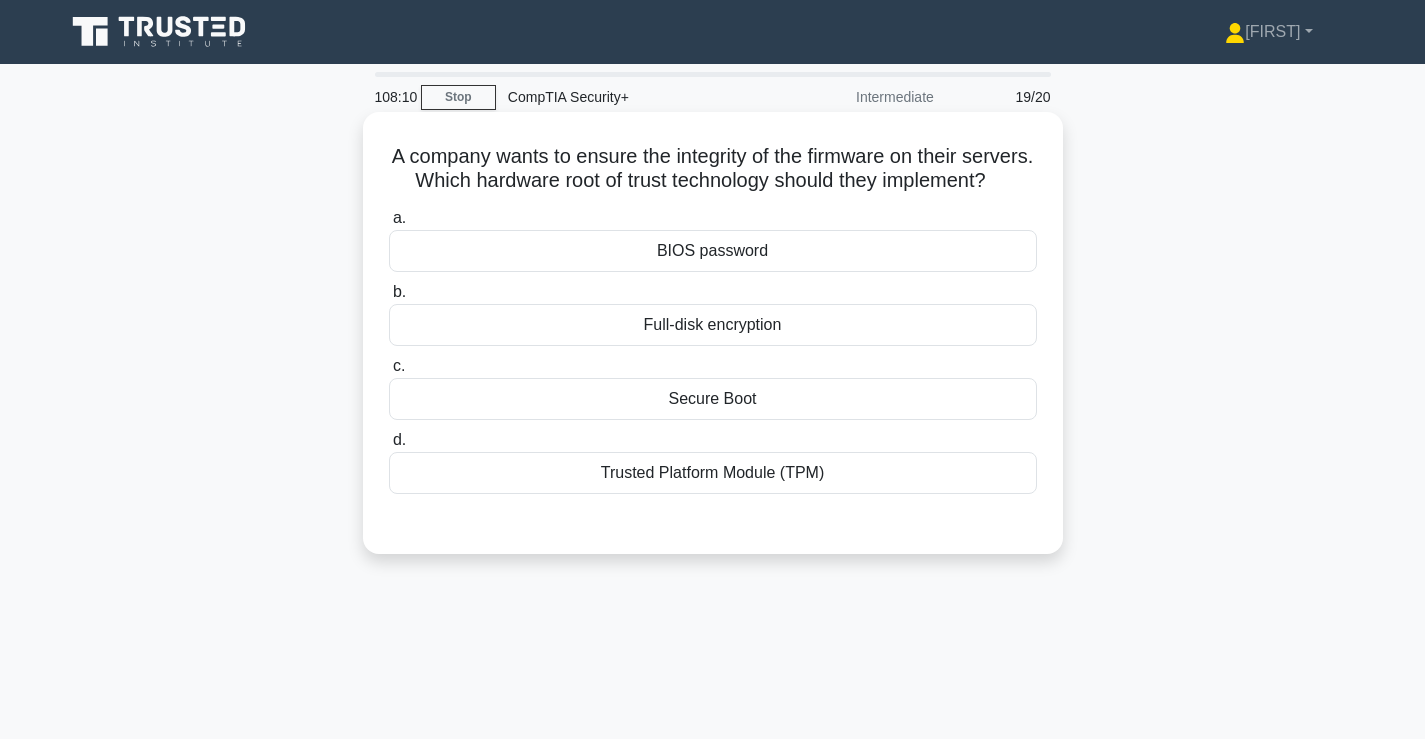 click on "Full-disk encryption" at bounding box center (713, 325) 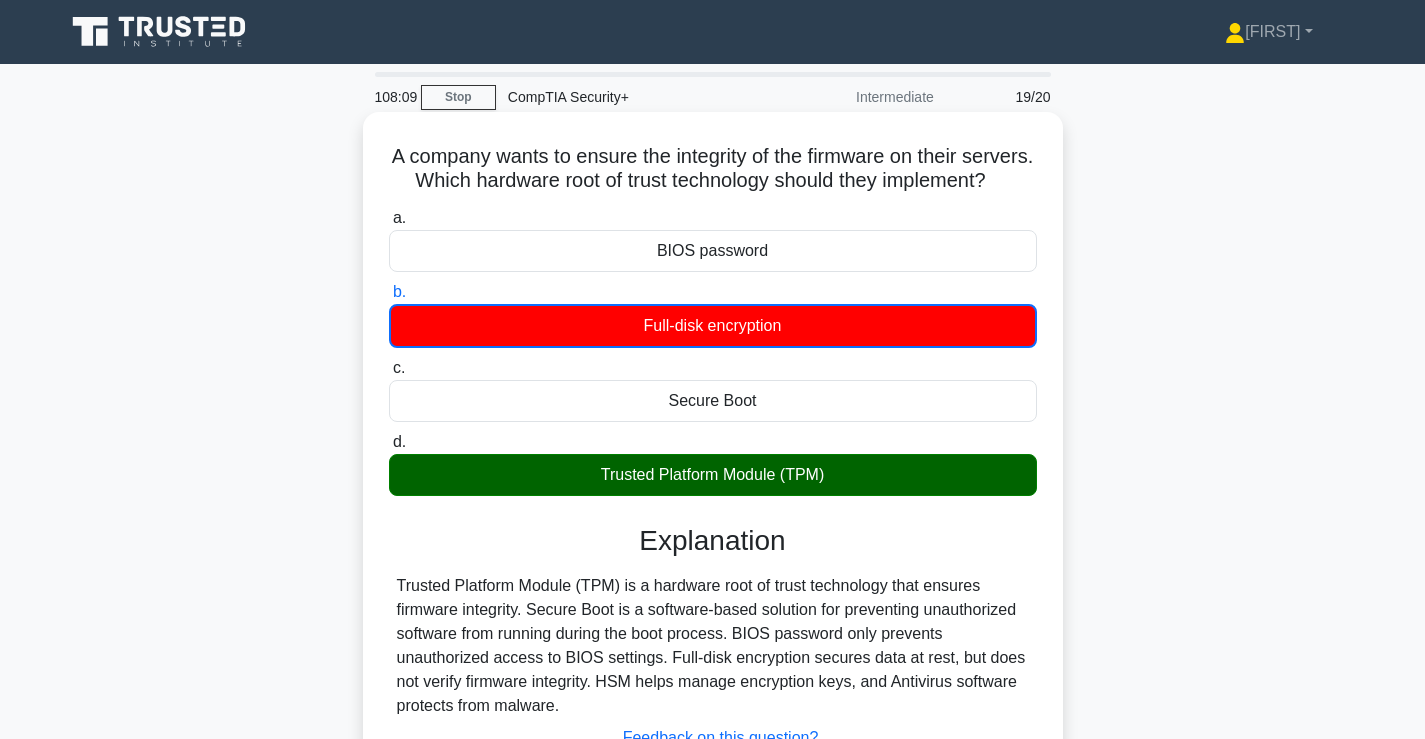 scroll, scrollTop: 333, scrollLeft: 0, axis: vertical 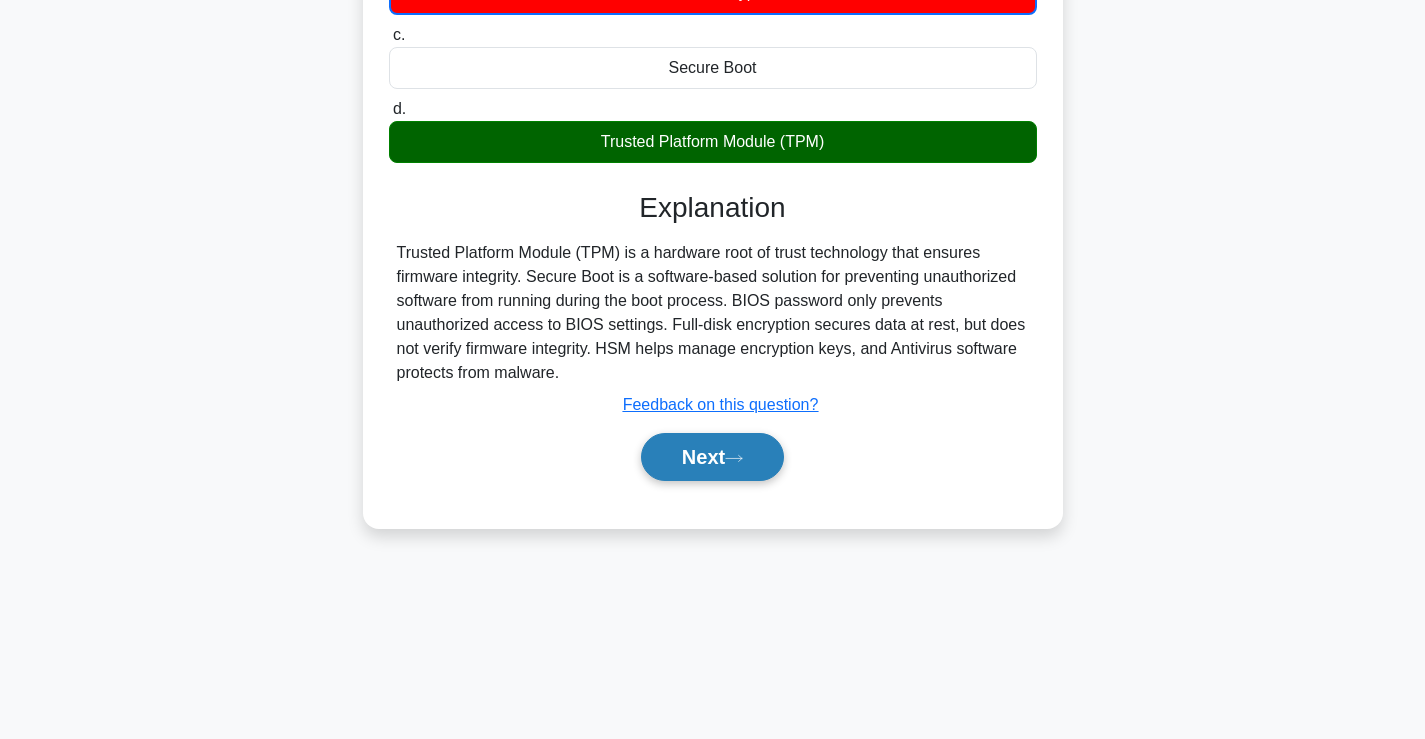click on "••••" at bounding box center [712, 457] 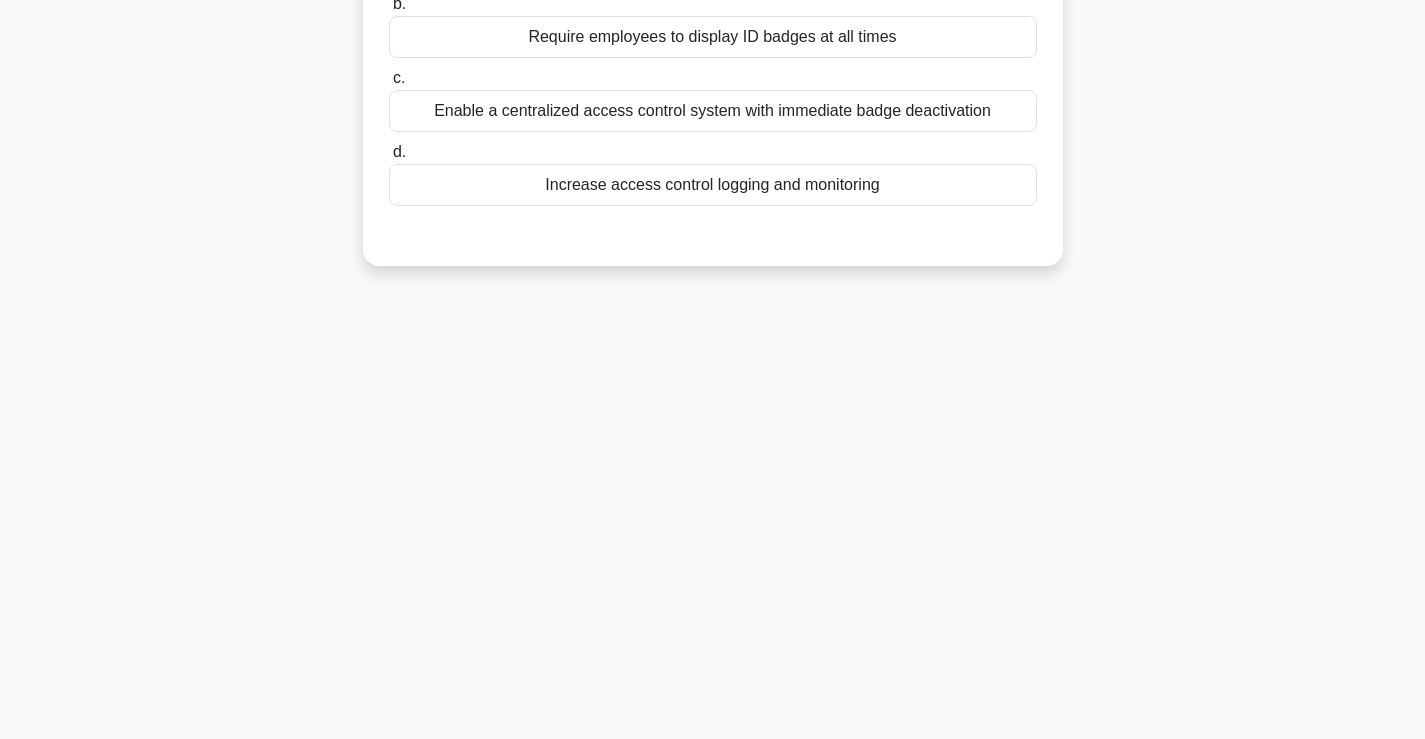 scroll, scrollTop: 0, scrollLeft: 0, axis: both 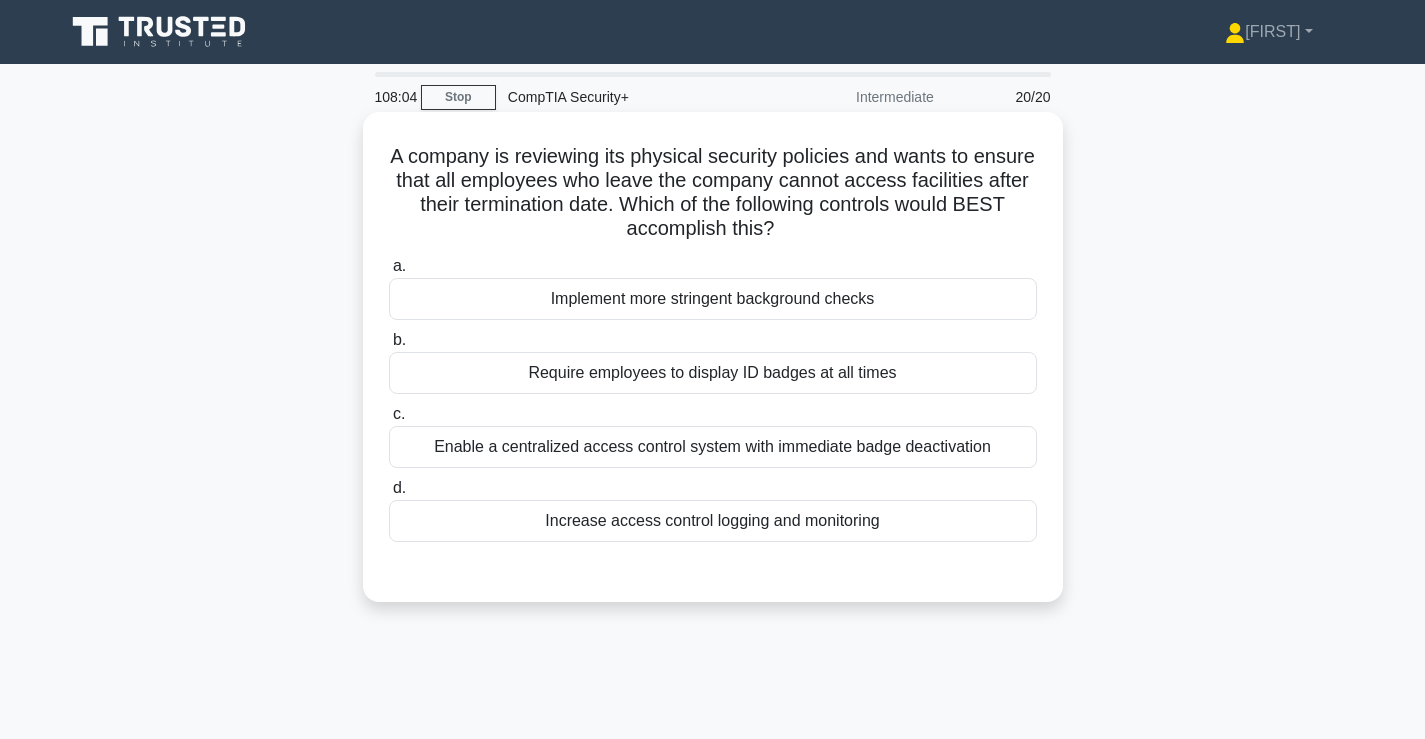 drag, startPoint x: 524, startPoint y: 167, endPoint x: 863, endPoint y: 224, distance: 343.75864 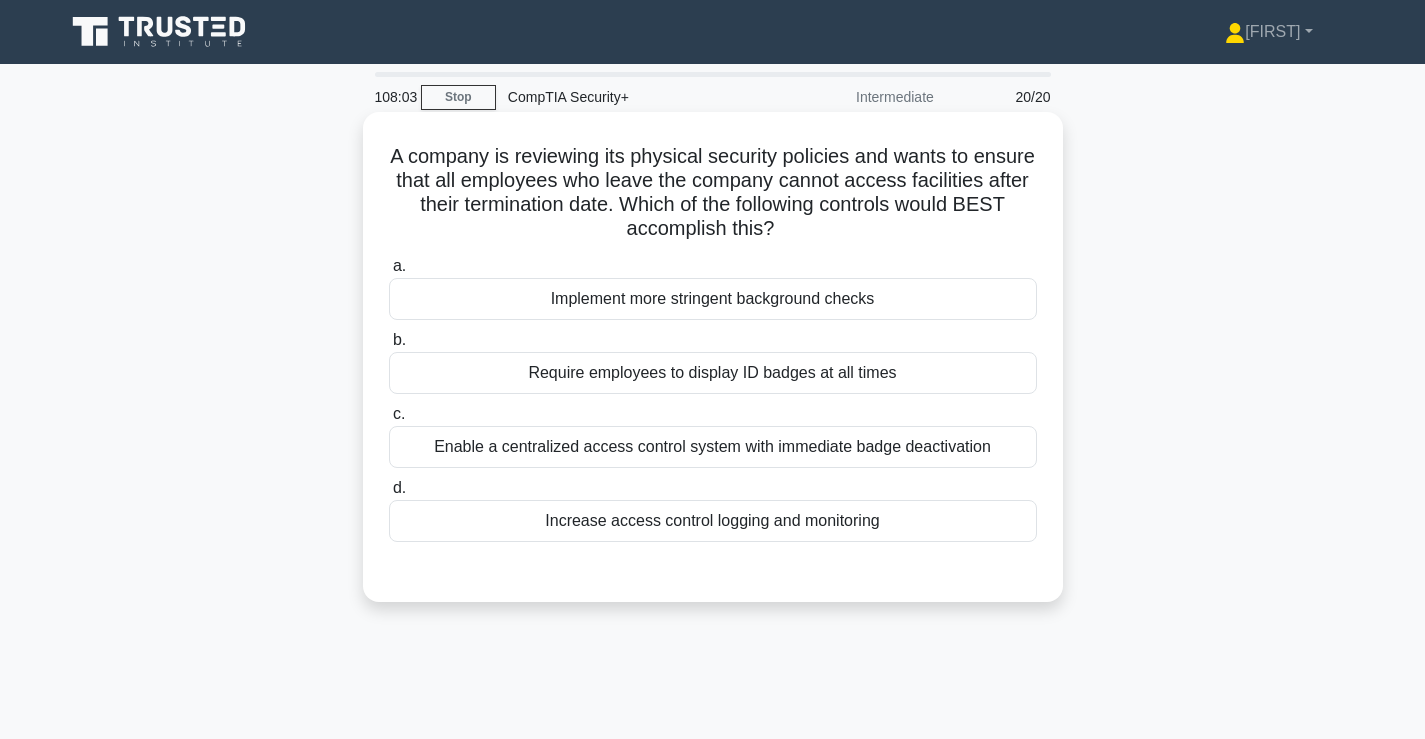 click on "A company is reviewing its physical security policies and wants to ensure that all employees who leave the company cannot access facilities after their termination date. Which of the following controls would BEST accomplish this?
.spinner_0XTQ{transform-origin:center;animation:spinner_y6GP .75s linear infinite}@keyframes spinner_y6GP{100%{transform:rotate(360deg)}}" at bounding box center (713, 193) 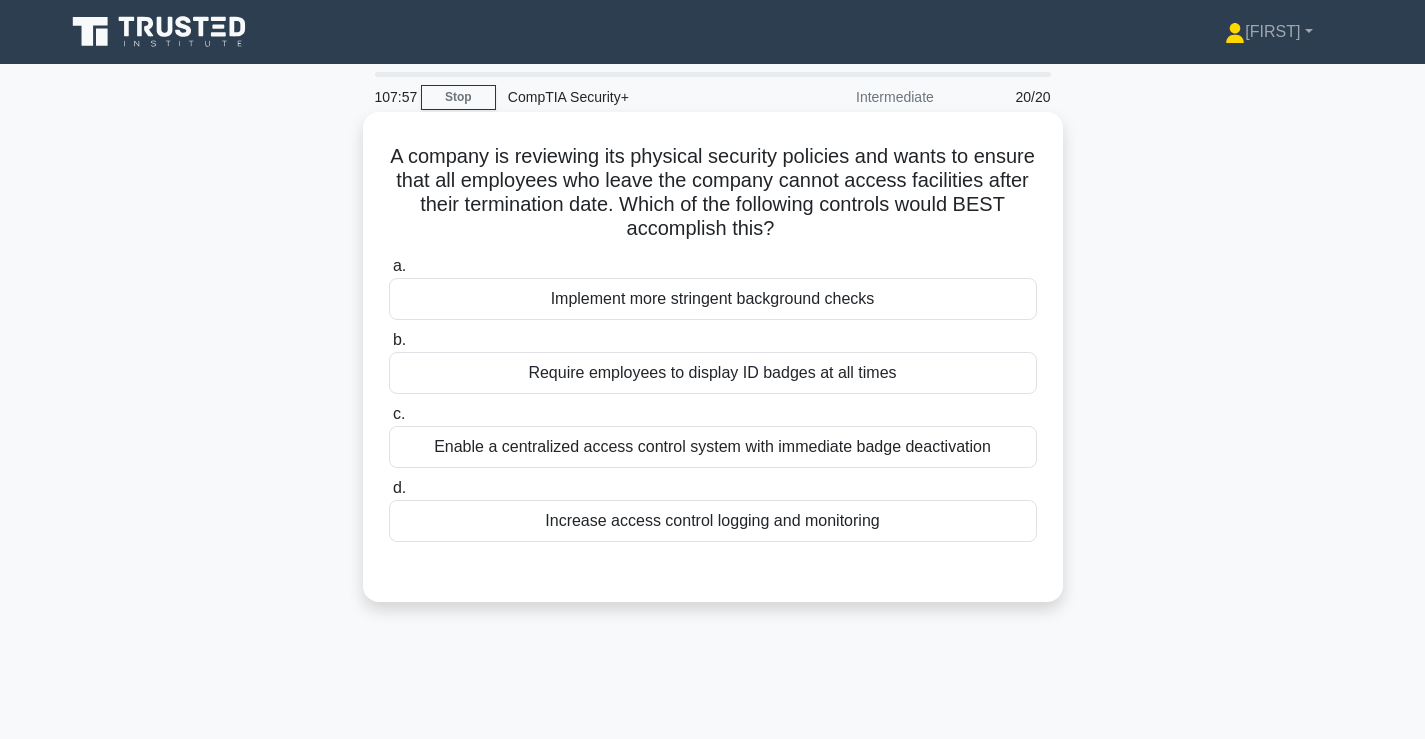 drag, startPoint x: 871, startPoint y: 243, endPoint x: 738, endPoint y: 206, distance: 138.05072 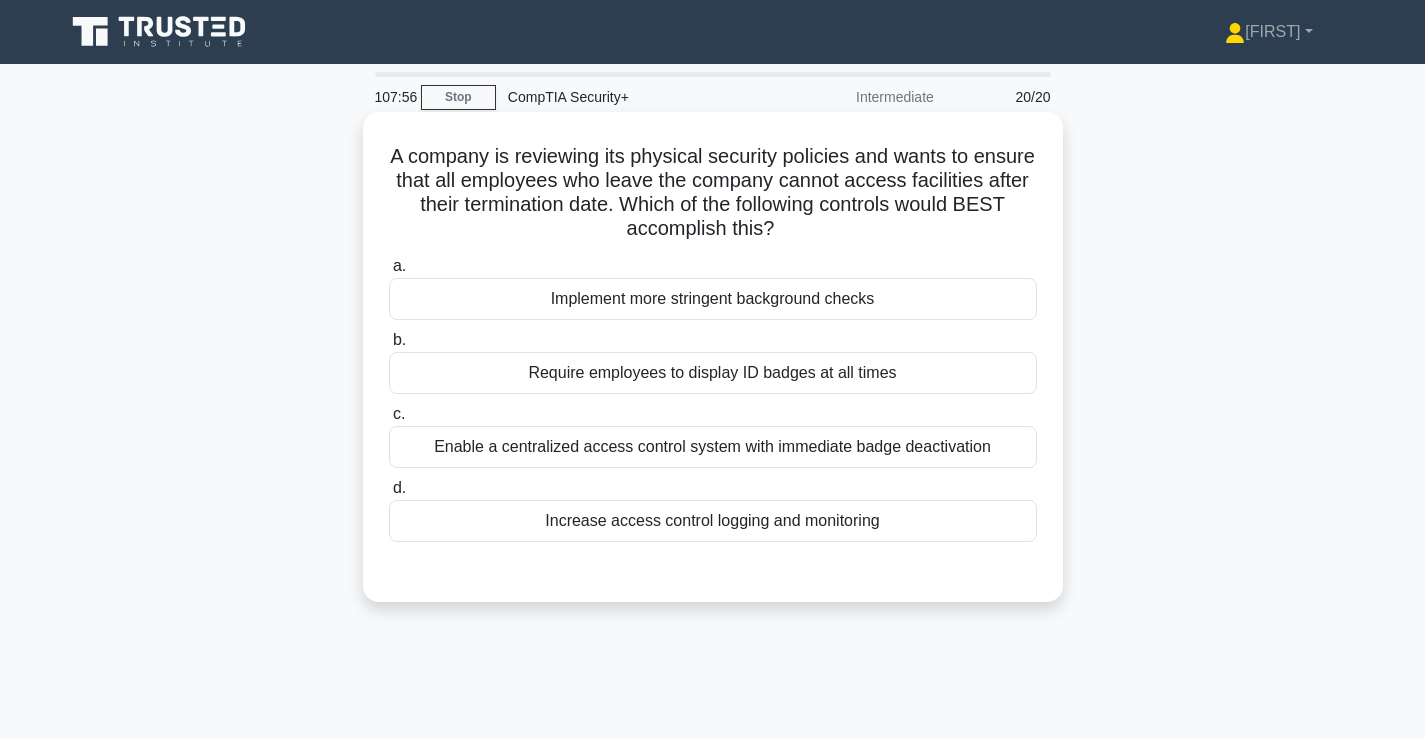 click on "A company is reviewing its physical security policies and wants to ensure that all employees who leave the company cannot access facilities after their termination date. Which of the following controls would BEST accomplish this?
.spinner_0XTQ{transform-origin:center;animation:spinner_y6GP .75s linear infinite}@keyframes spinner_y6GP{100%{transform:rotate(360deg)}}" at bounding box center (713, 193) 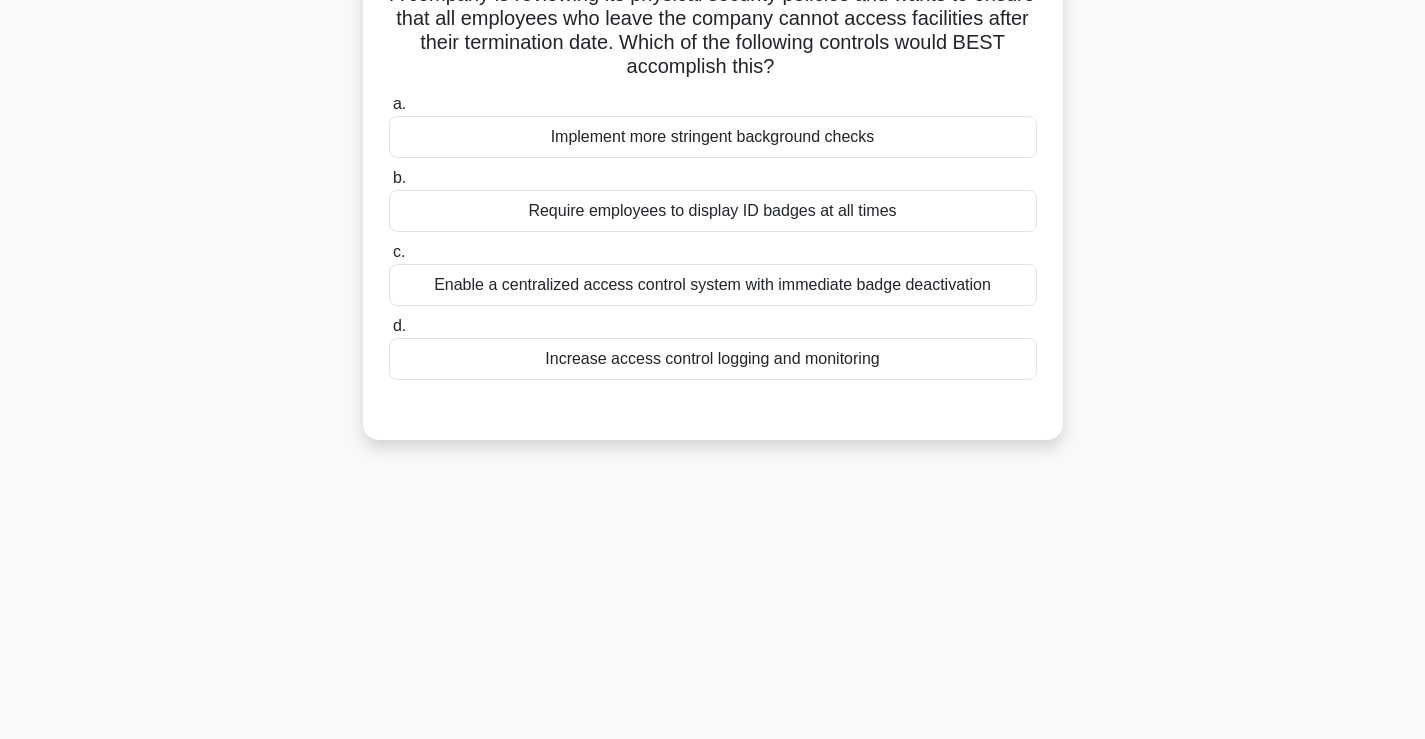 scroll, scrollTop: 0, scrollLeft: 0, axis: both 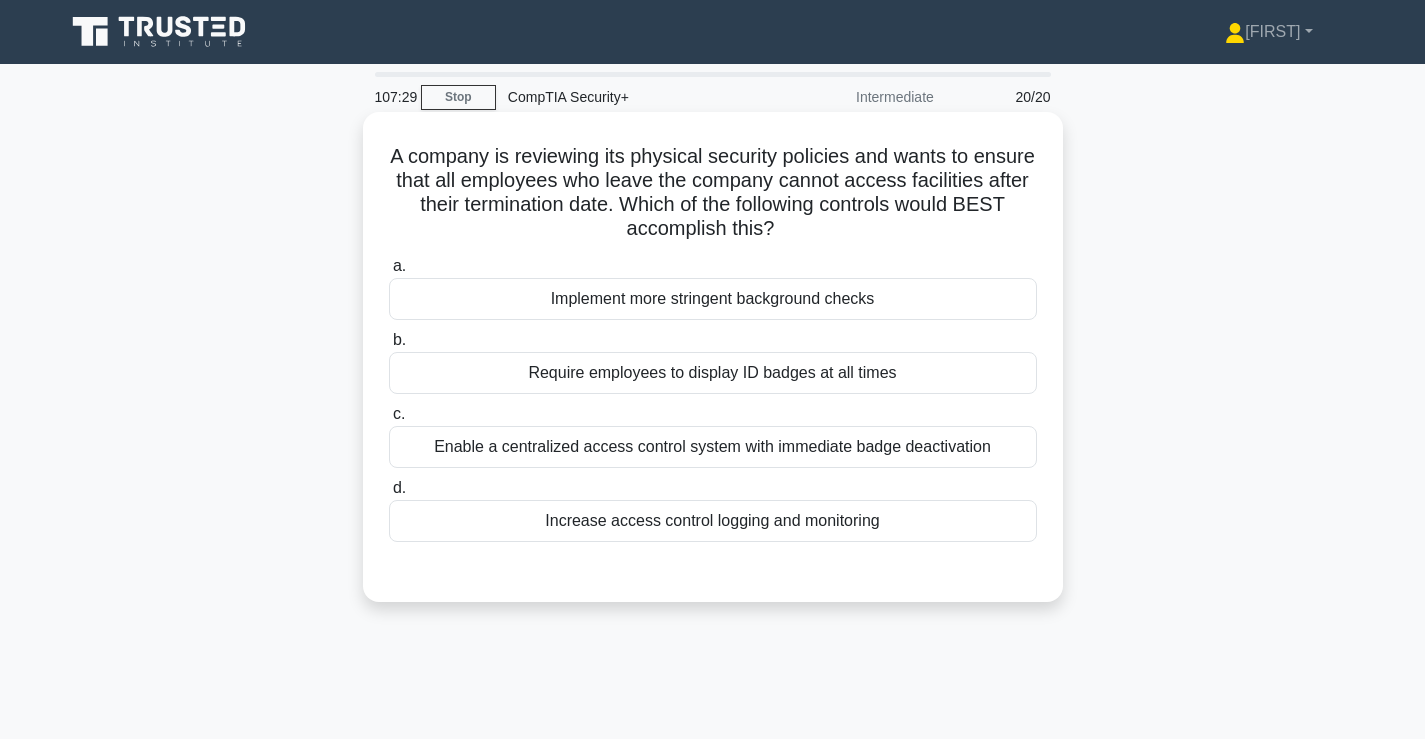 click on "Enable a centralized access control system with immediate badge deactivation" at bounding box center (713, 447) 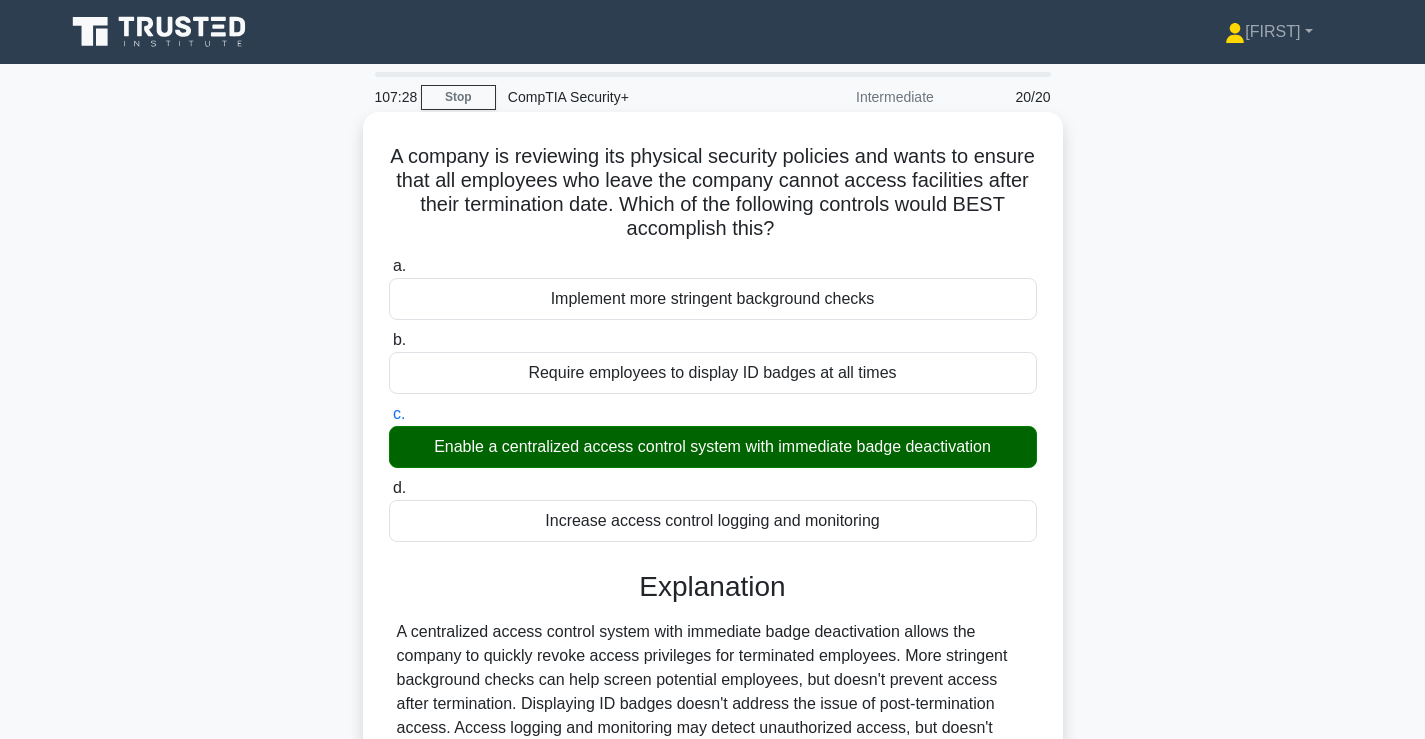 scroll, scrollTop: 341, scrollLeft: 0, axis: vertical 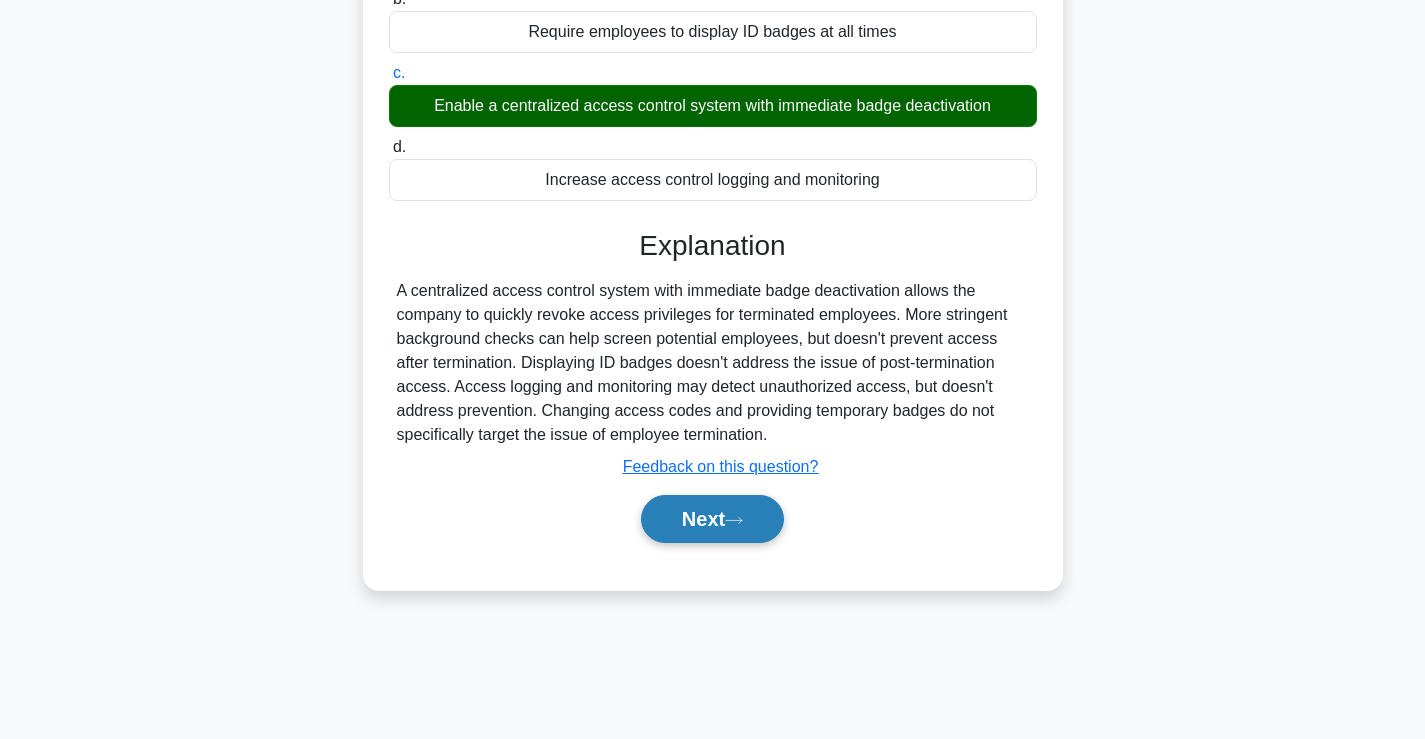 click on "••••" at bounding box center [712, 519] 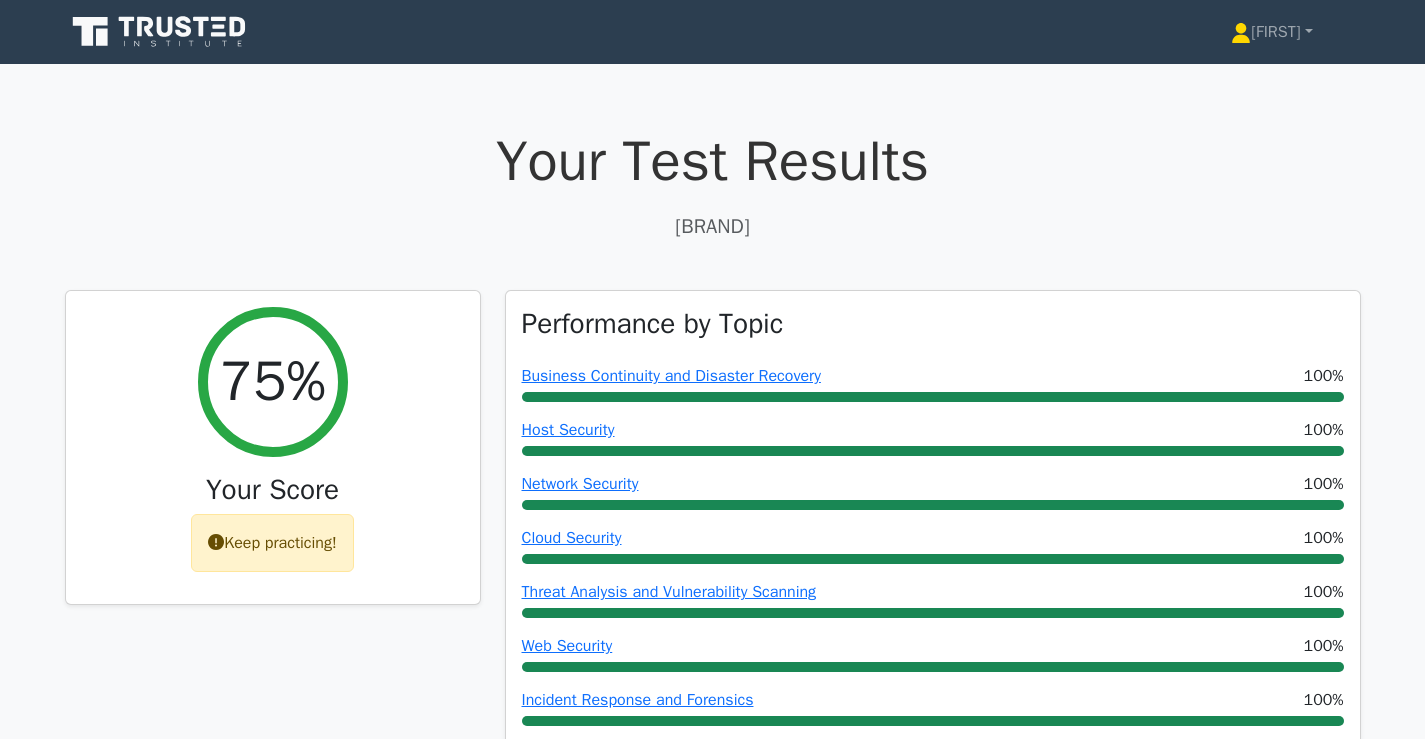 scroll, scrollTop: 0, scrollLeft: 0, axis: both 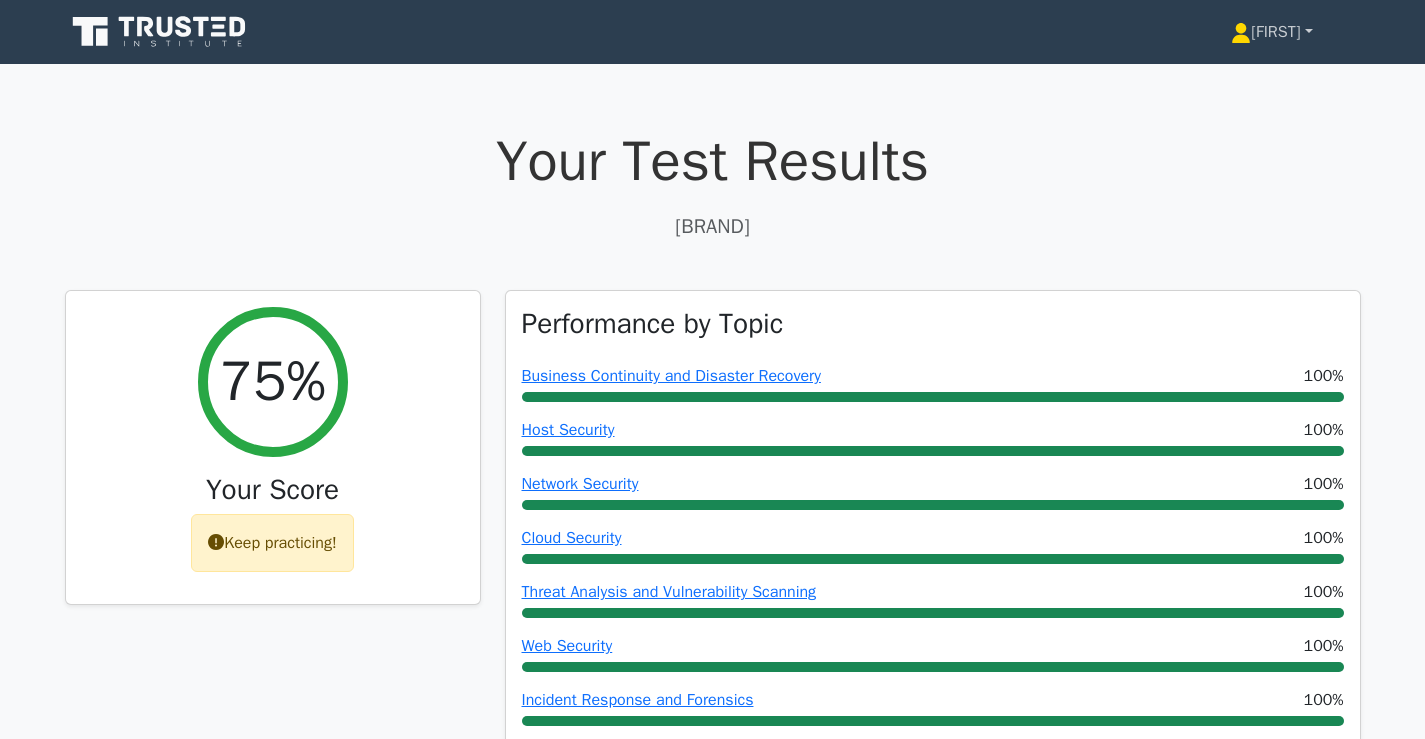click on "[FIRST]" at bounding box center [1271, 32] 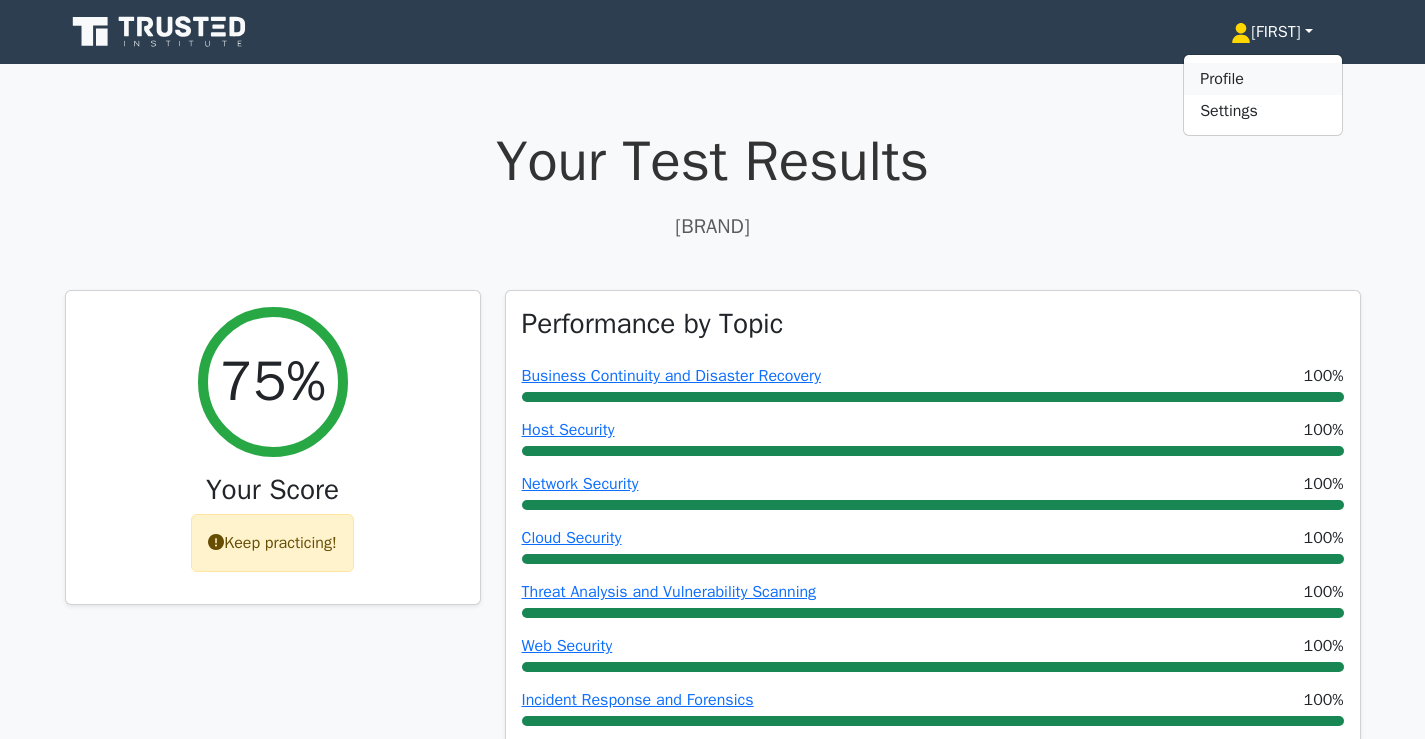 click on "Profile" at bounding box center [1263, 79] 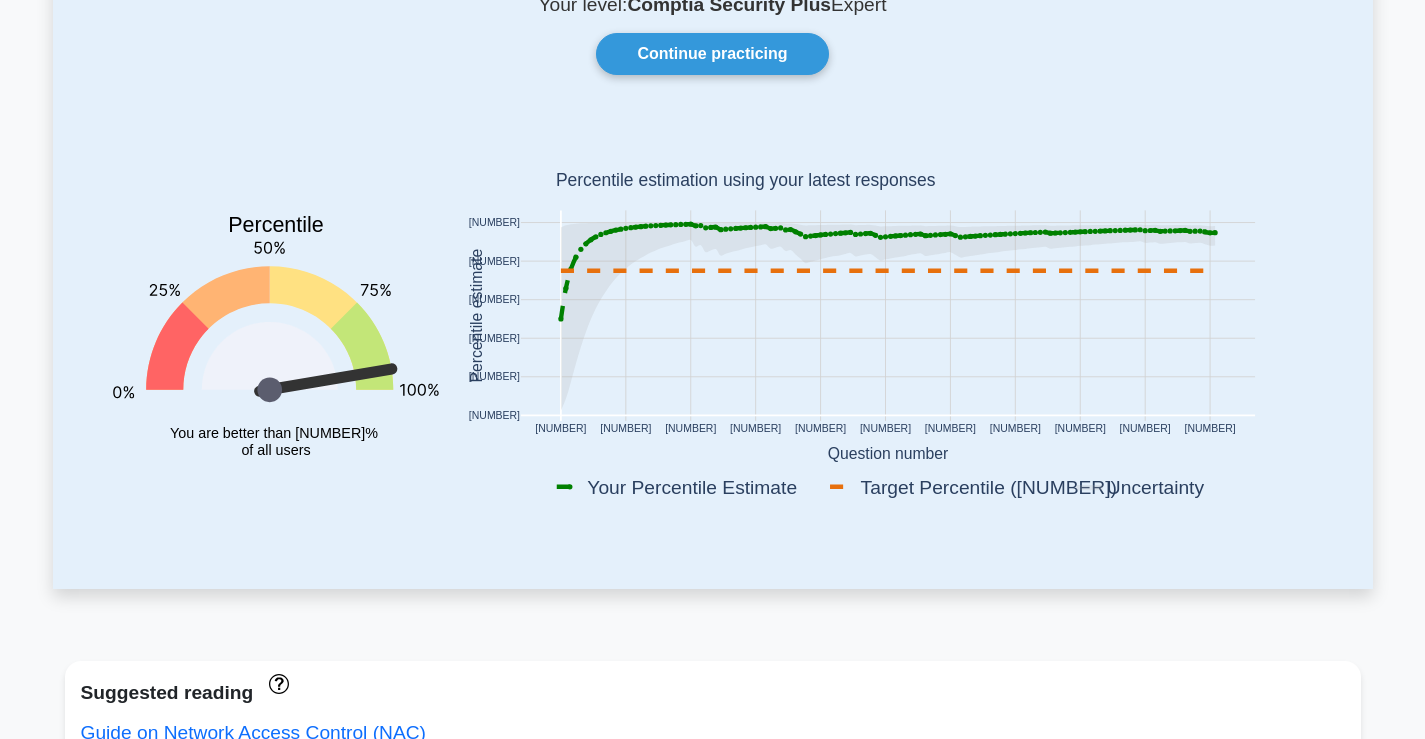 scroll, scrollTop: 167, scrollLeft: 0, axis: vertical 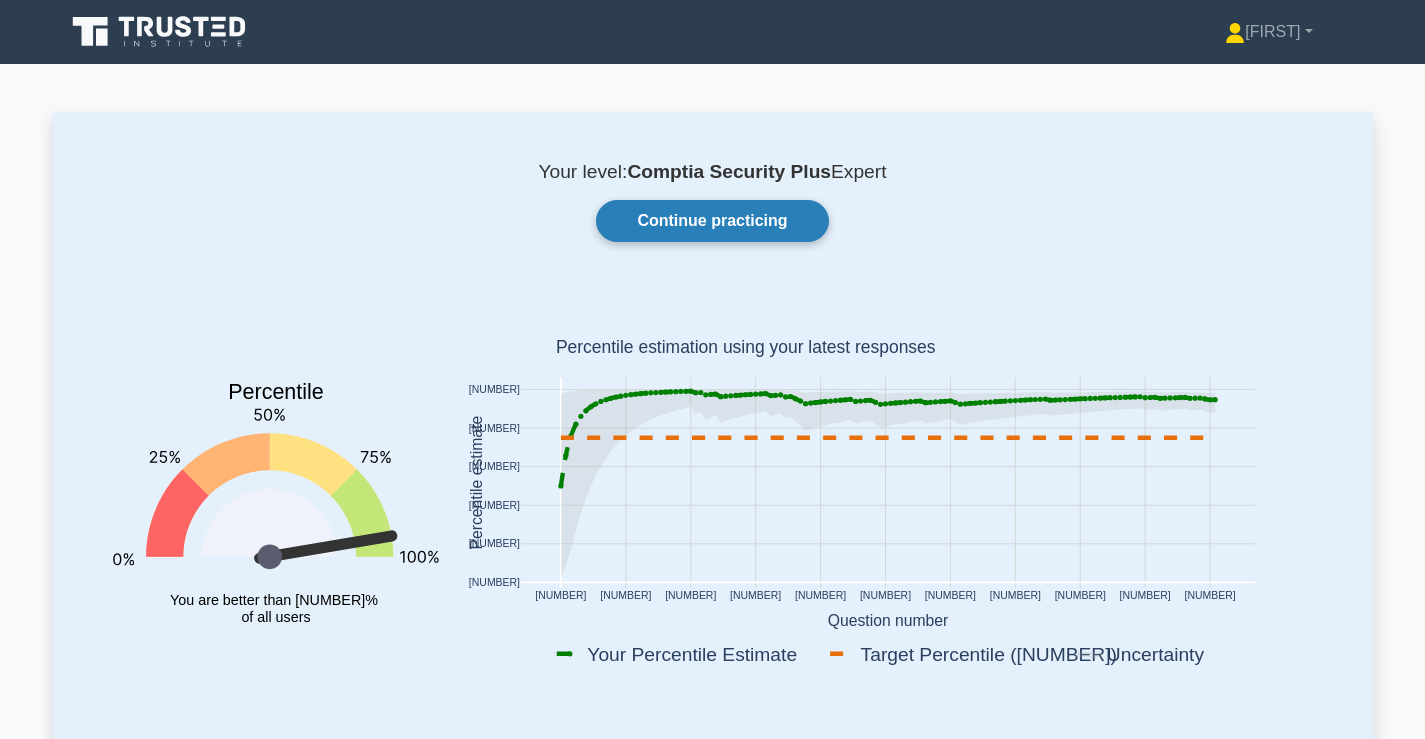 click on "Continue practicing" at bounding box center (712, 221) 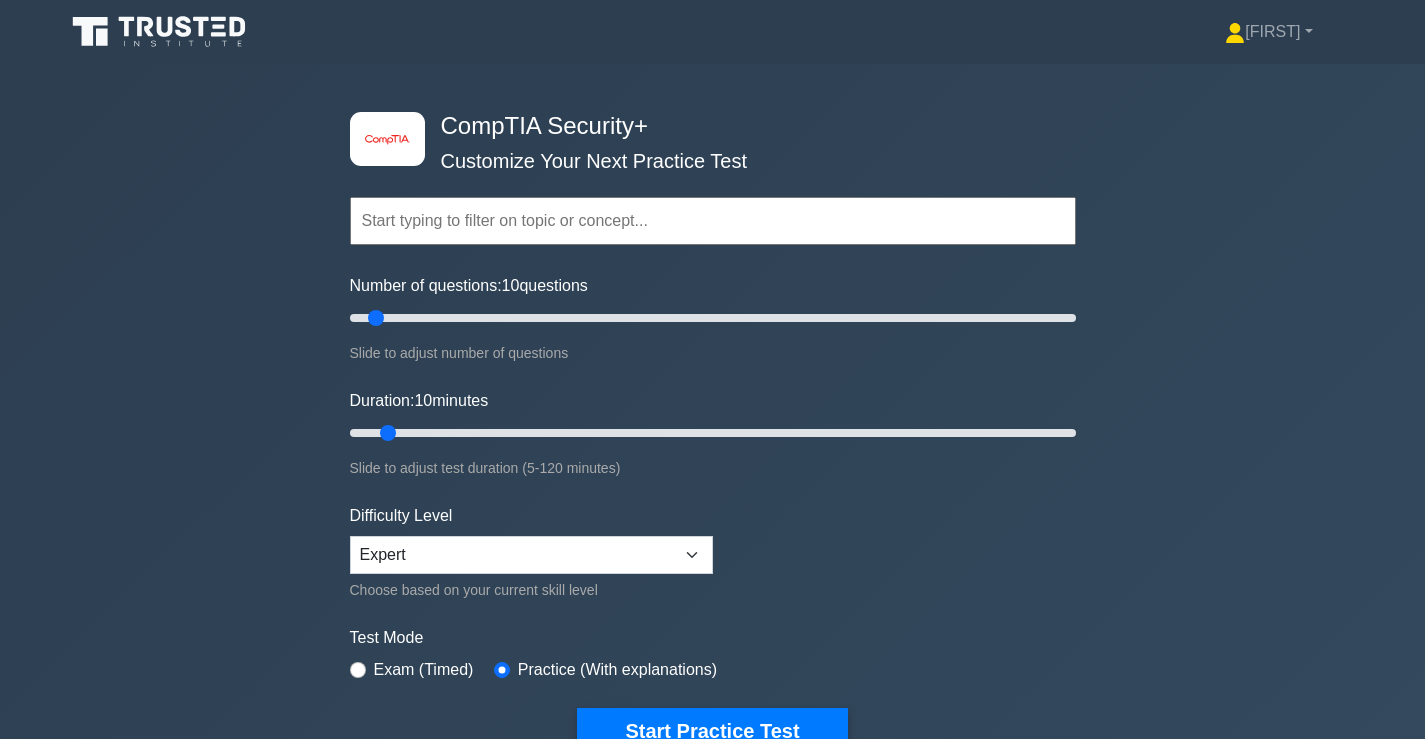 scroll, scrollTop: 0, scrollLeft: 0, axis: both 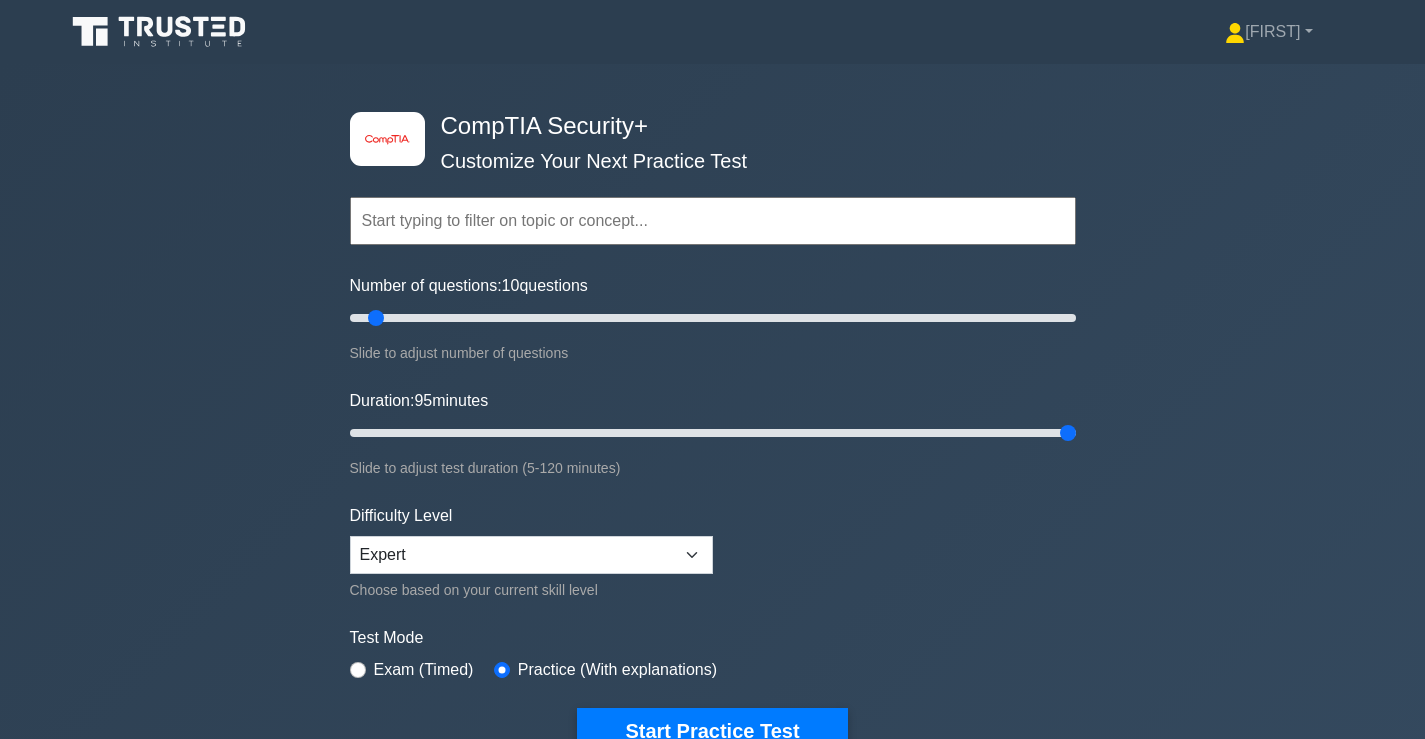 drag, startPoint x: 729, startPoint y: 435, endPoint x: 1065, endPoint y: 422, distance: 336.2514 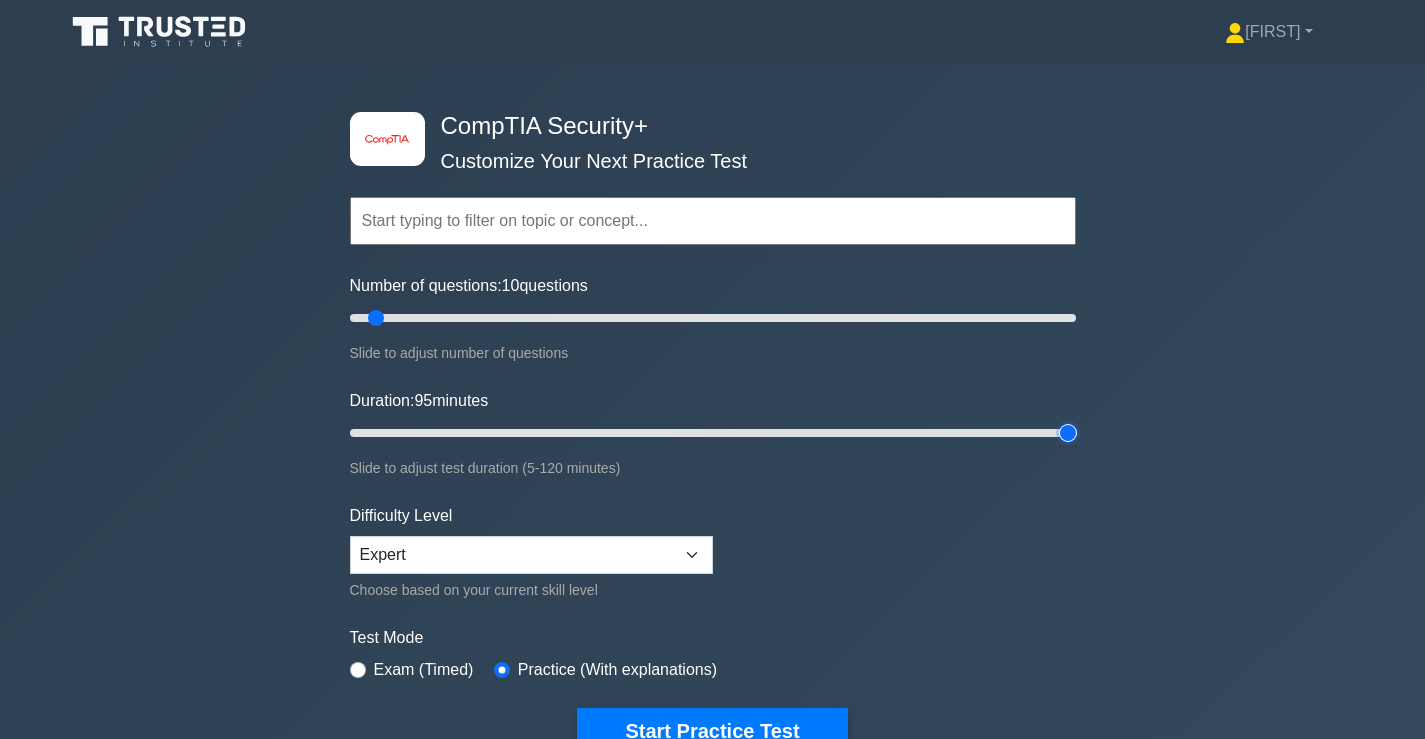 type on "120" 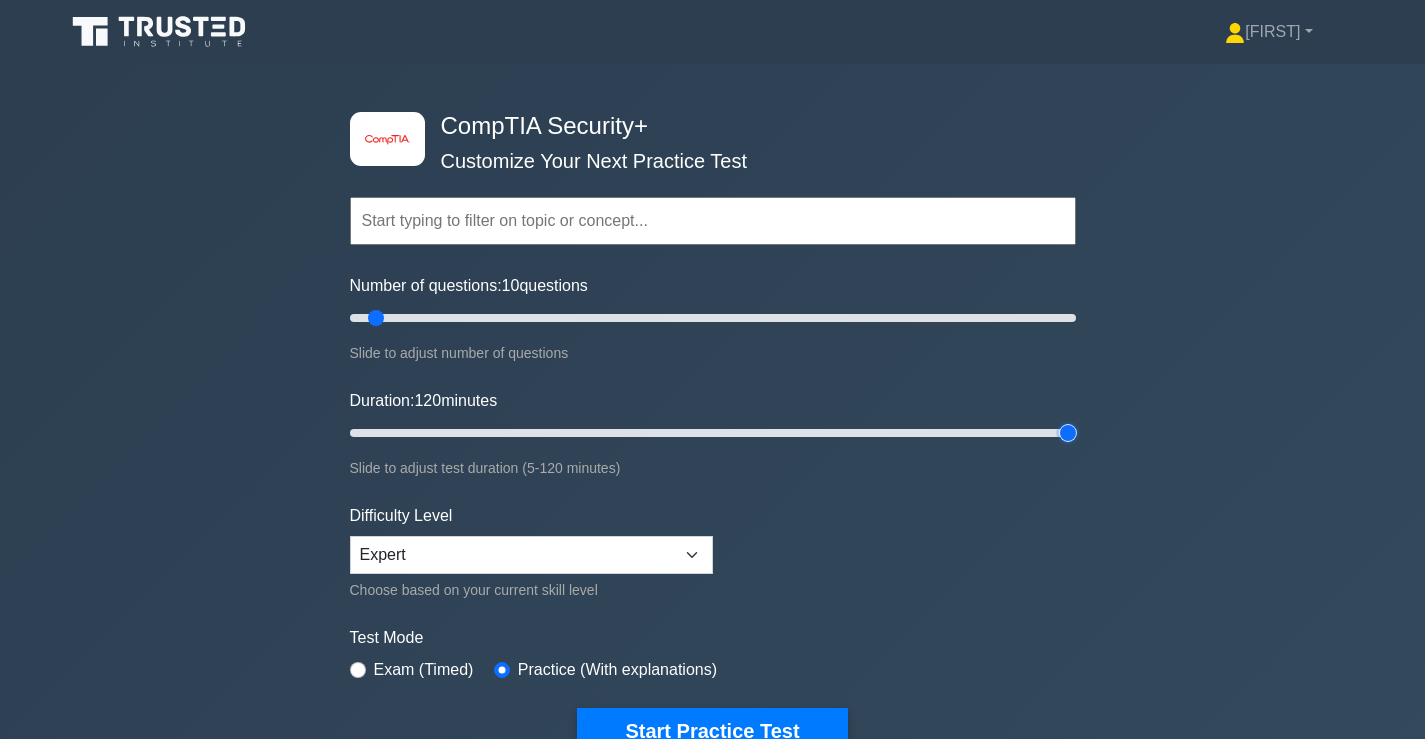 drag, startPoint x: 1106, startPoint y: 419, endPoint x: 1083, endPoint y: 424, distance: 23.537205 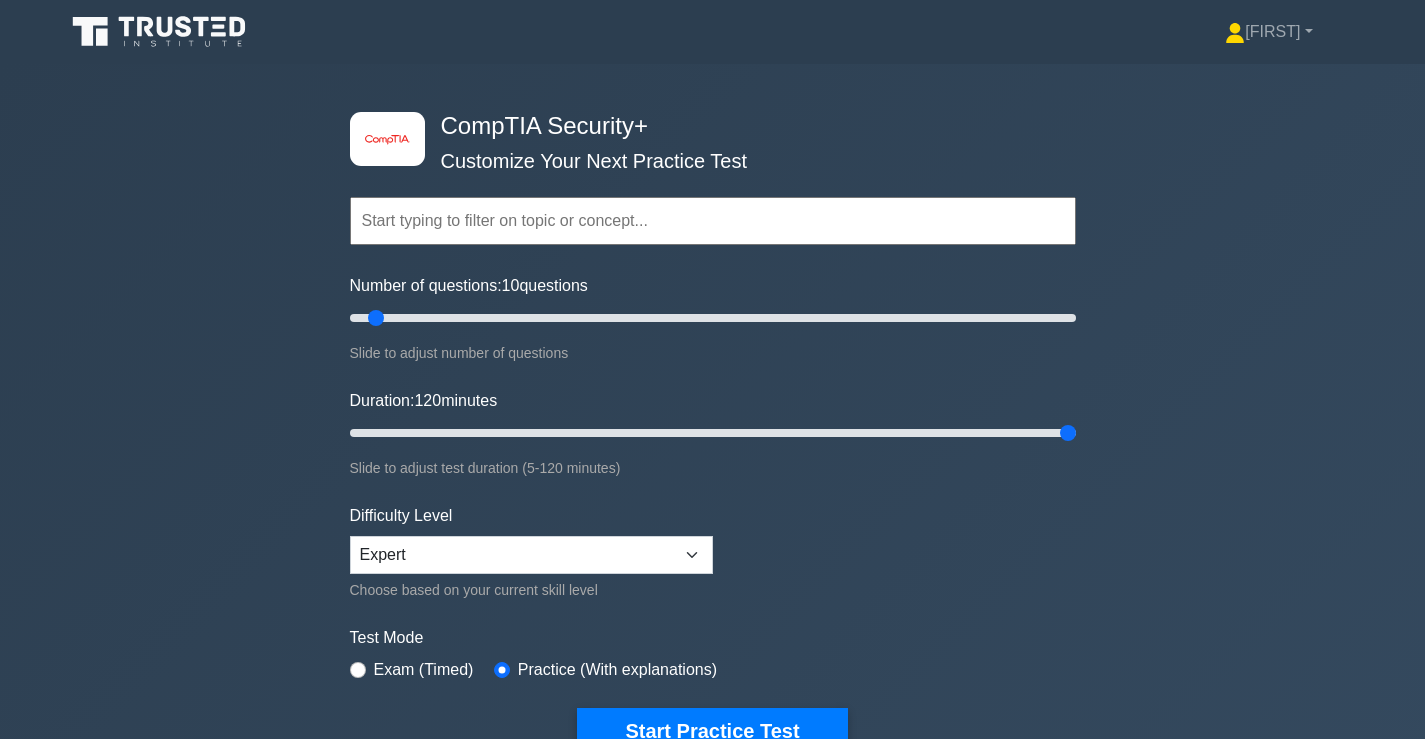 click on "image/svg+xml
CompTIA Security+
Customize Your Next Practice Test
Topics
Cryptography
Identity and Access Management
Risk Management
Network Security" at bounding box center (712, 433) 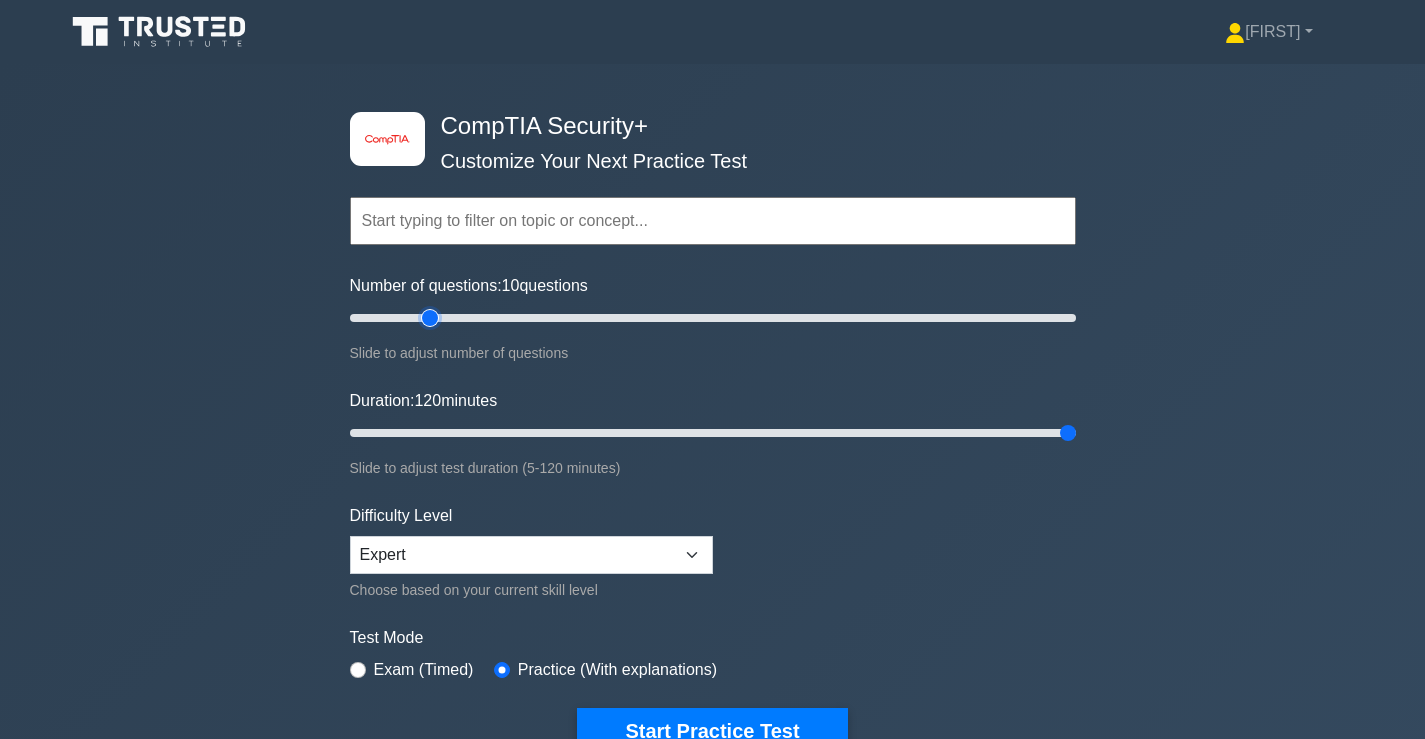 click on "Number of questions:  10  questions" at bounding box center (713, 318) 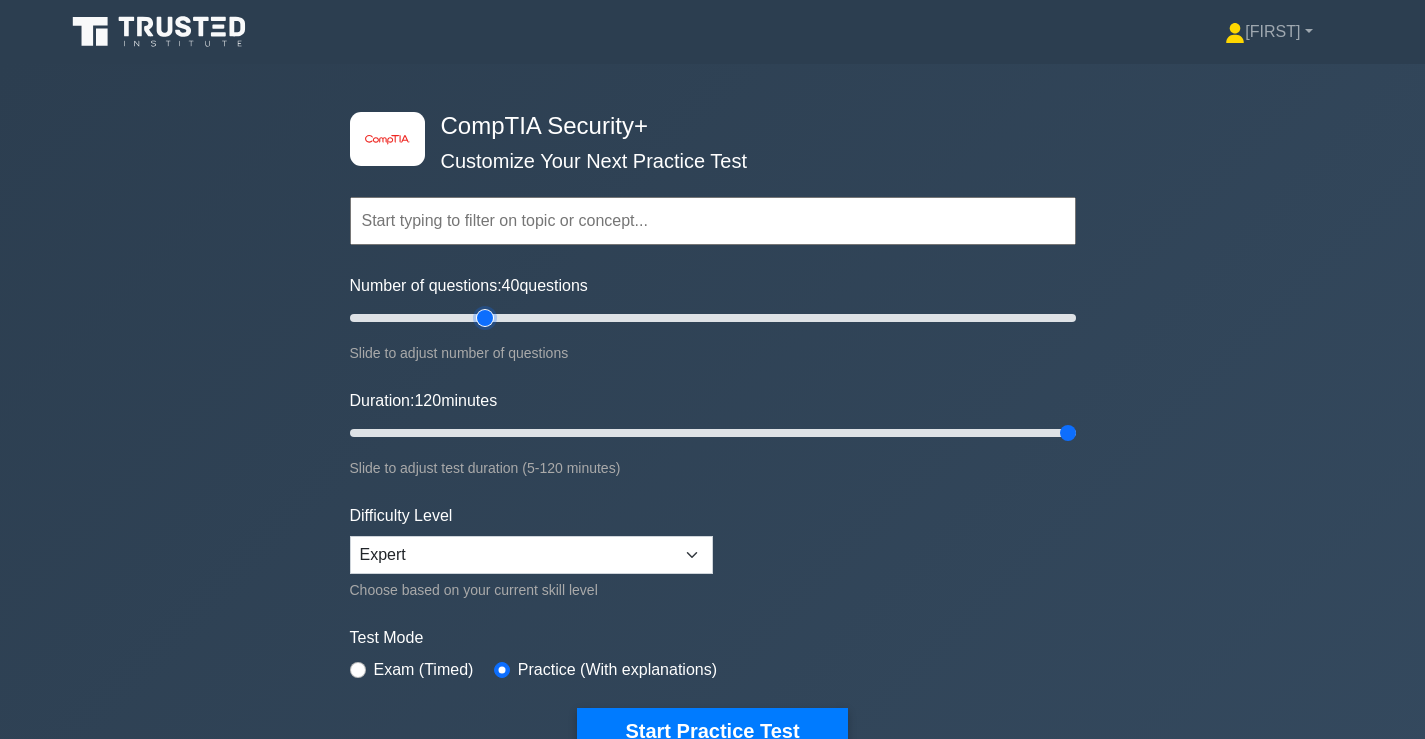 type on "40" 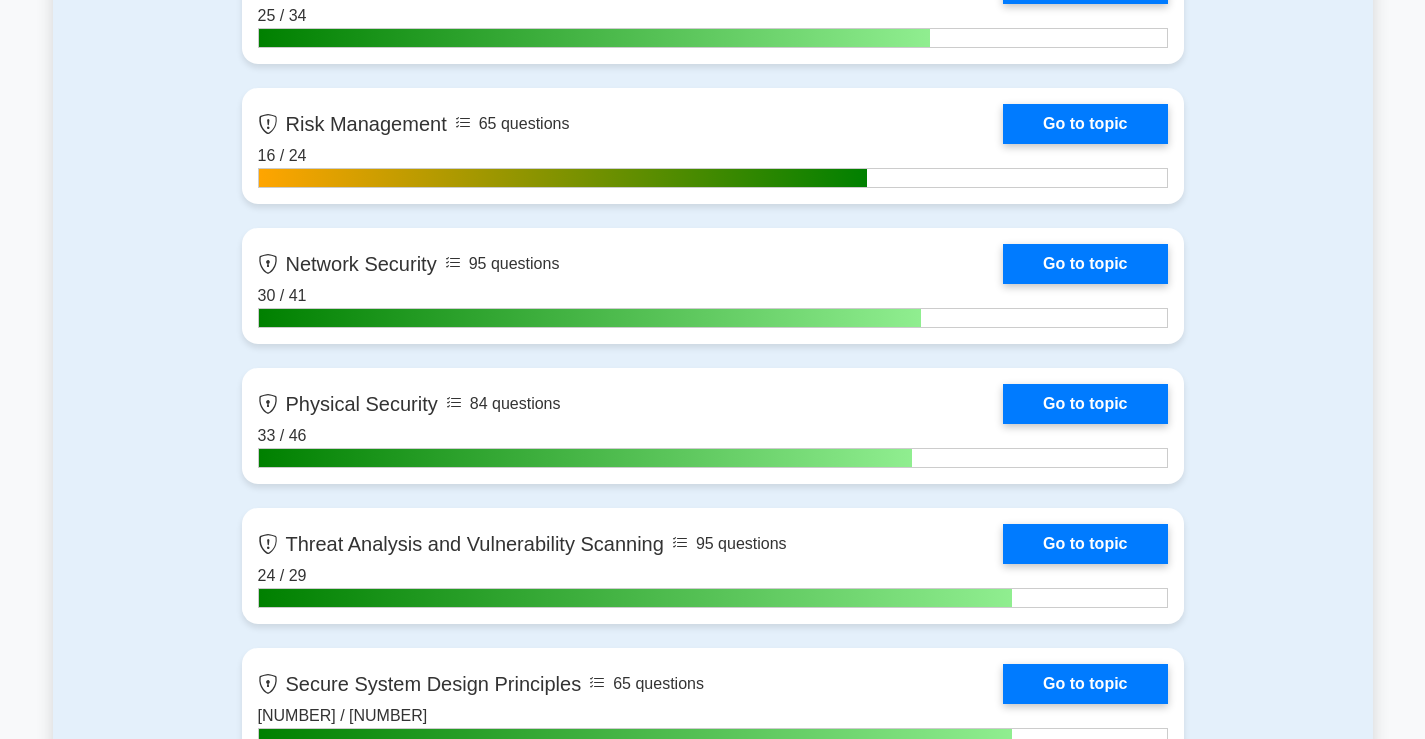 scroll, scrollTop: 333, scrollLeft: 0, axis: vertical 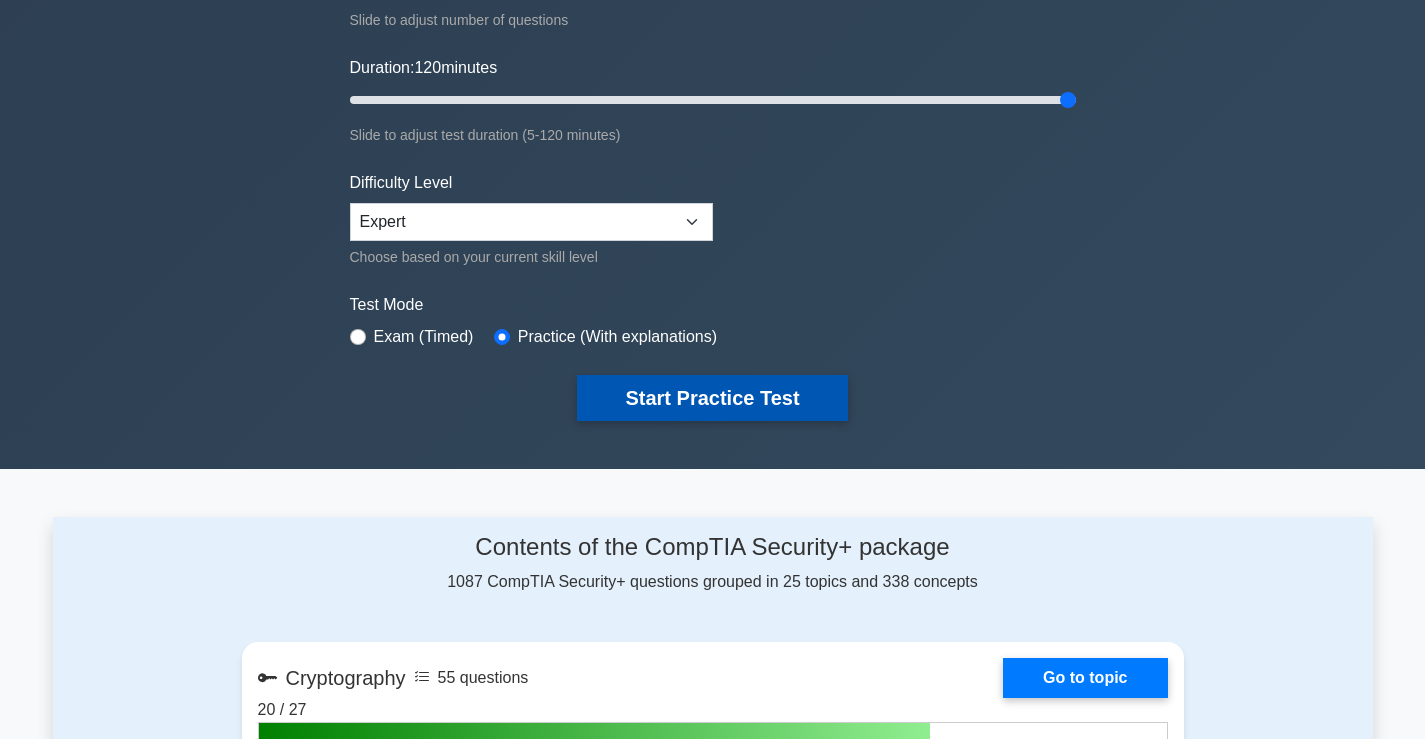 click on "Start Practice Test" at bounding box center (712, 398) 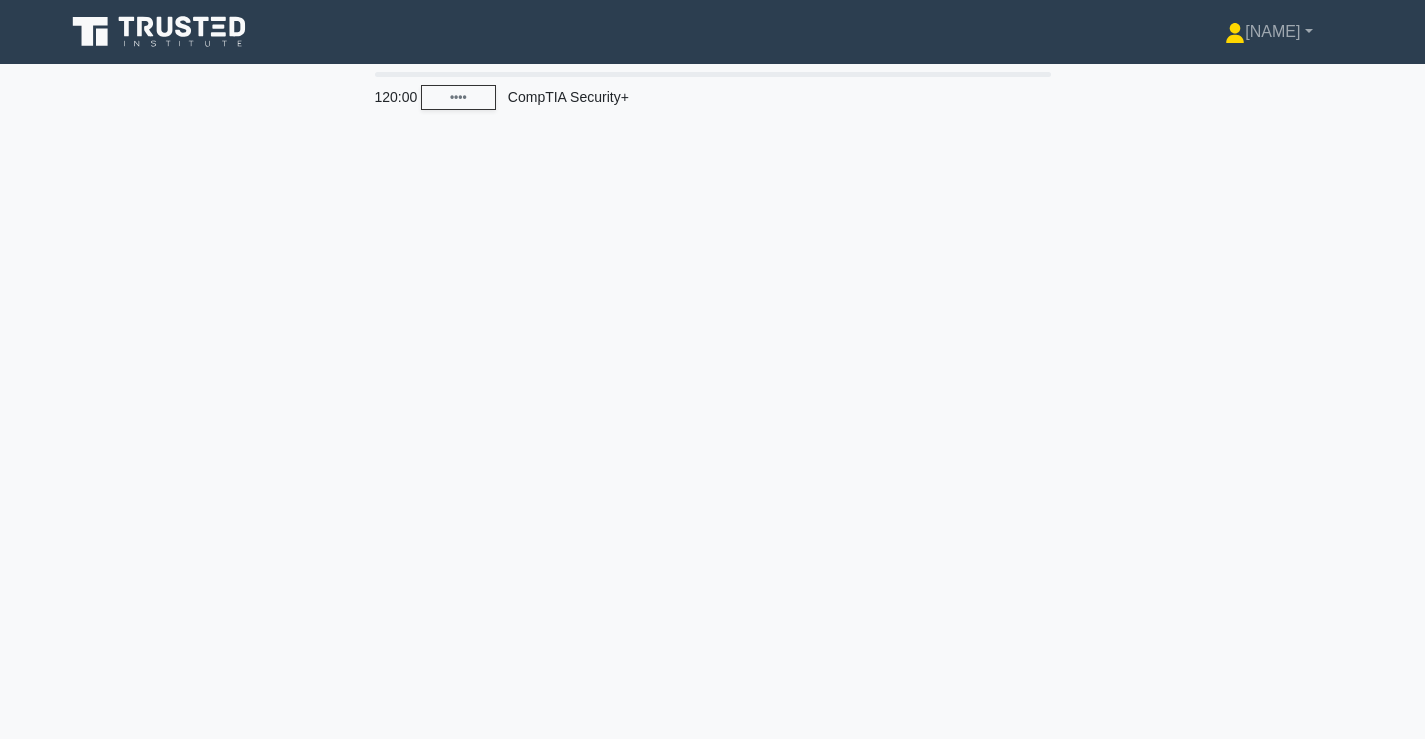 scroll, scrollTop: 0, scrollLeft: 0, axis: both 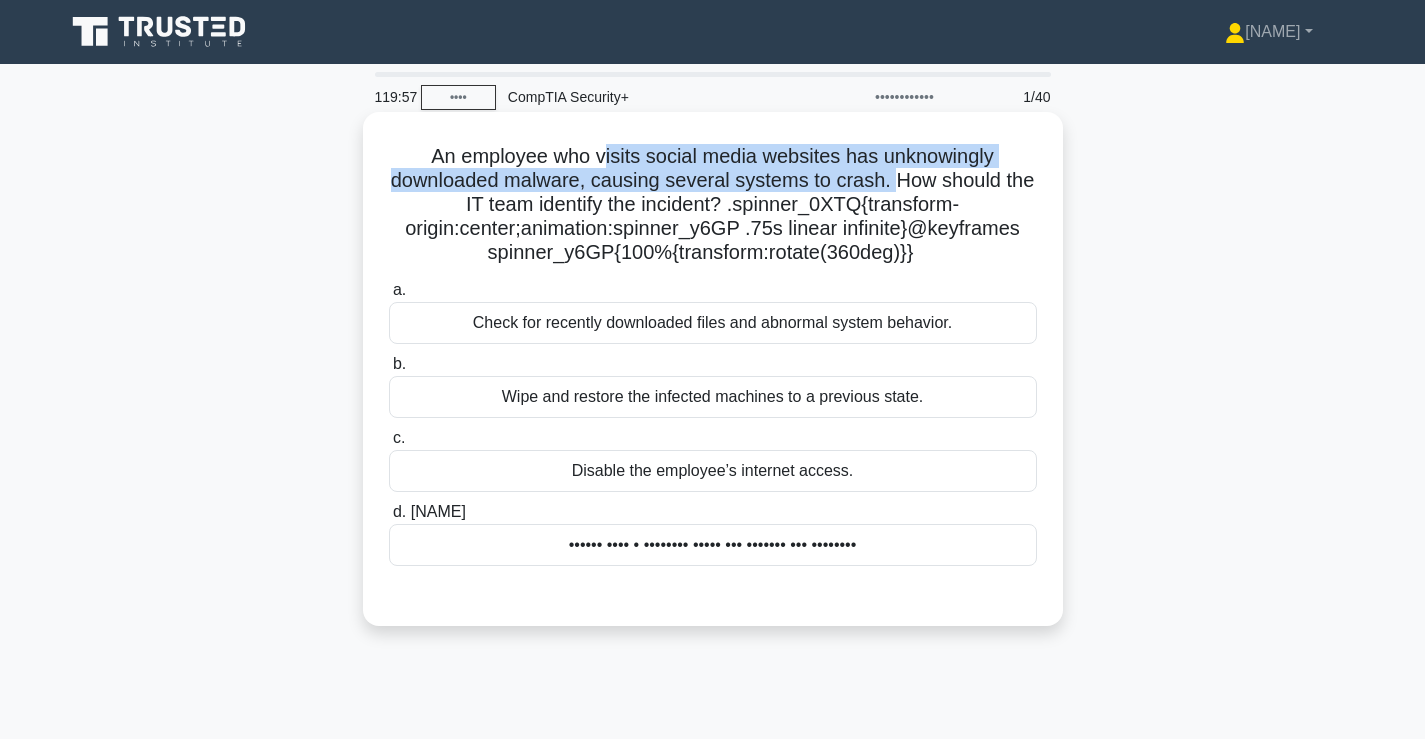 drag, startPoint x: 601, startPoint y: 162, endPoint x: 894, endPoint y: 191, distance: 294.43167 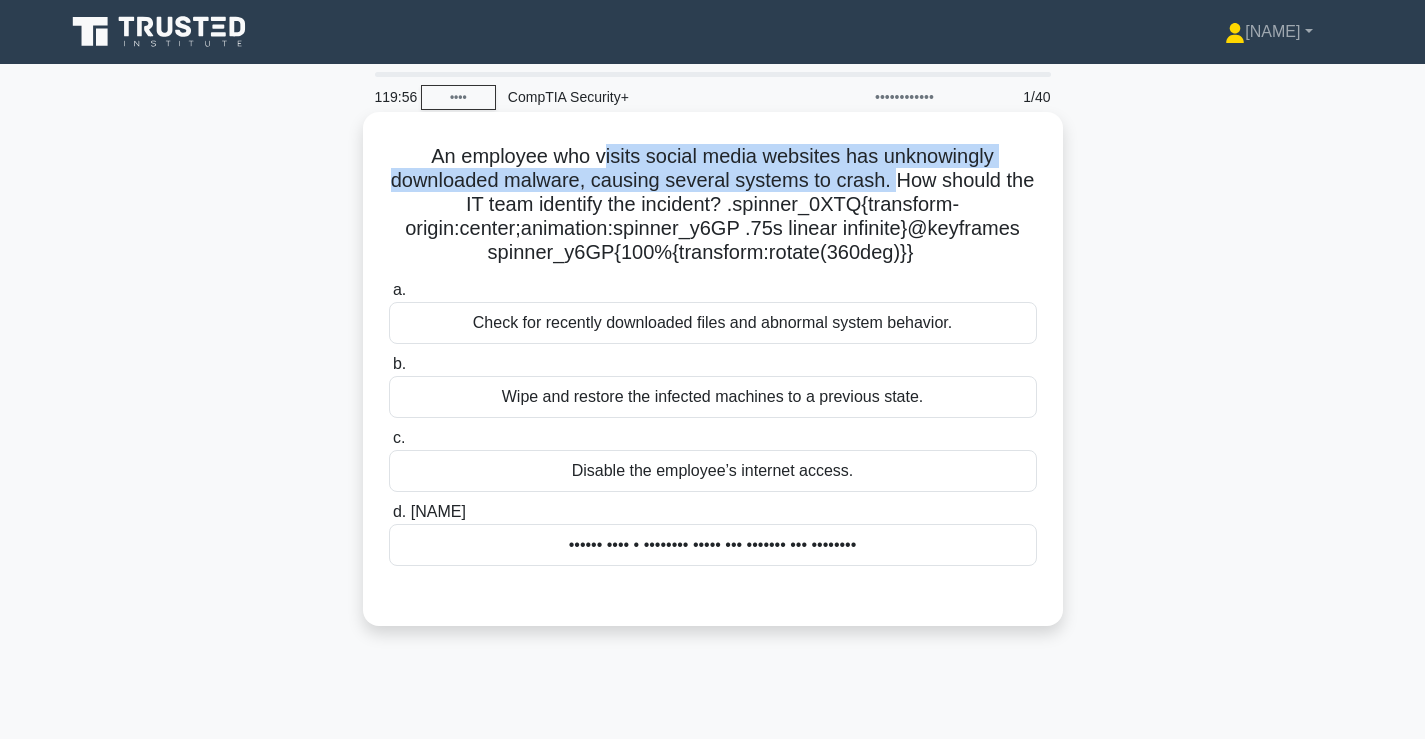 click on "An employee who visits social media websites has unknowingly downloaded malware, causing several systems to crash. How should the IT team identify the incident?
.spinner_0XTQ{transform-origin:center;animation:spinner_y6GP .75s linear infinite}@keyframes spinner_y6GP{100%{transform:rotate(360deg)}}" at bounding box center (713, 205) 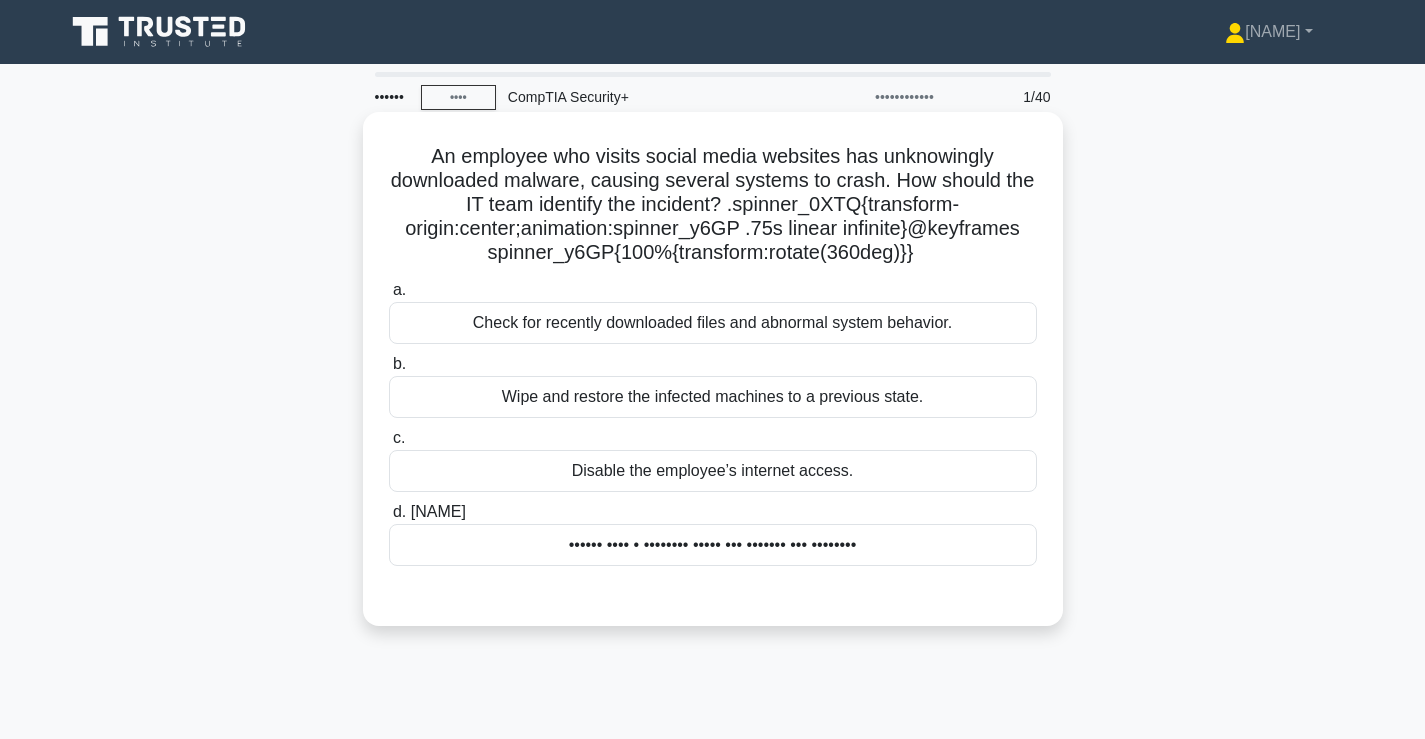 click on "Wipe and restore the infected machines to a previous state." at bounding box center (713, 397) 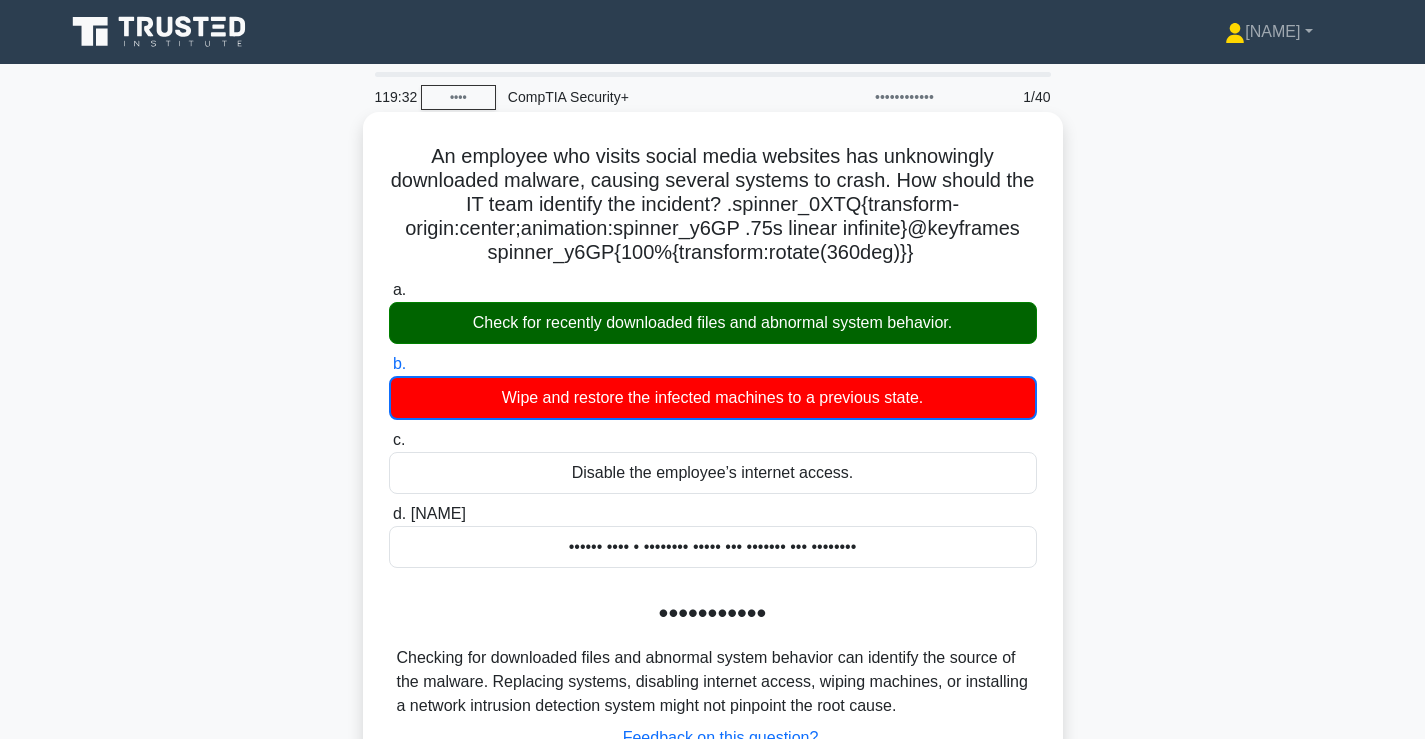 click on "Check for recently downloaded files and abnormal system behavior." at bounding box center [713, 323] 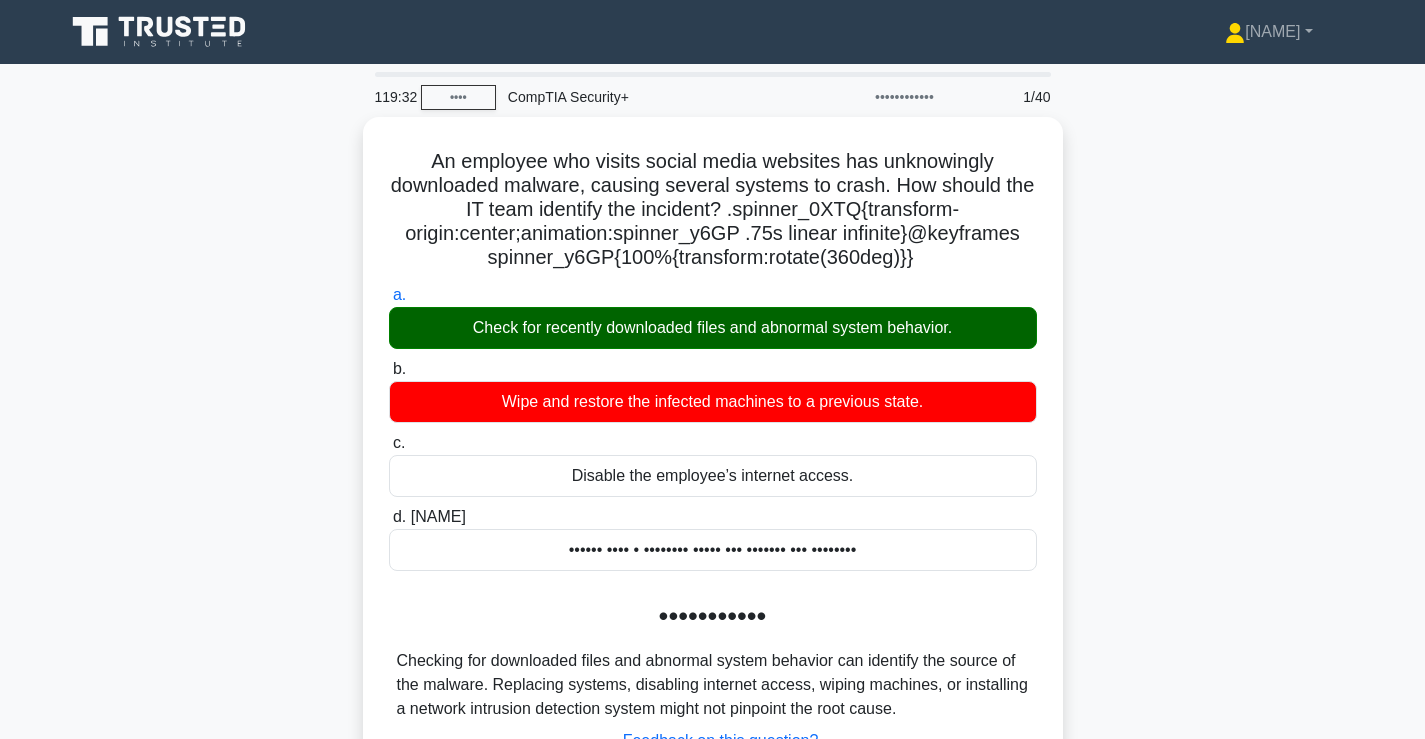scroll, scrollTop: 333, scrollLeft: 0, axis: vertical 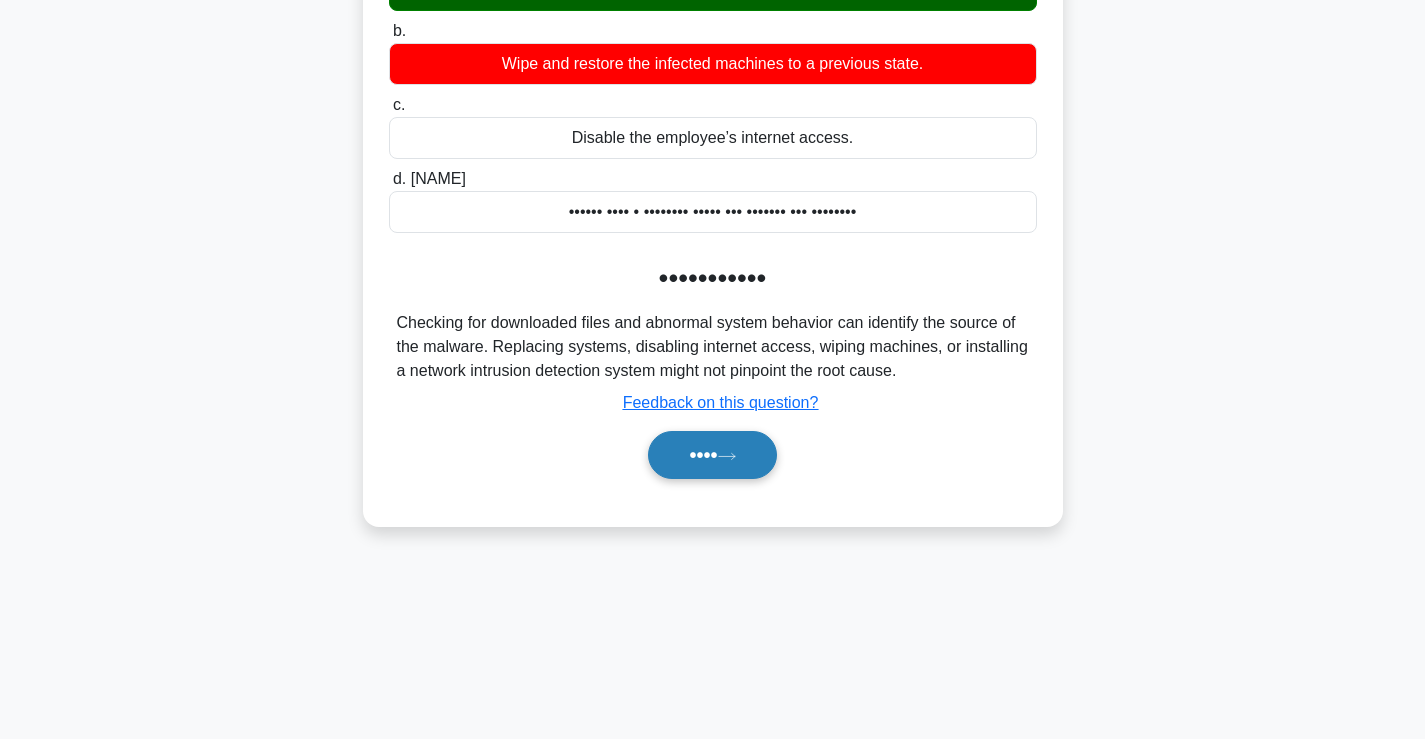 click on "••••" at bounding box center [712, 455] 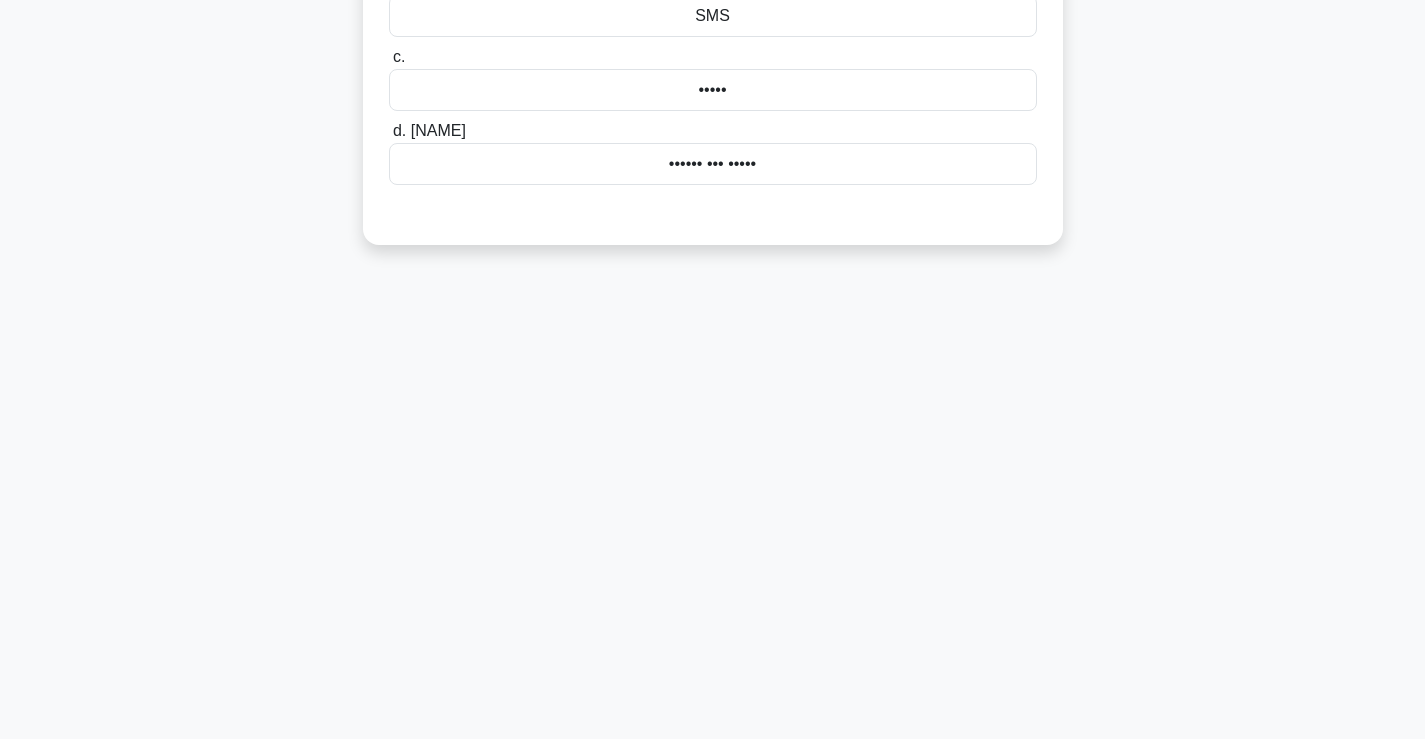 scroll, scrollTop: 0, scrollLeft: 0, axis: both 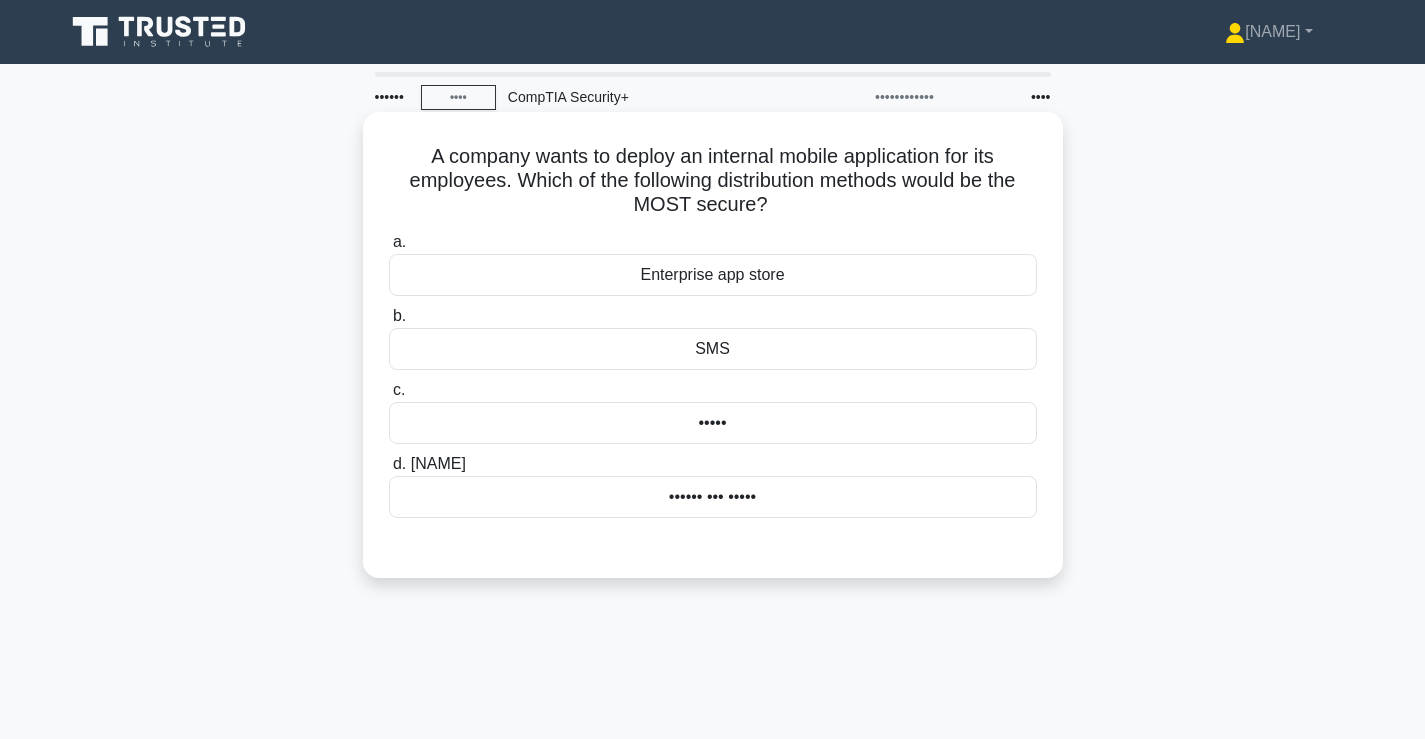 drag, startPoint x: 424, startPoint y: 151, endPoint x: 809, endPoint y: 199, distance: 387.98068 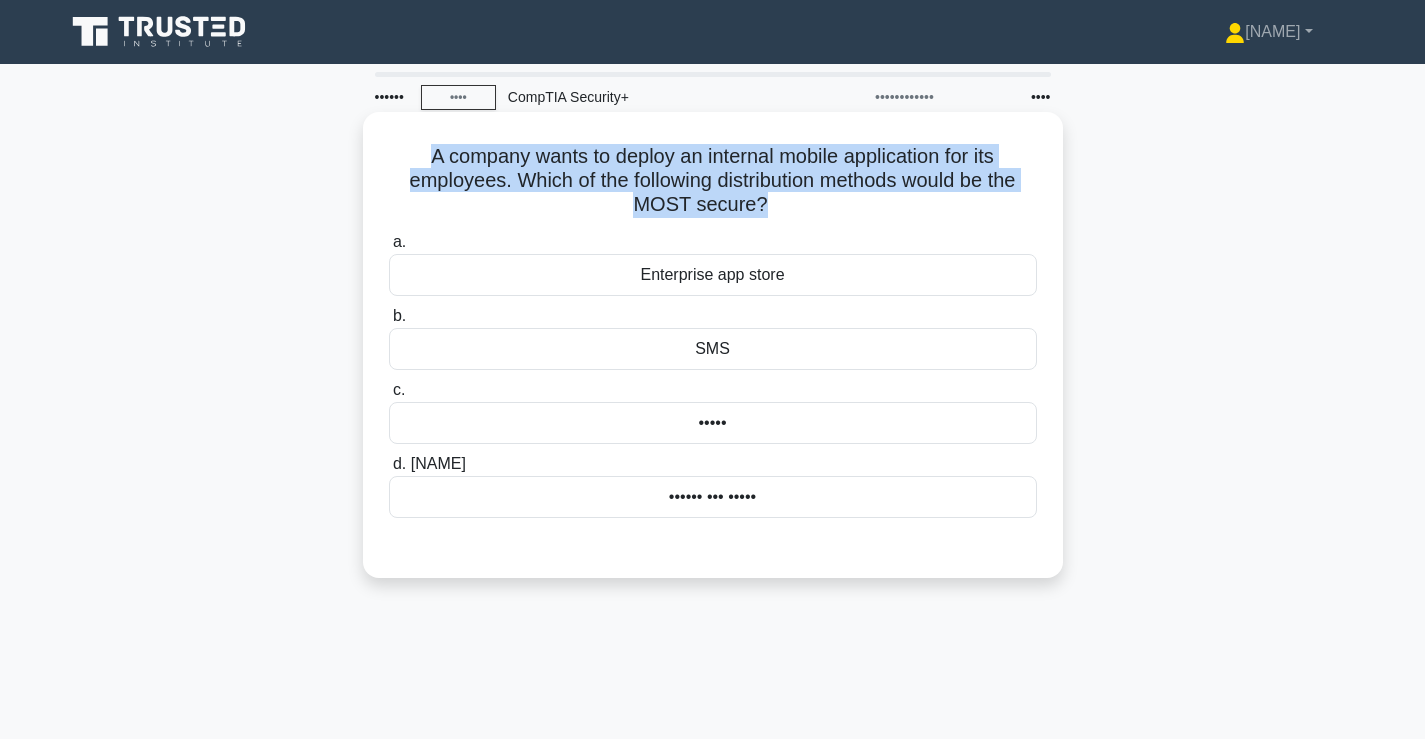 drag, startPoint x: 809, startPoint y: 200, endPoint x: 419, endPoint y: 155, distance: 392.58755 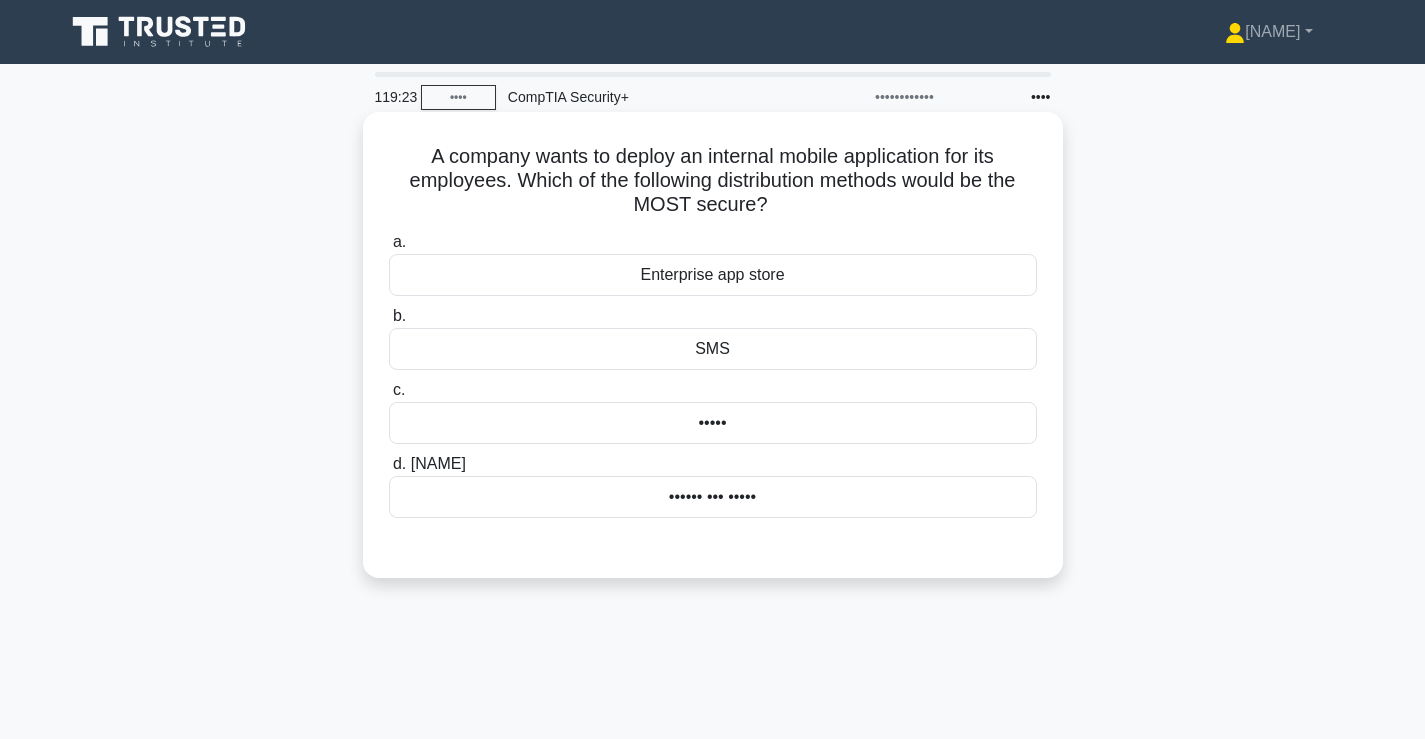 drag, startPoint x: 420, startPoint y: 157, endPoint x: 851, endPoint y: 211, distance: 434.36966 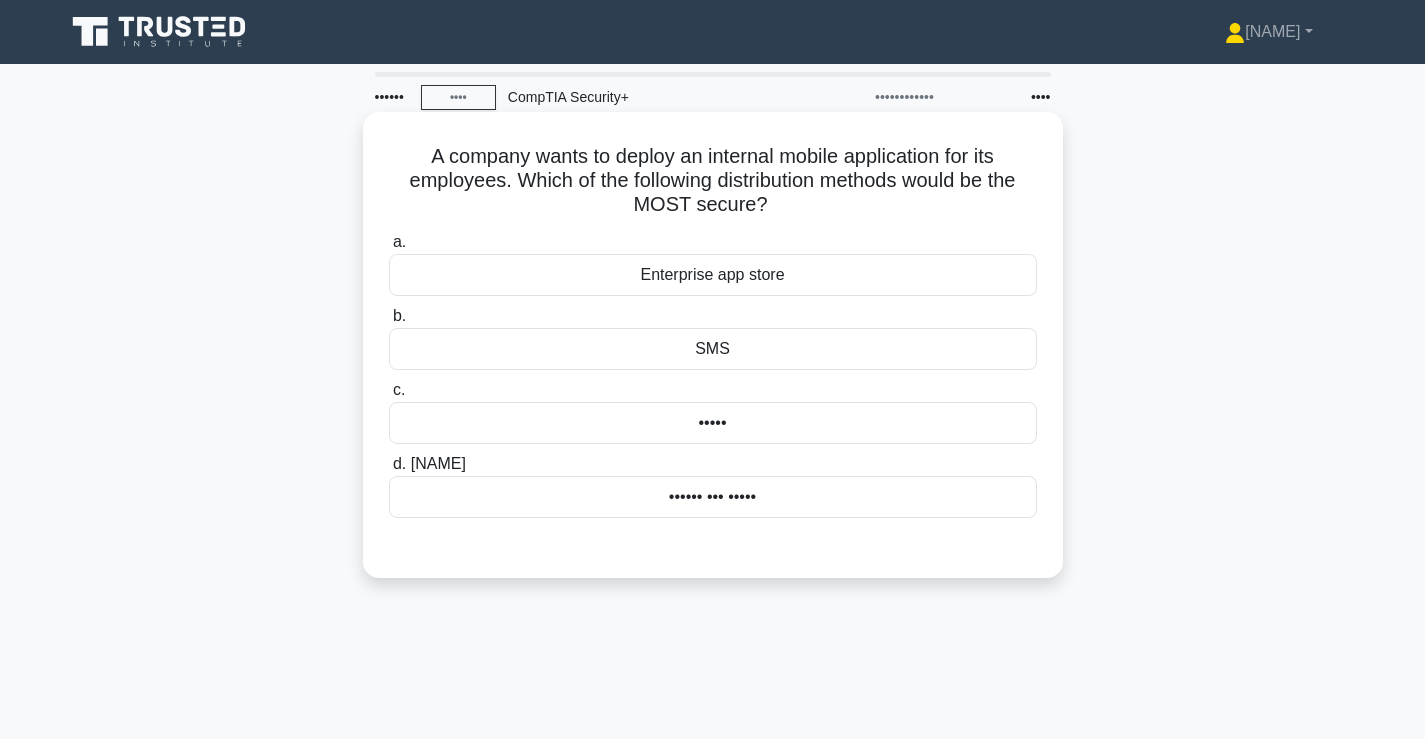 drag, startPoint x: 752, startPoint y: 183, endPoint x: 822, endPoint y: 177, distance: 70.256676 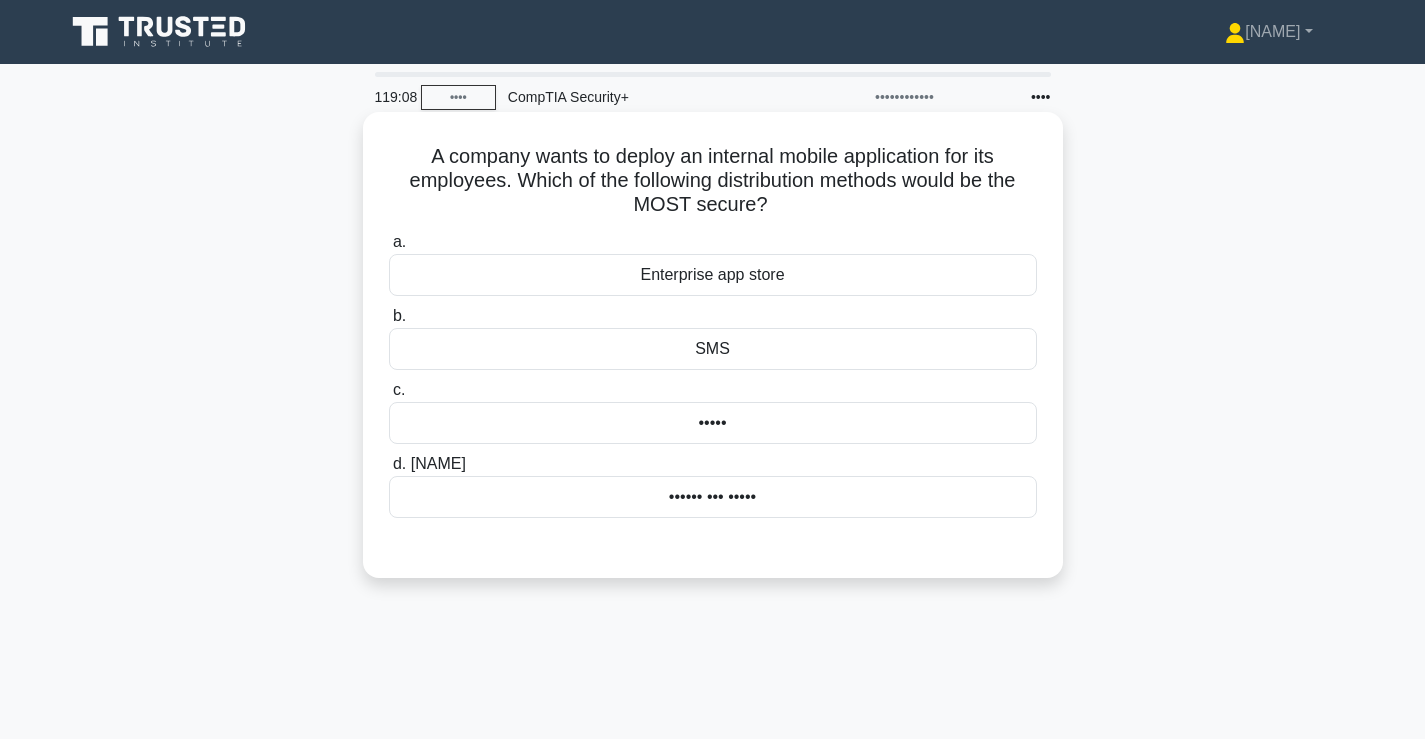 drag, startPoint x: 879, startPoint y: 210, endPoint x: 827, endPoint y: 191, distance: 55.362442 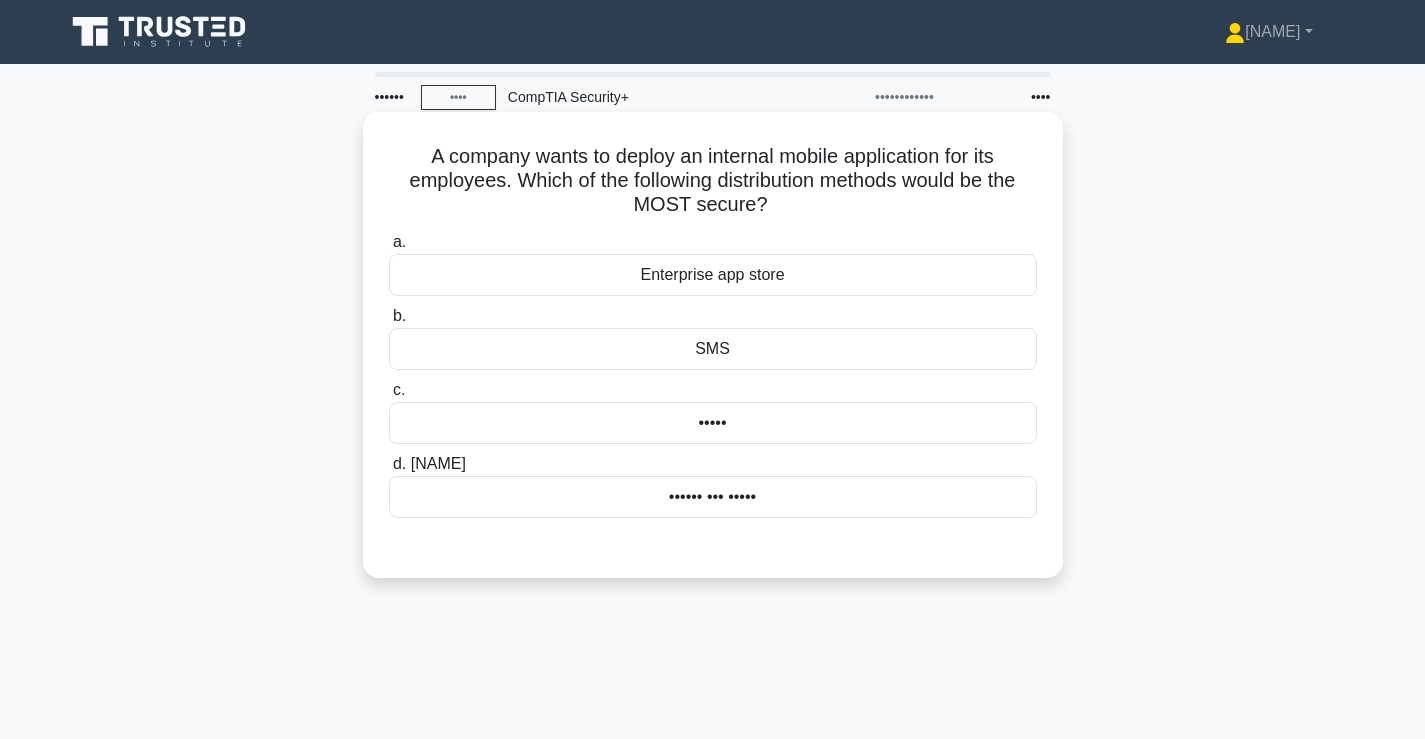 click on "Enterprise app store" at bounding box center [713, 275] 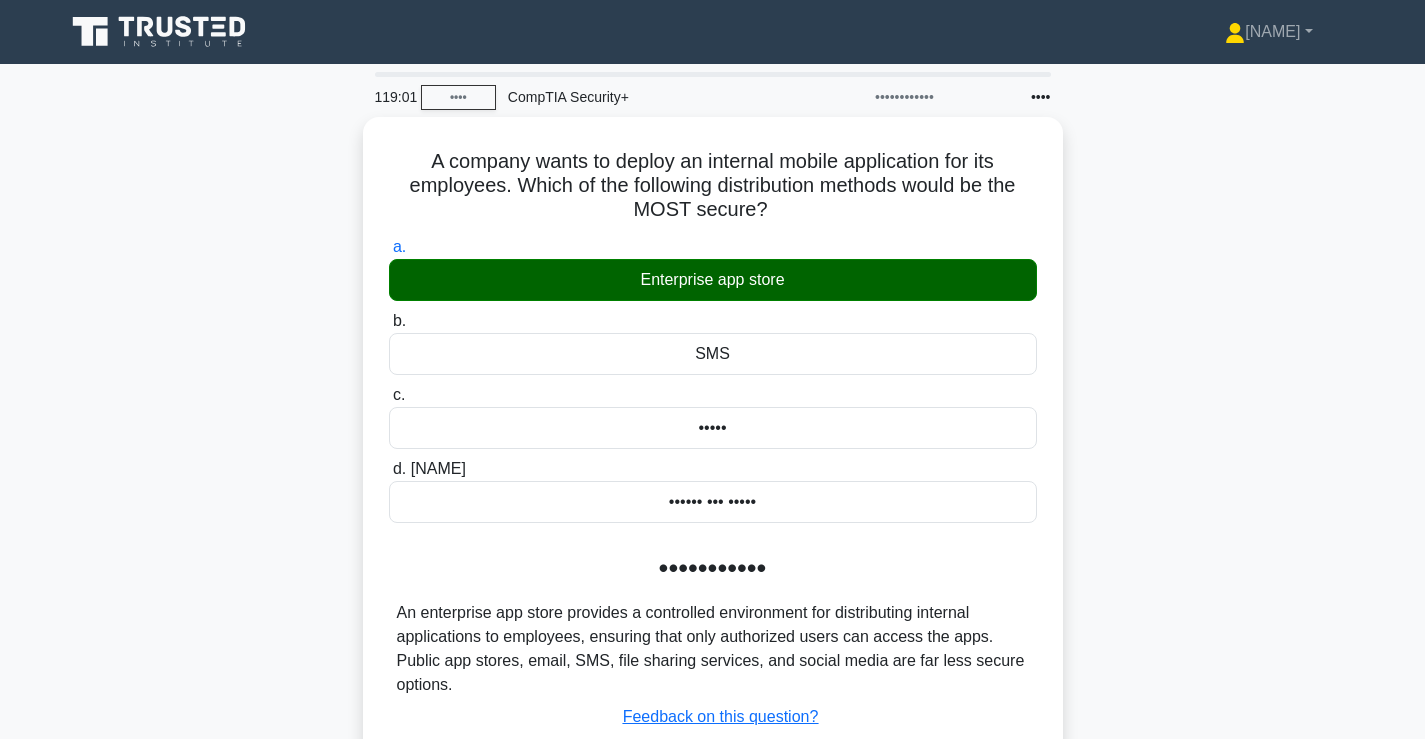 scroll, scrollTop: 333, scrollLeft: 0, axis: vertical 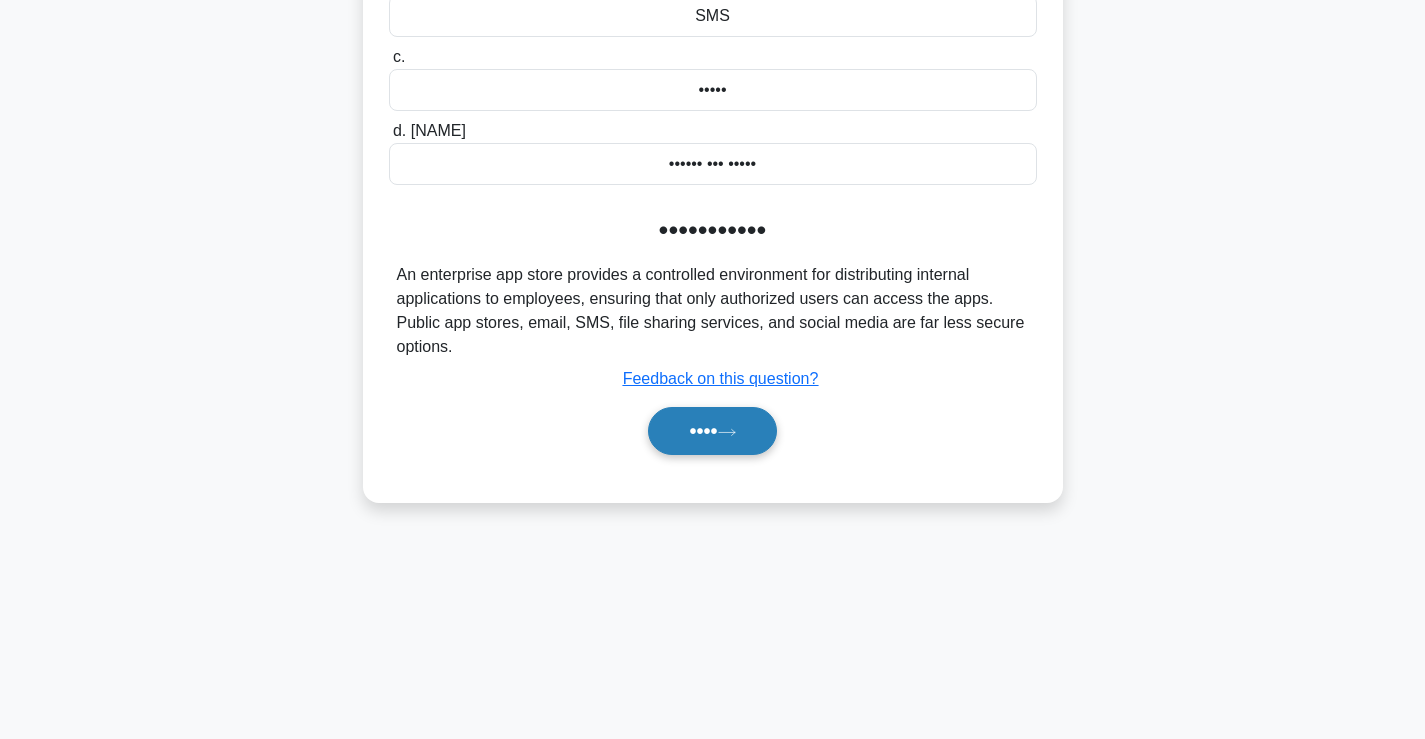 click on "••••" at bounding box center (712, 431) 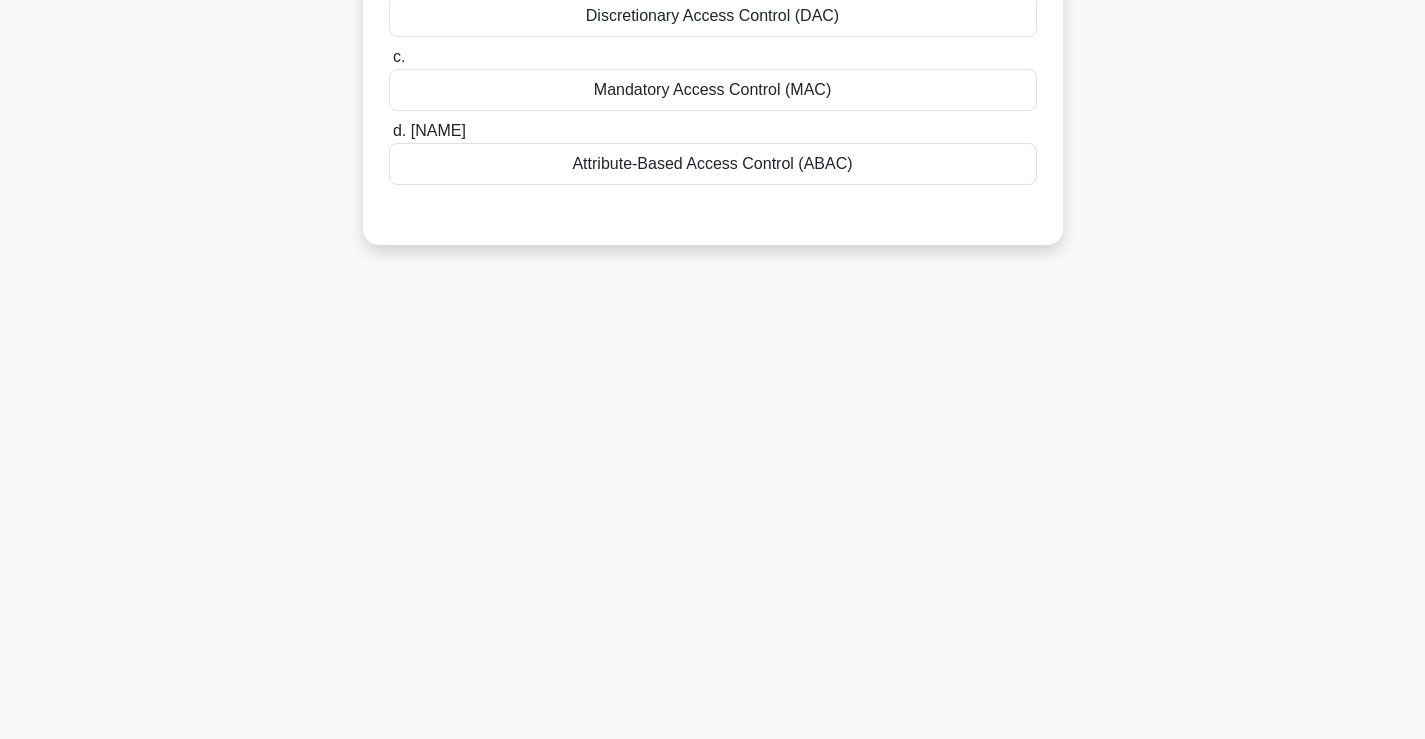 scroll, scrollTop: 0, scrollLeft: 0, axis: both 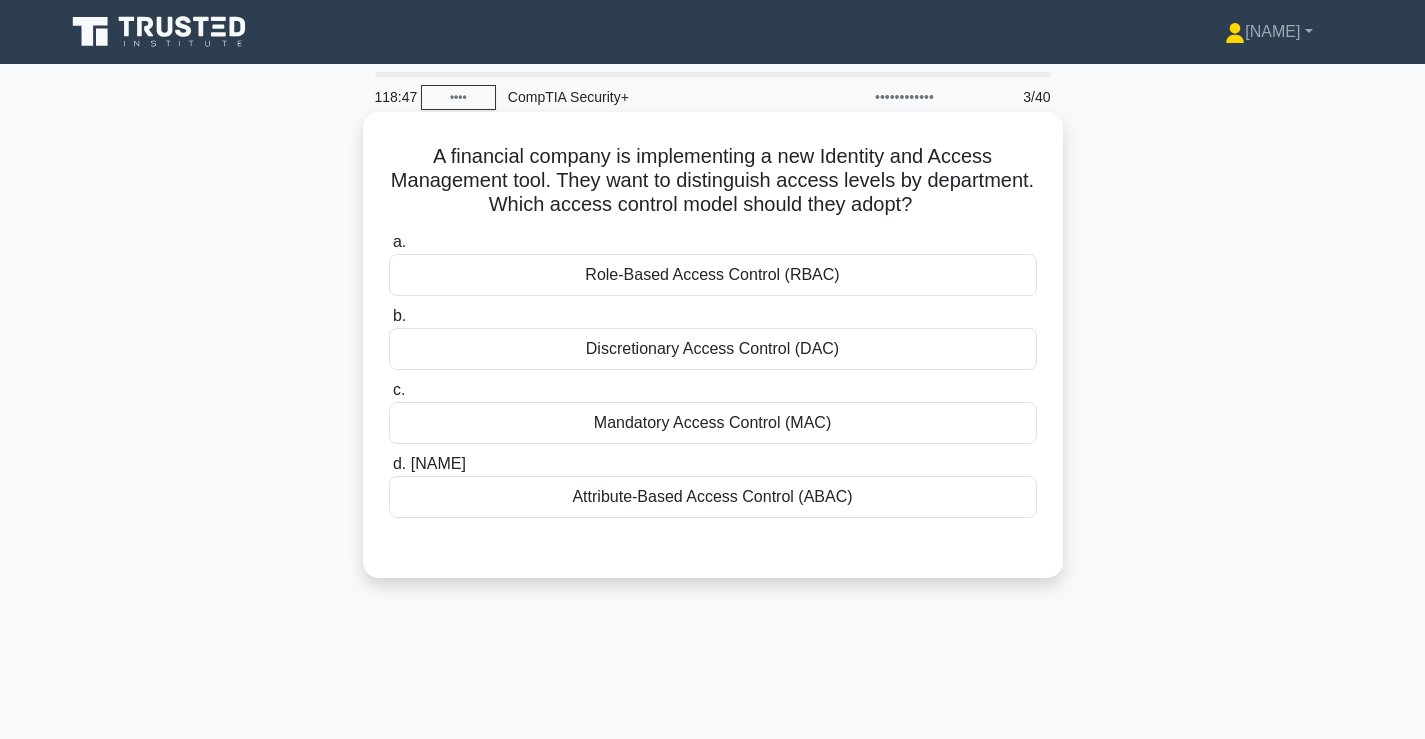 drag, startPoint x: 523, startPoint y: 158, endPoint x: 1008, endPoint y: 208, distance: 487.5705 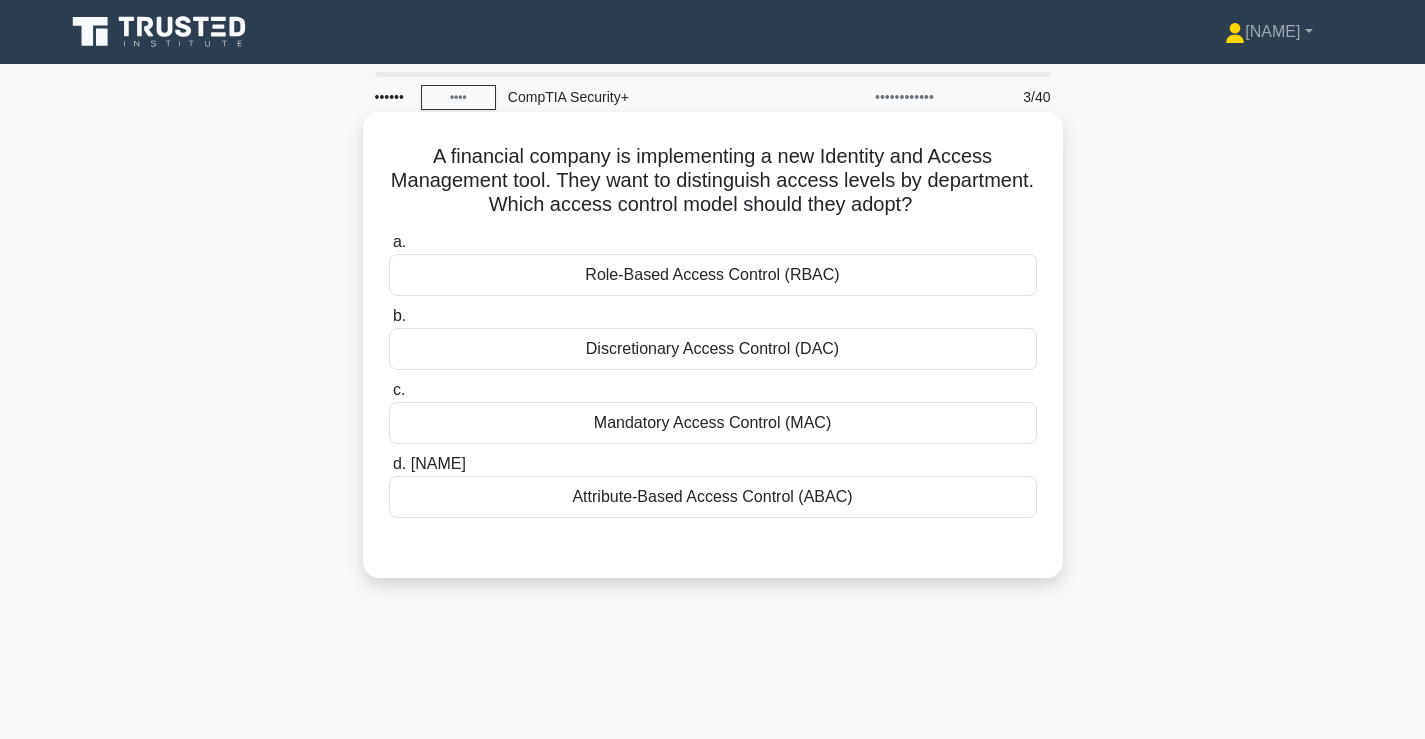click on ".spinner_0XTQ{transform-origin:center;animation:spinner_y6GP .75s linear infinite}@keyframes spinner_y6GP{100%{transform:rotate(360deg)}}" at bounding box center [924, 206] 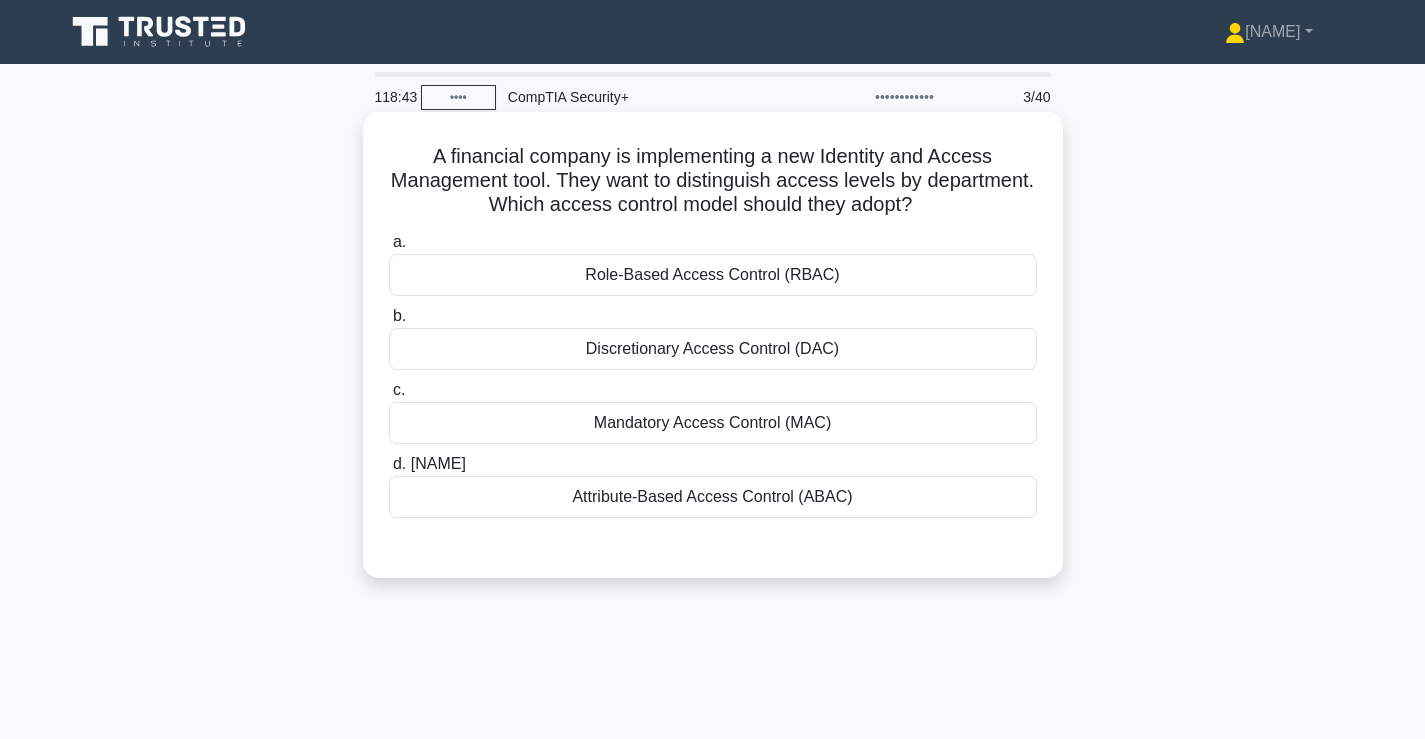click on "Attribute-Based Access Control (ABAC)" at bounding box center [713, 497] 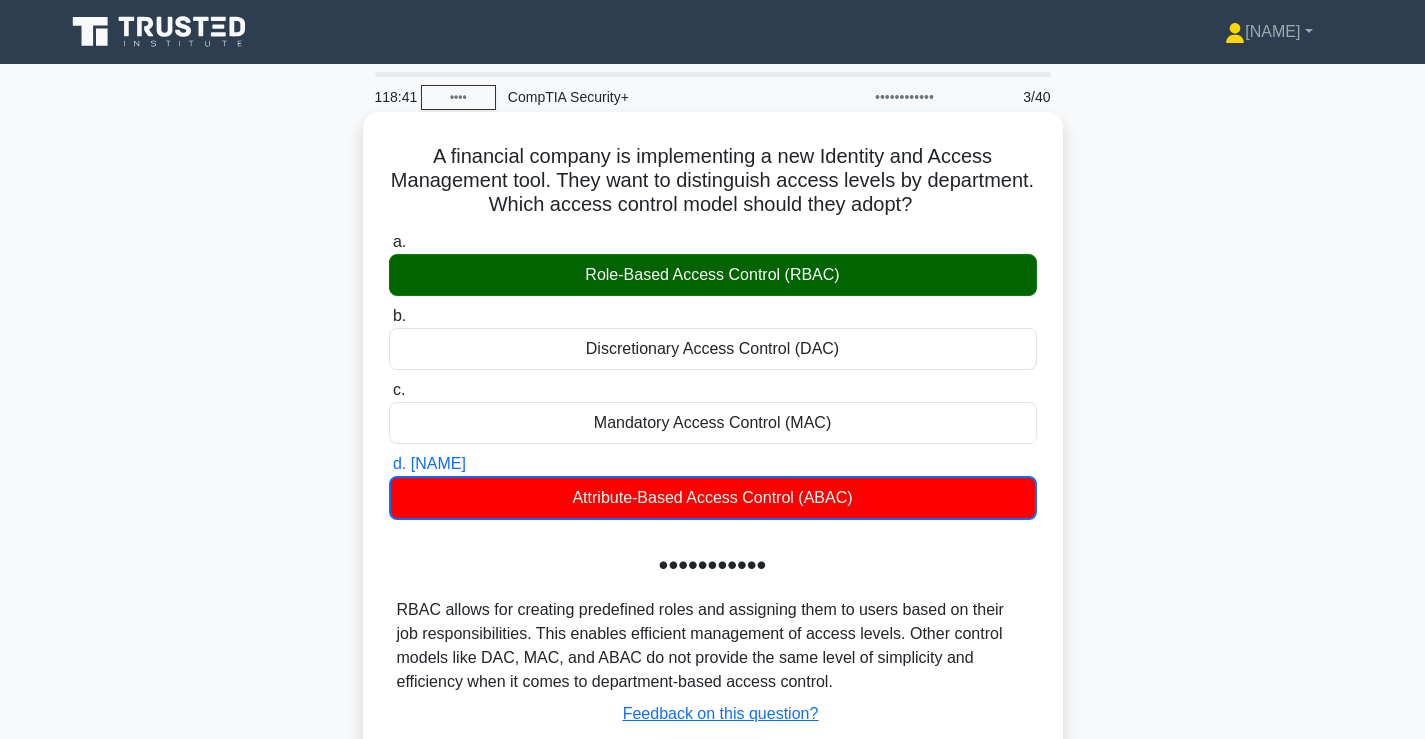 scroll, scrollTop: 333, scrollLeft: 0, axis: vertical 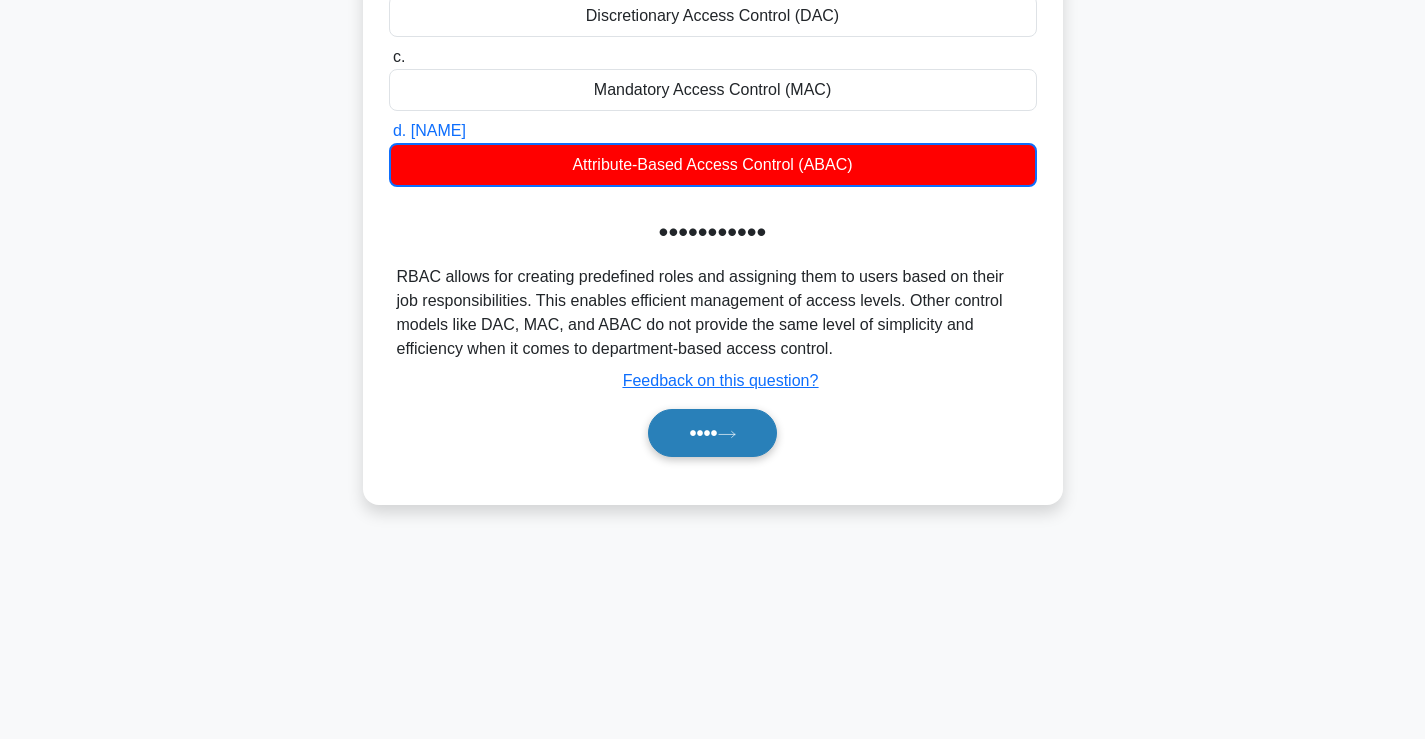 click on "••••" at bounding box center (712, 433) 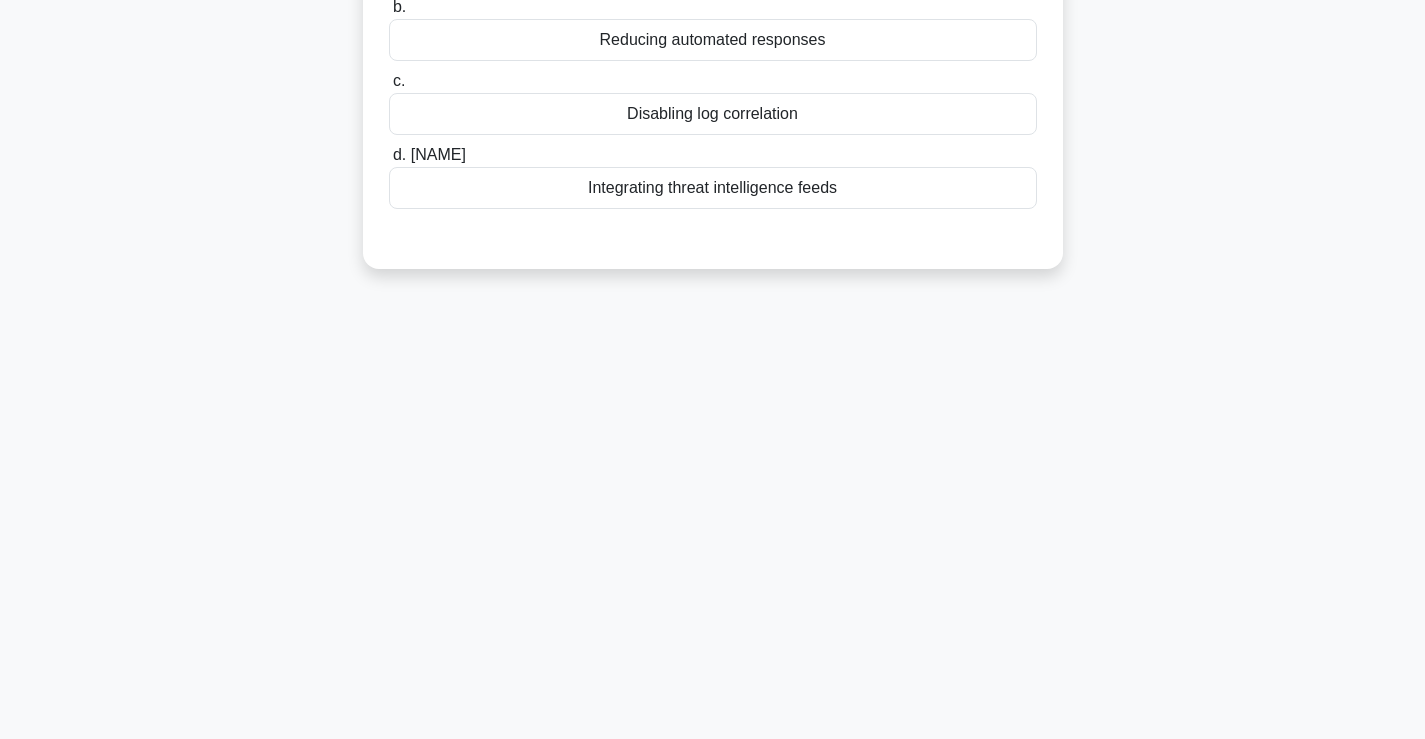 scroll, scrollTop: 0, scrollLeft: 0, axis: both 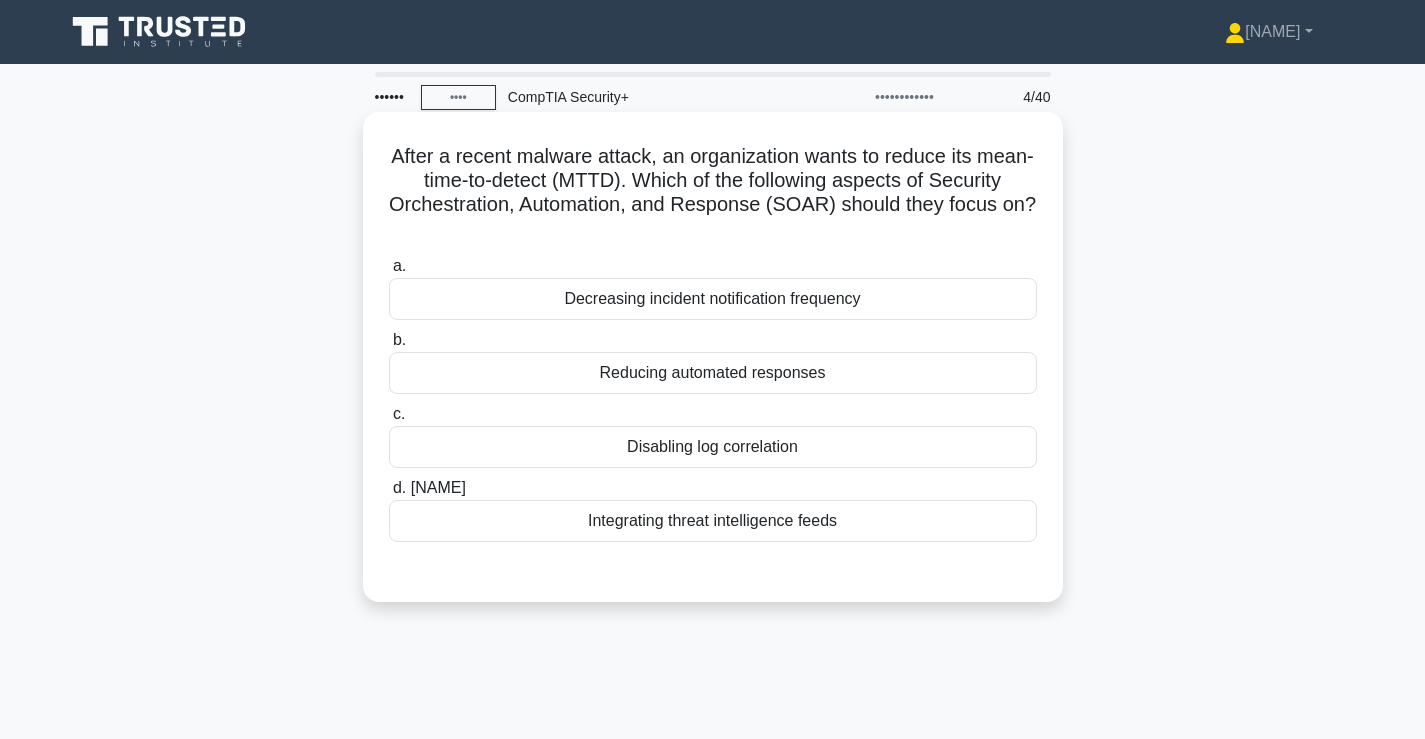 drag, startPoint x: 785, startPoint y: 238, endPoint x: 703, endPoint y: 188, distance: 96.04166 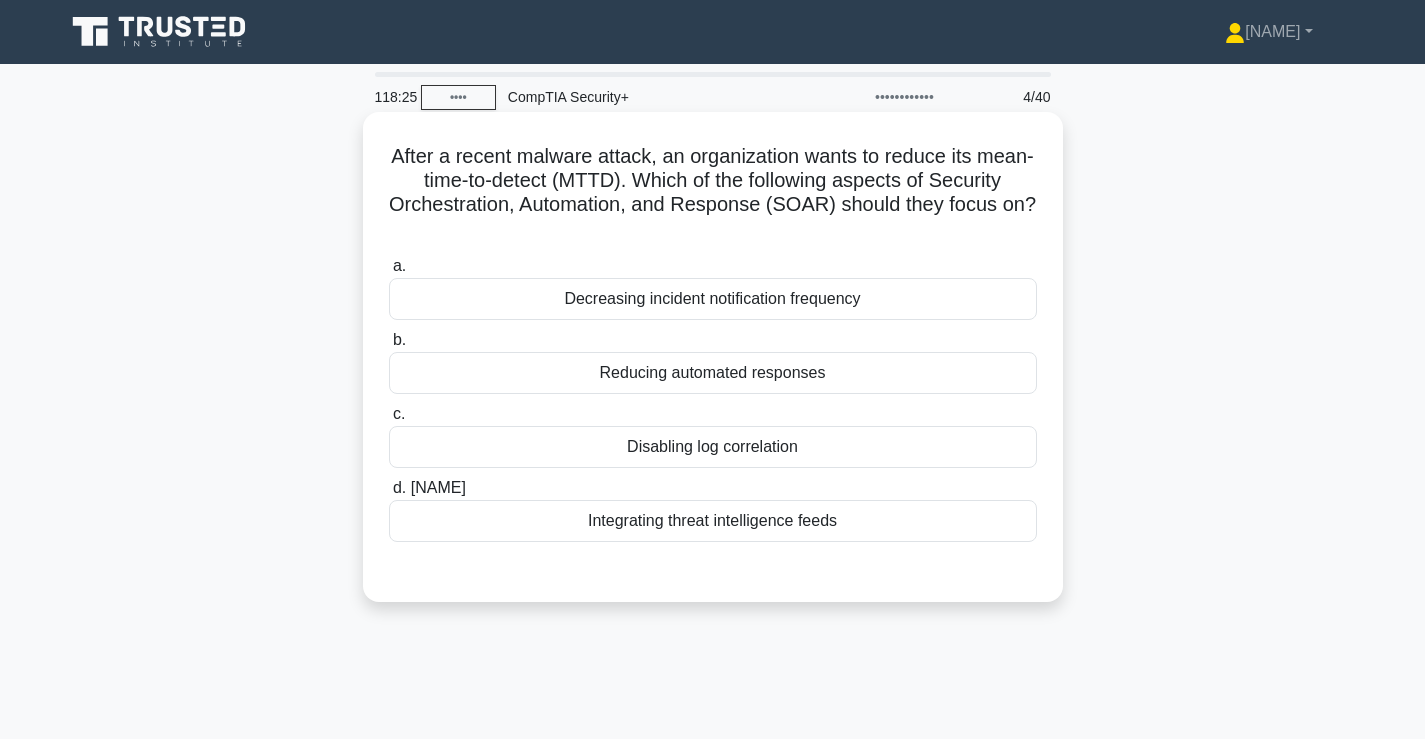 drag, startPoint x: 696, startPoint y: 177, endPoint x: 876, endPoint y: 225, distance: 186.2901 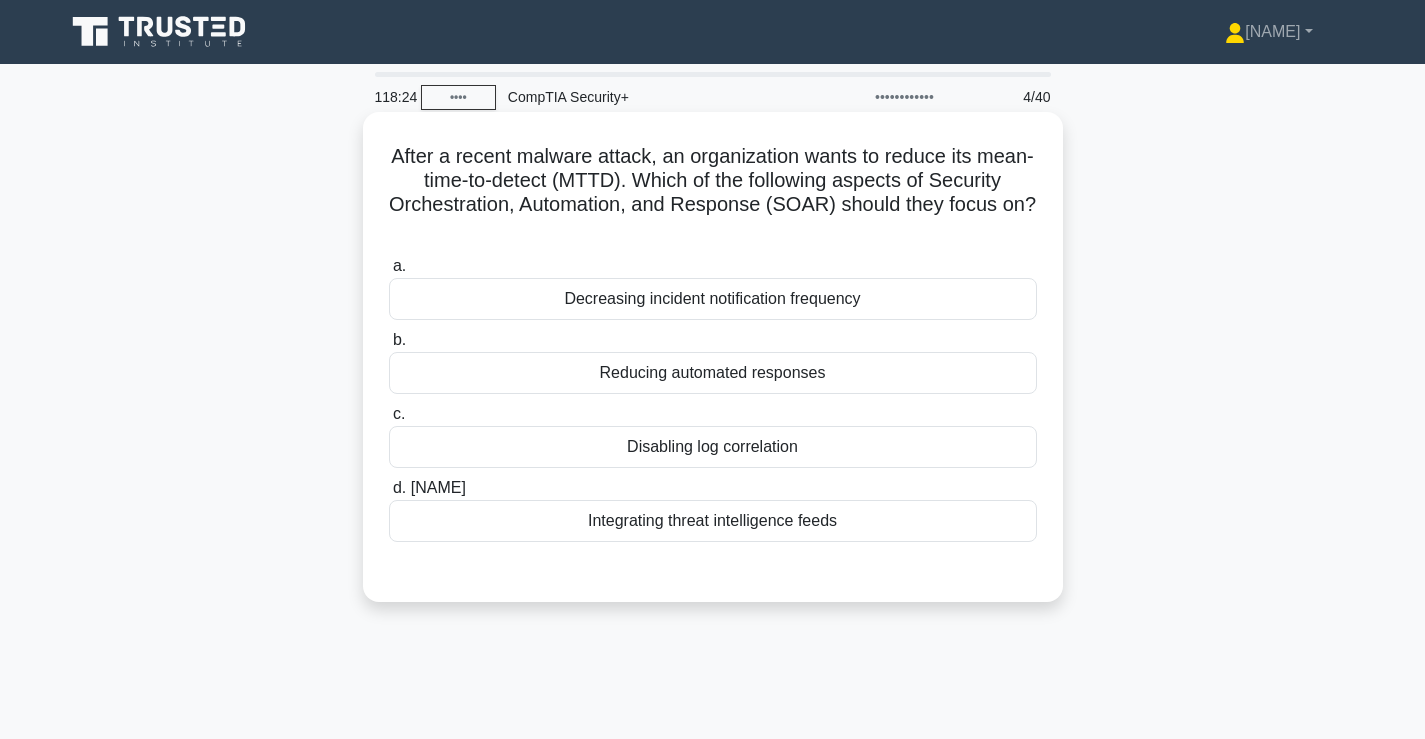 drag, startPoint x: 846, startPoint y: 223, endPoint x: 500, endPoint y: 193, distance: 347.29816 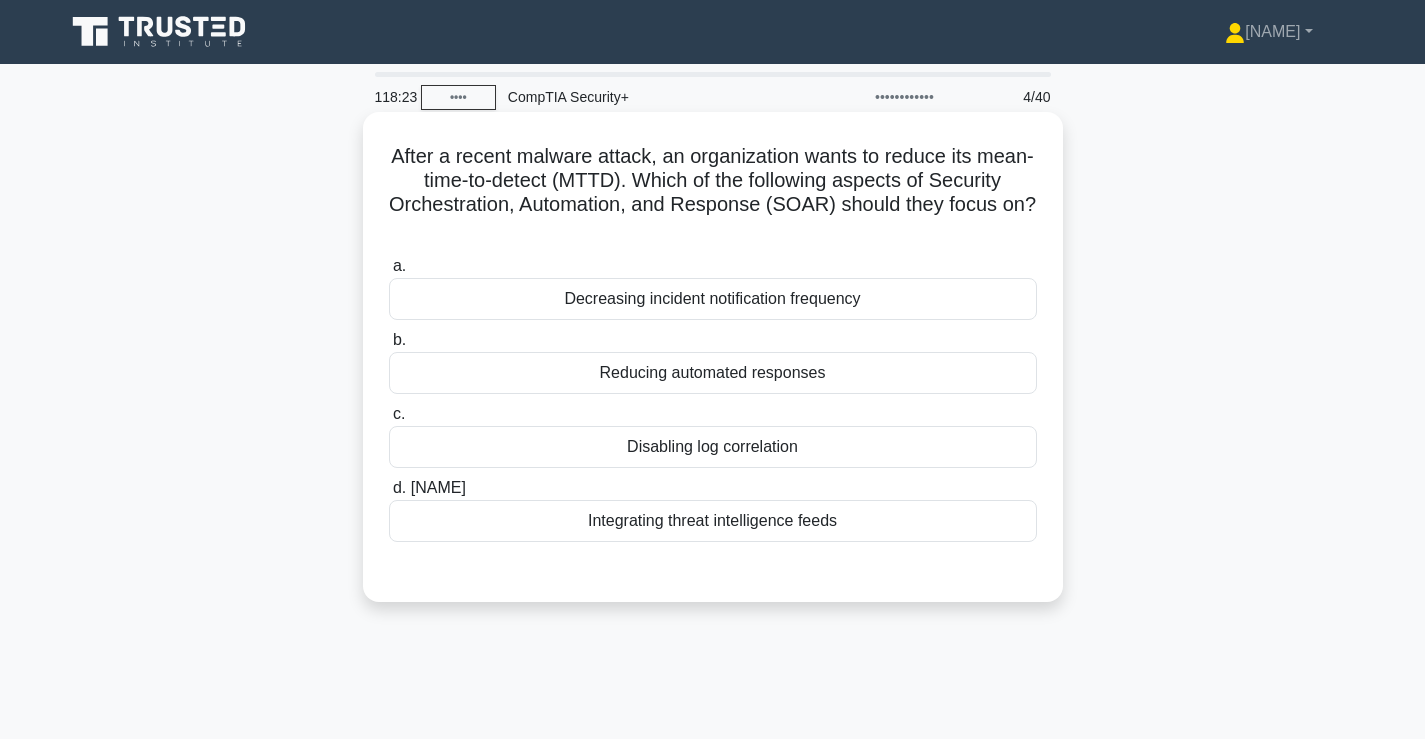 click on "After a recent malware attack, an organization wants to reduce its mean-time-to-detect (MTTD). Which of the following aspects of Security Orchestration, Automation, and Response (SOAR) should they focus on?
.spinner_0XTQ{transform-origin:center;animation:spinner_y6GP .75s linear infinite}@keyframes spinner_y6GP{100%{transform:rotate(360deg)}}" at bounding box center (713, 193) 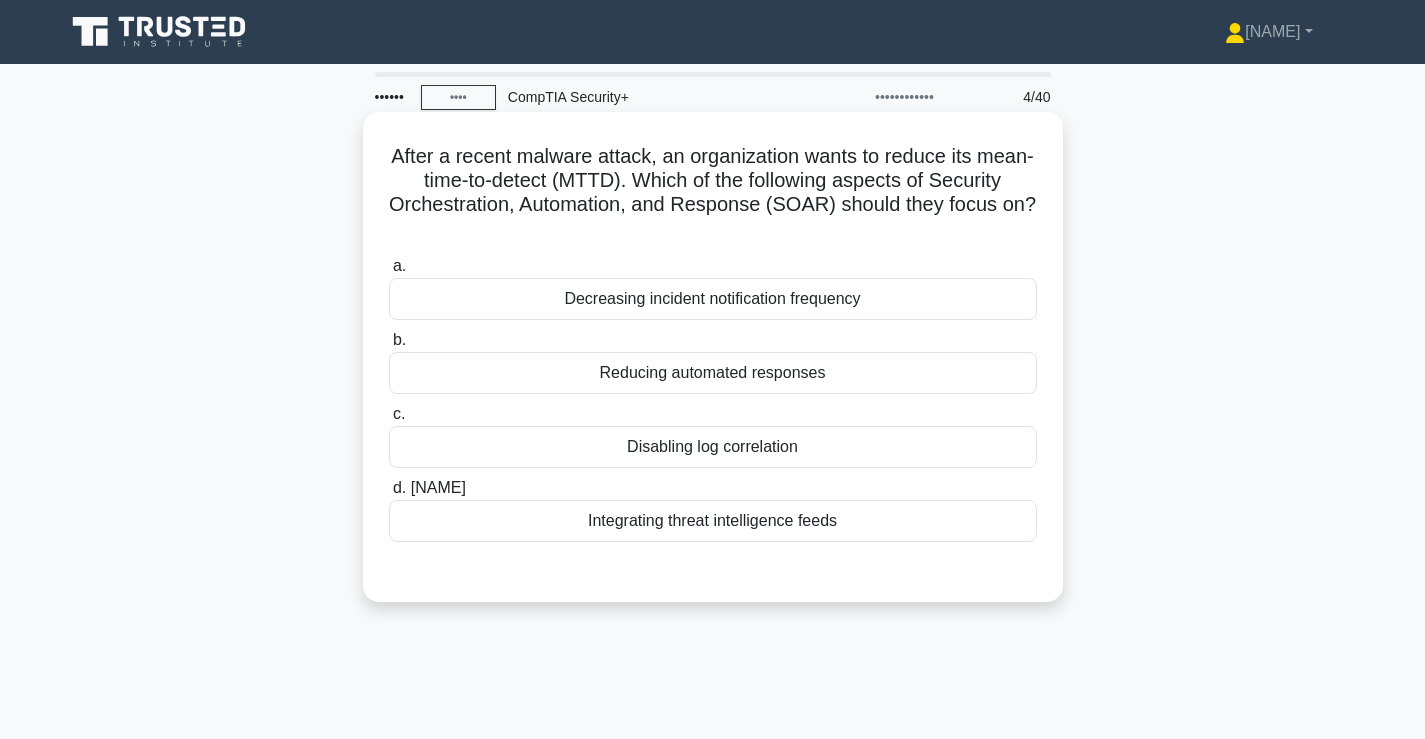 drag, startPoint x: 839, startPoint y: 219, endPoint x: 815, endPoint y: 187, distance: 40 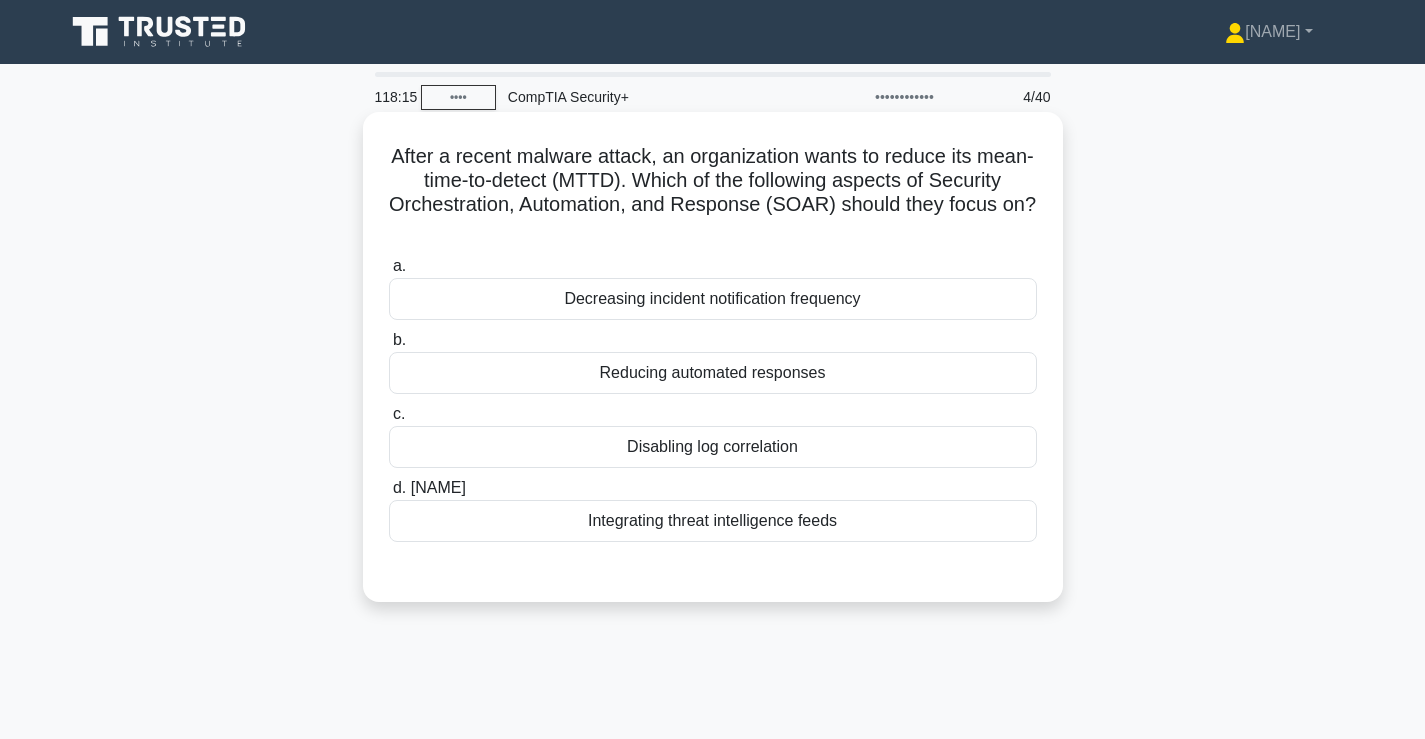 scroll, scrollTop: 167, scrollLeft: 0, axis: vertical 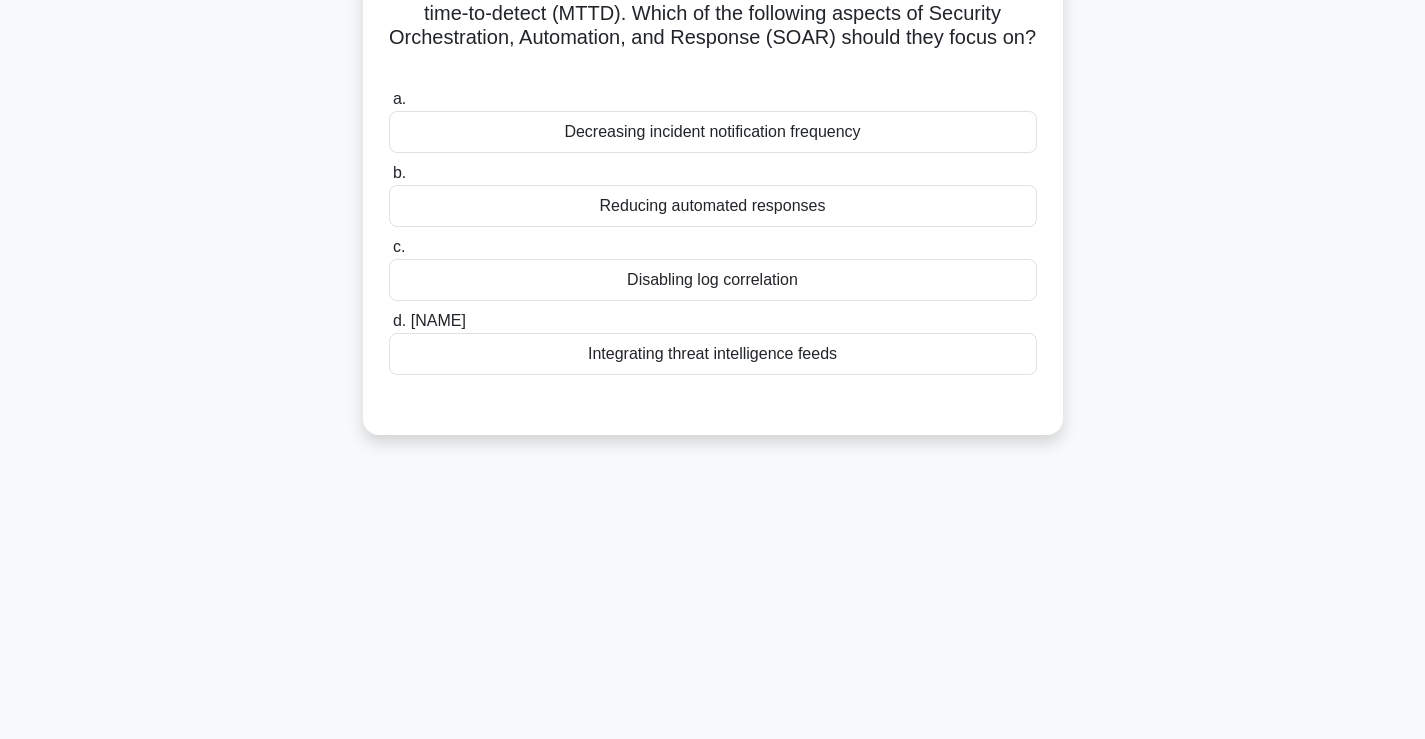click on "Integrating threat intelligence feeds" at bounding box center (713, 354) 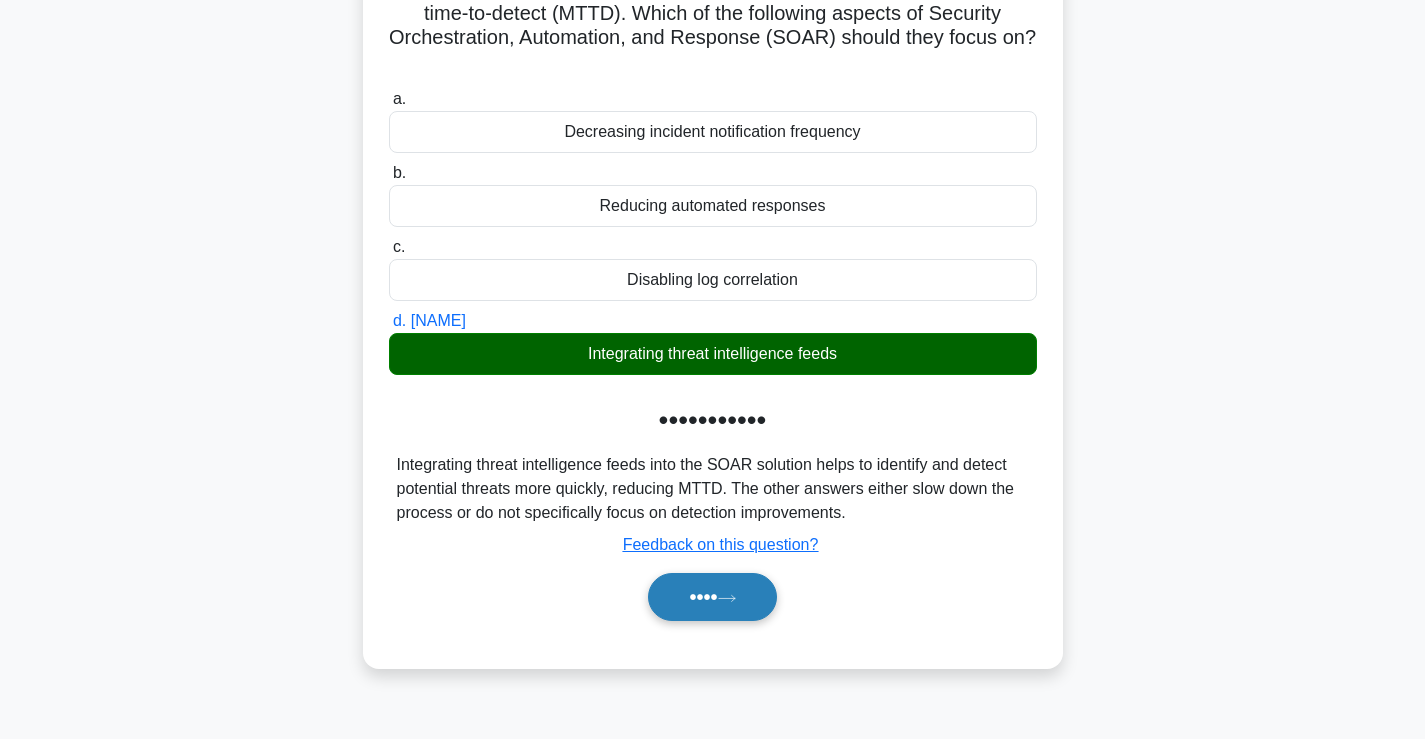 click on "••••" at bounding box center [712, 597] 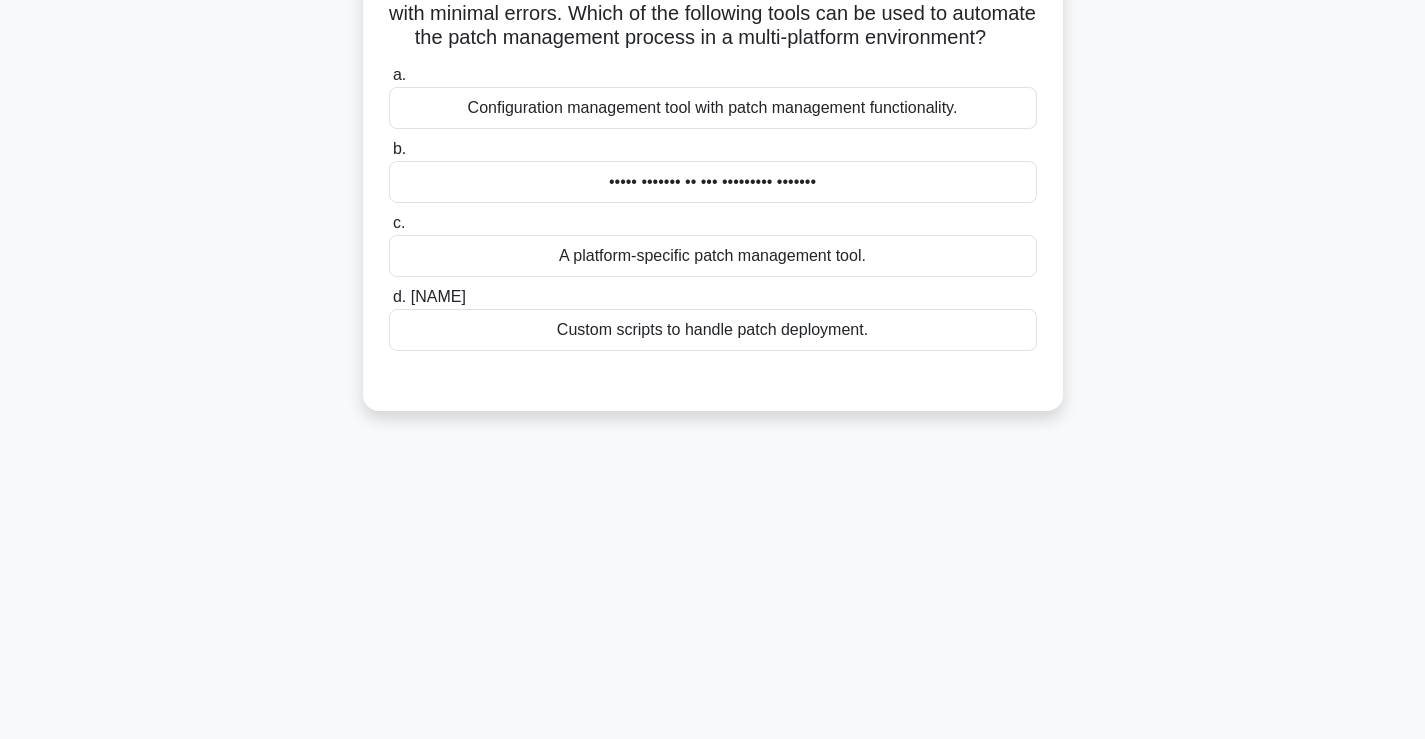 scroll, scrollTop: 0, scrollLeft: 0, axis: both 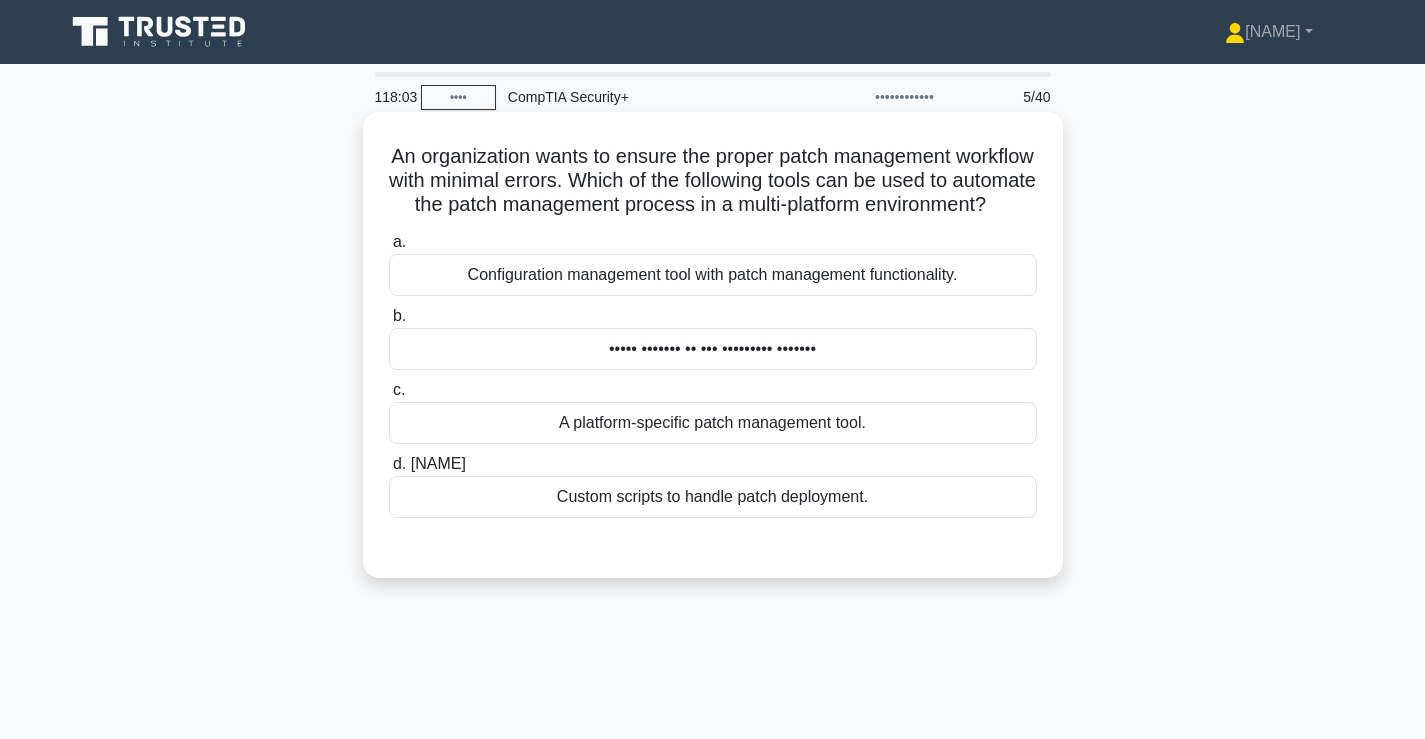 drag, startPoint x: 596, startPoint y: 165, endPoint x: 845, endPoint y: 227, distance: 256.6028 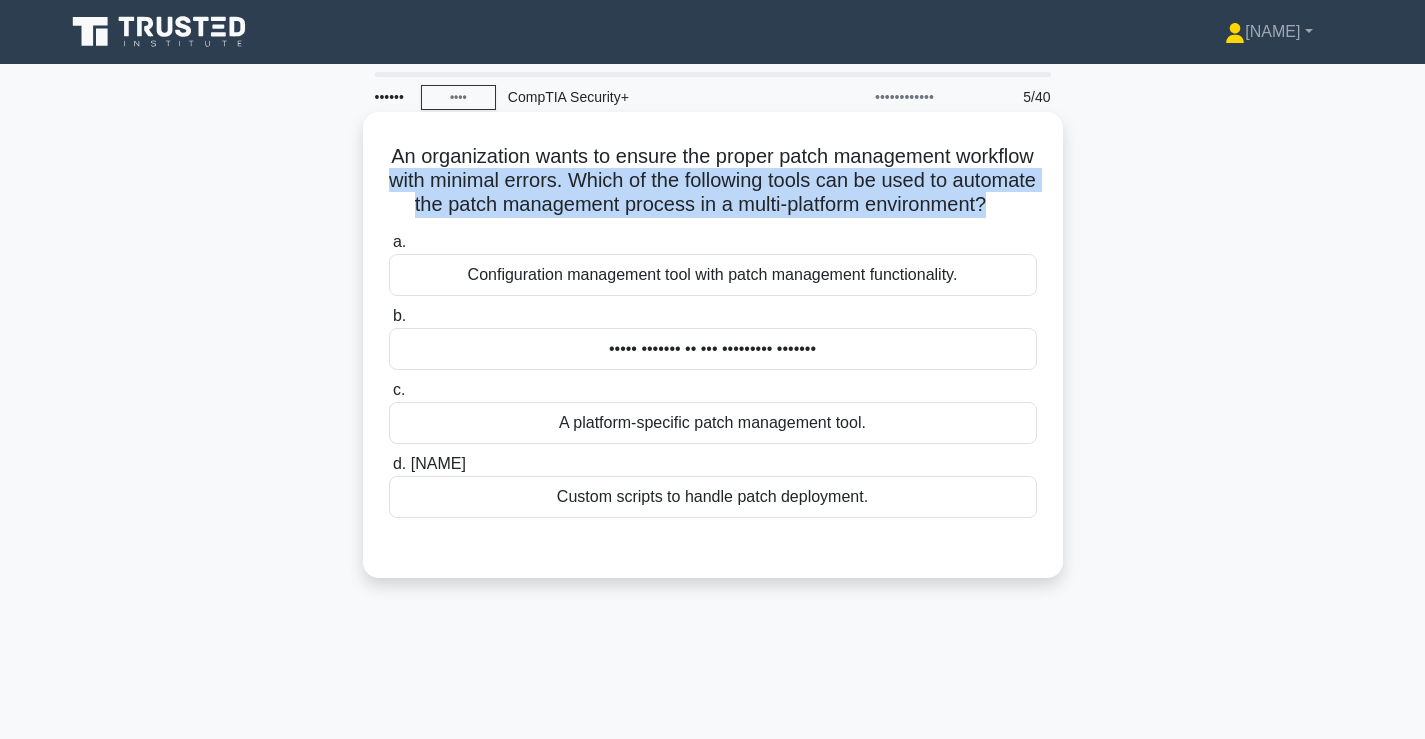 drag, startPoint x: 845, startPoint y: 226, endPoint x: 483, endPoint y: 190, distance: 363.78564 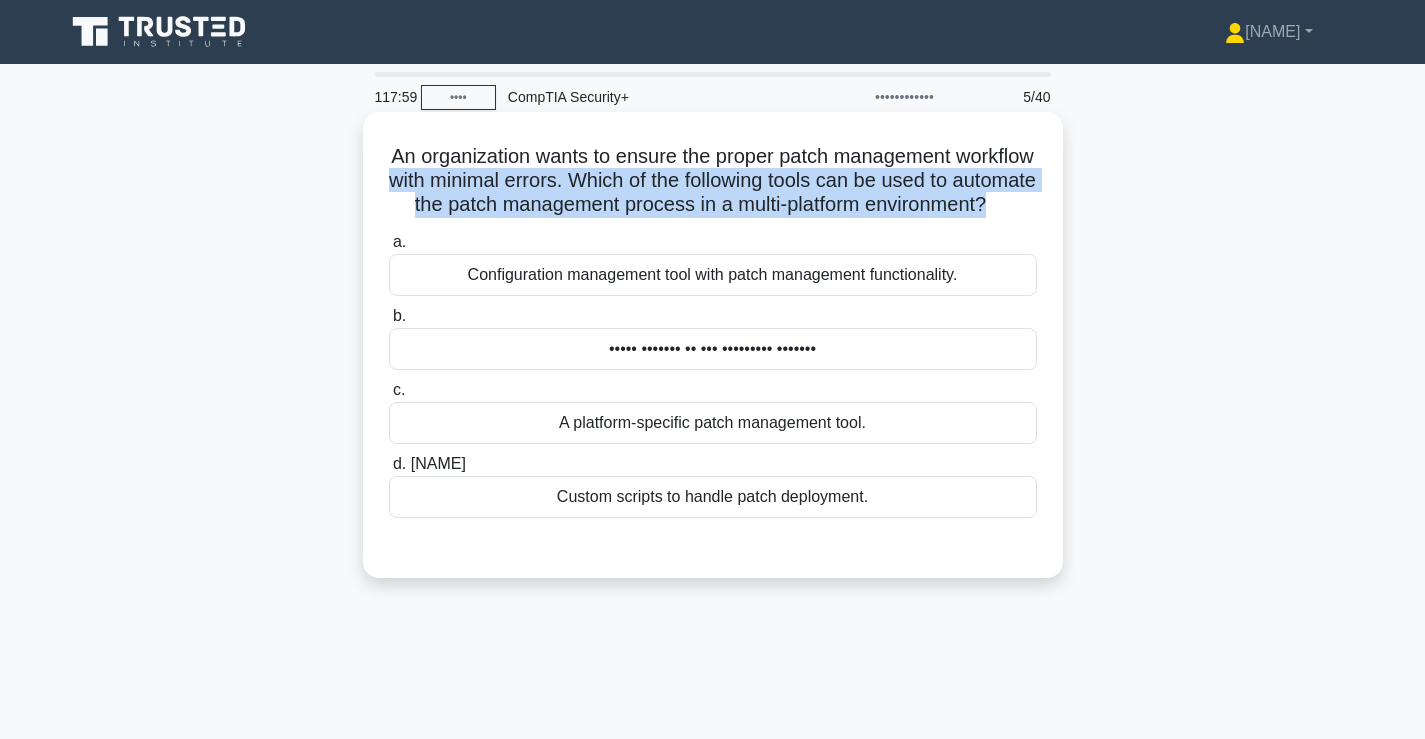 drag, startPoint x: 486, startPoint y: 185, endPoint x: 798, endPoint y: 231, distance: 315.3728 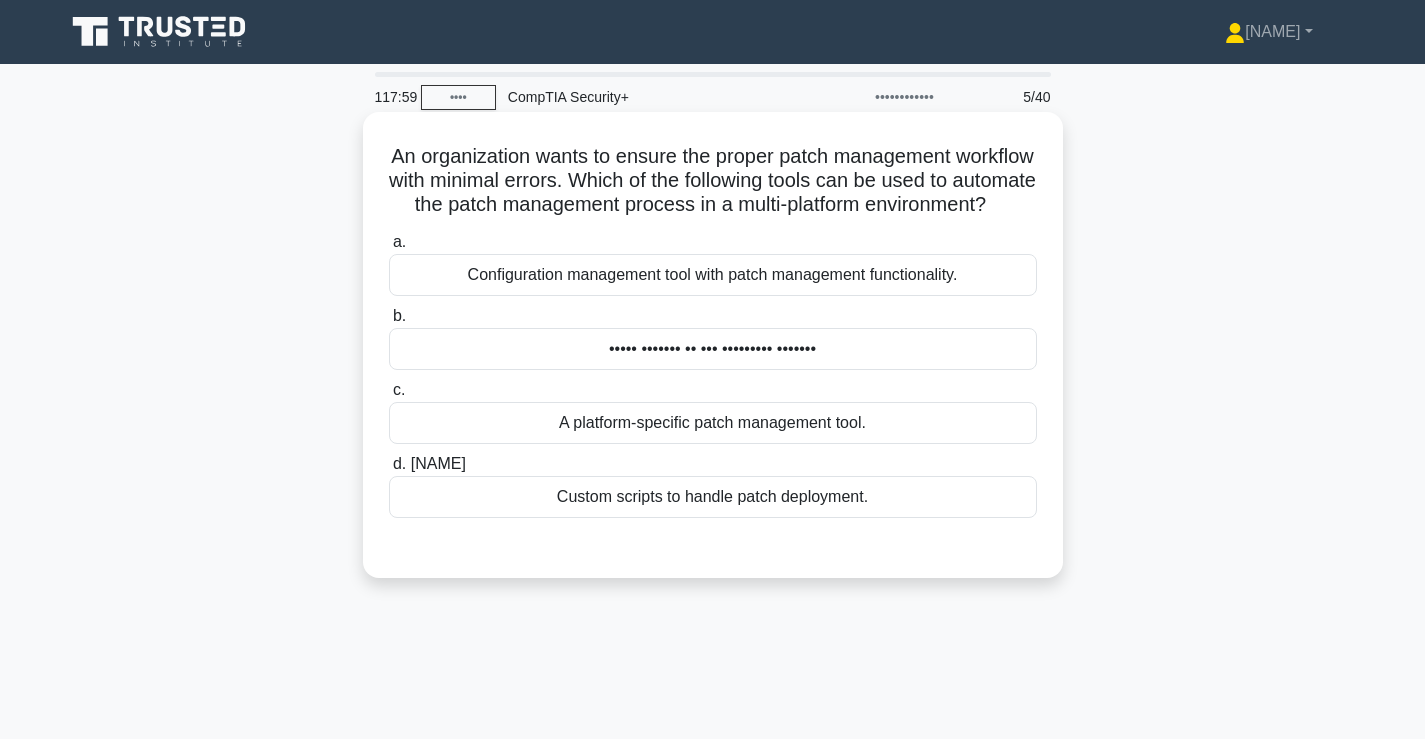 click on "An organization wants to ensure the proper patch management workflow with minimal errors. Which of the following tools can be used to automate the patch management process in a multi-platform environment?
.spinner_0XTQ{transform-origin:center;animation:spinner_y6GP .75s linear infinite}@keyframes spinner_y6GP{100%{transform:rotate(360deg)}}" at bounding box center [713, 181] 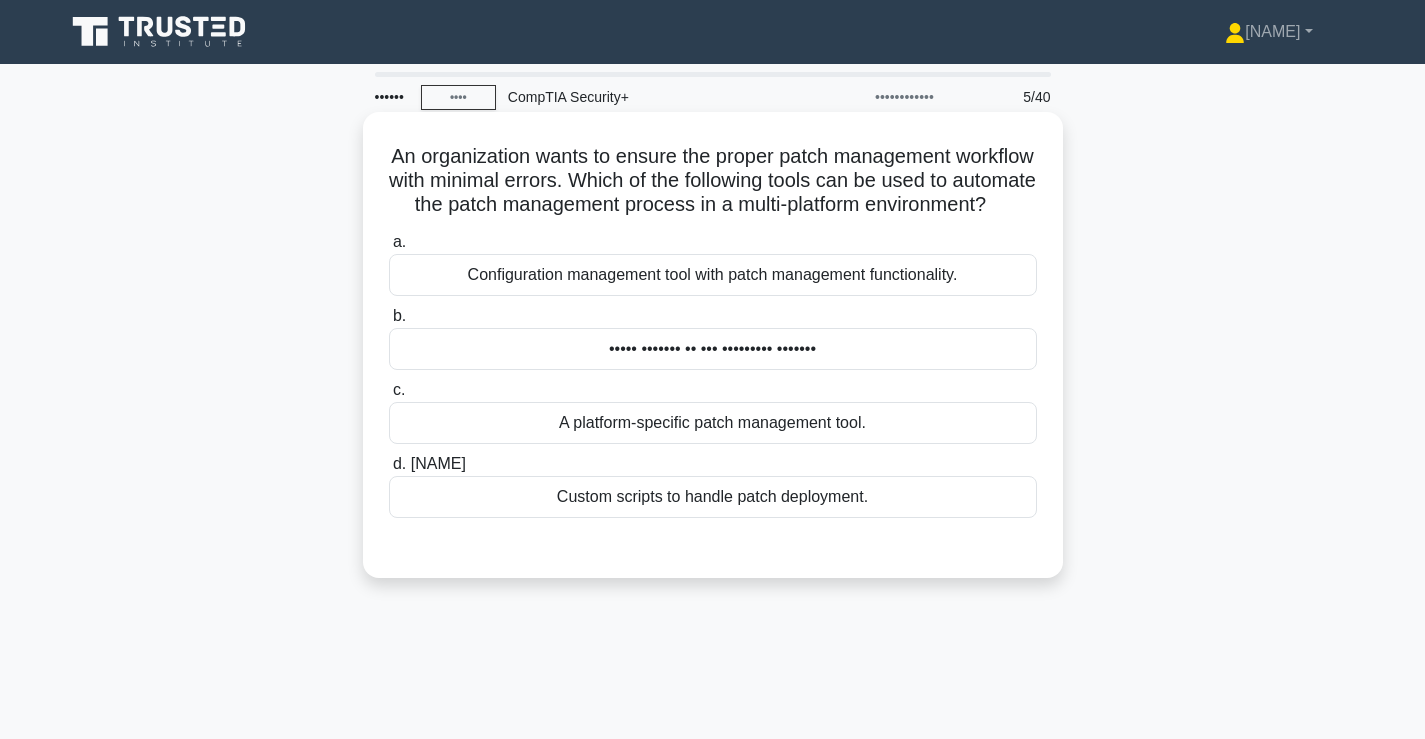 drag, startPoint x: 797, startPoint y: 231, endPoint x: 685, endPoint y: 202, distance: 115.69356 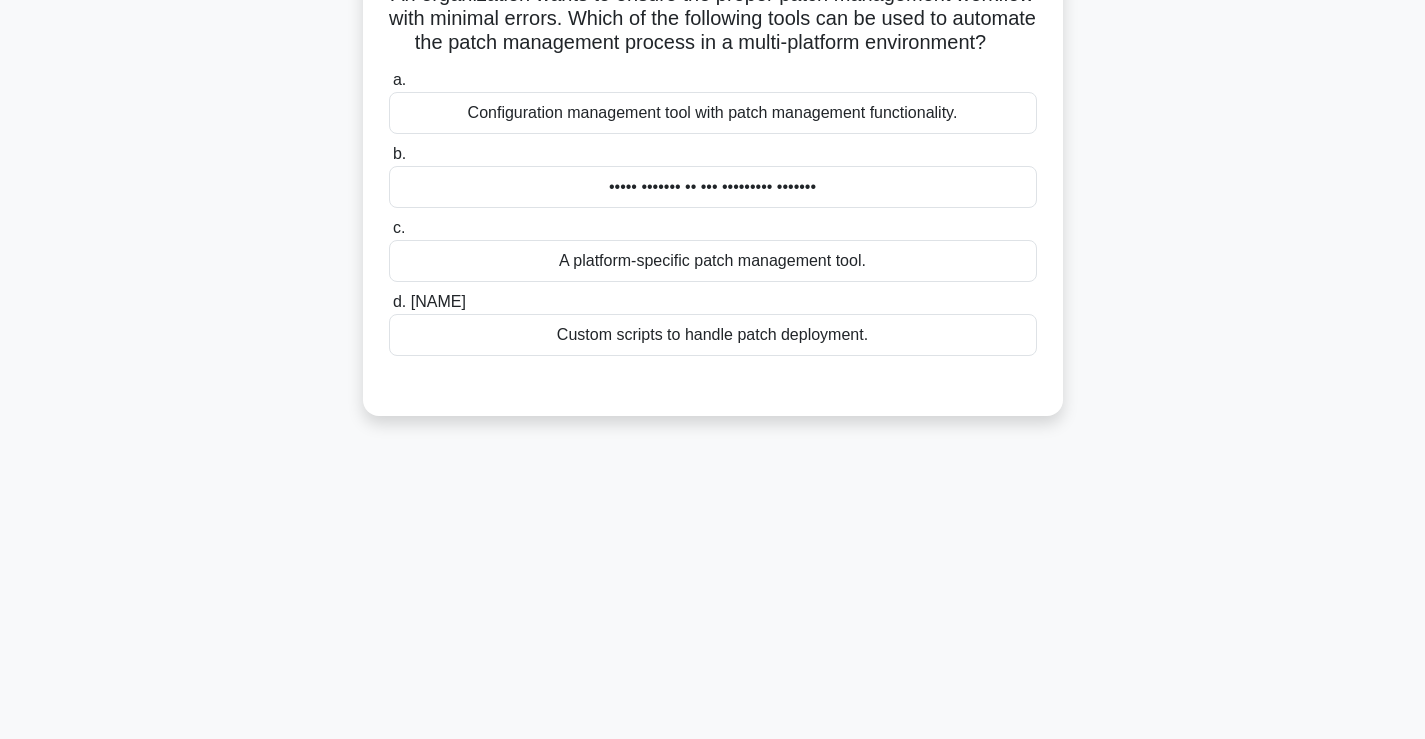 scroll, scrollTop: 0, scrollLeft: 0, axis: both 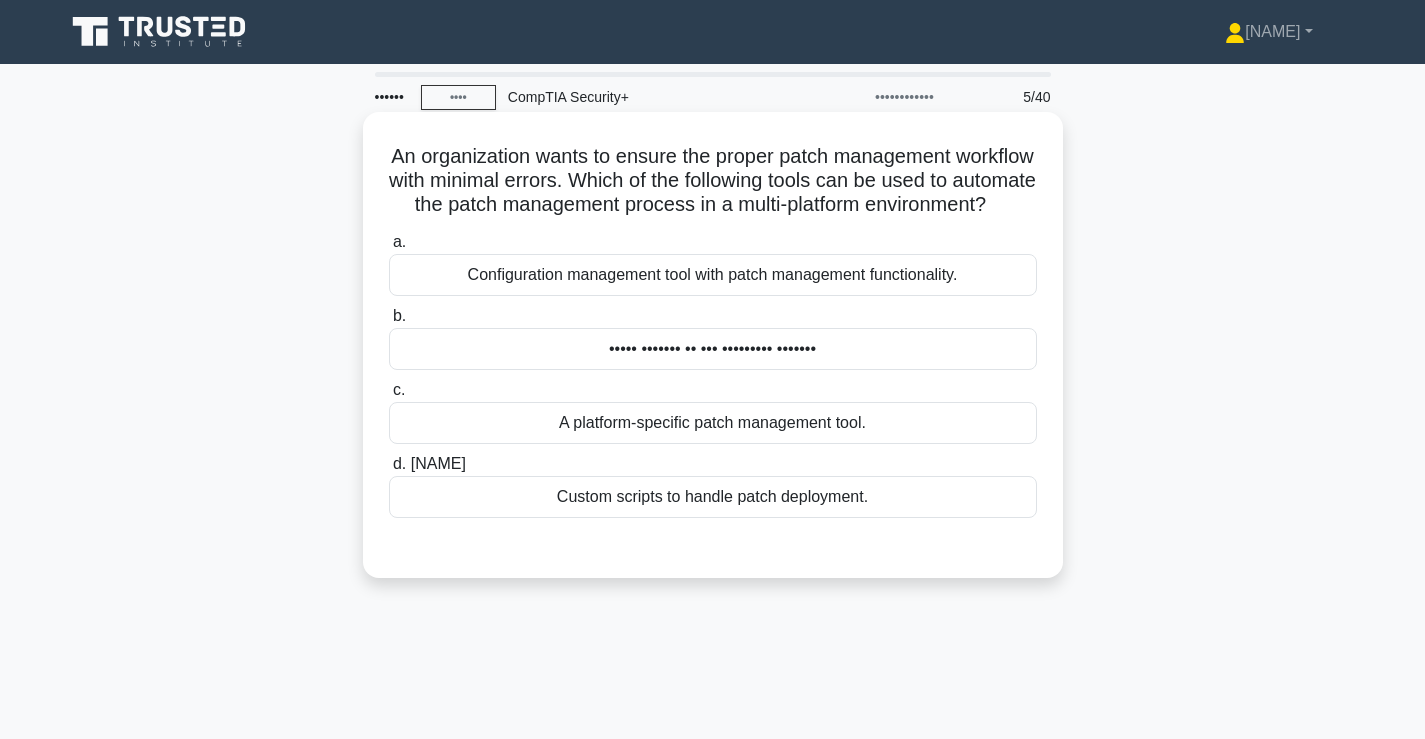 drag, startPoint x: 535, startPoint y: 188, endPoint x: 773, endPoint y: 229, distance: 241.50569 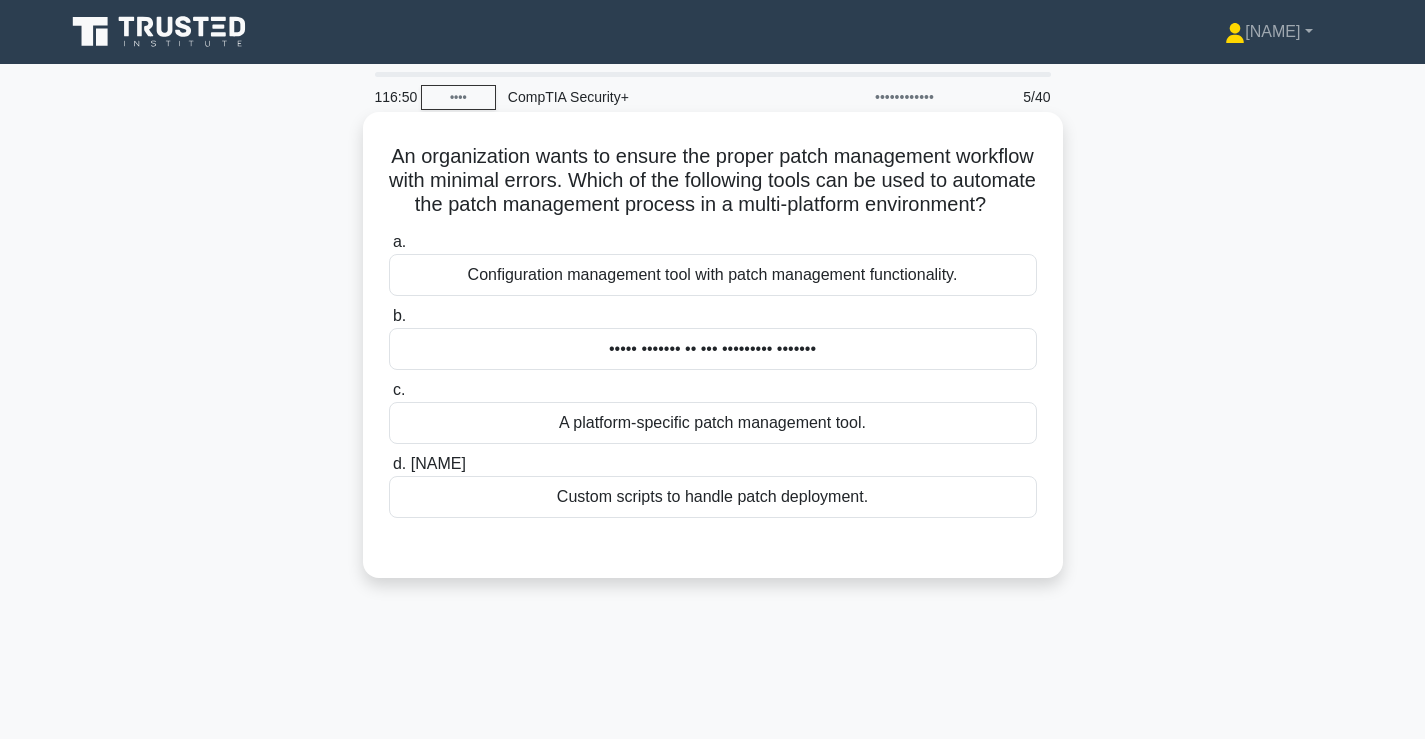 drag, startPoint x: 789, startPoint y: 222, endPoint x: 776, endPoint y: 186, distance: 38.27532 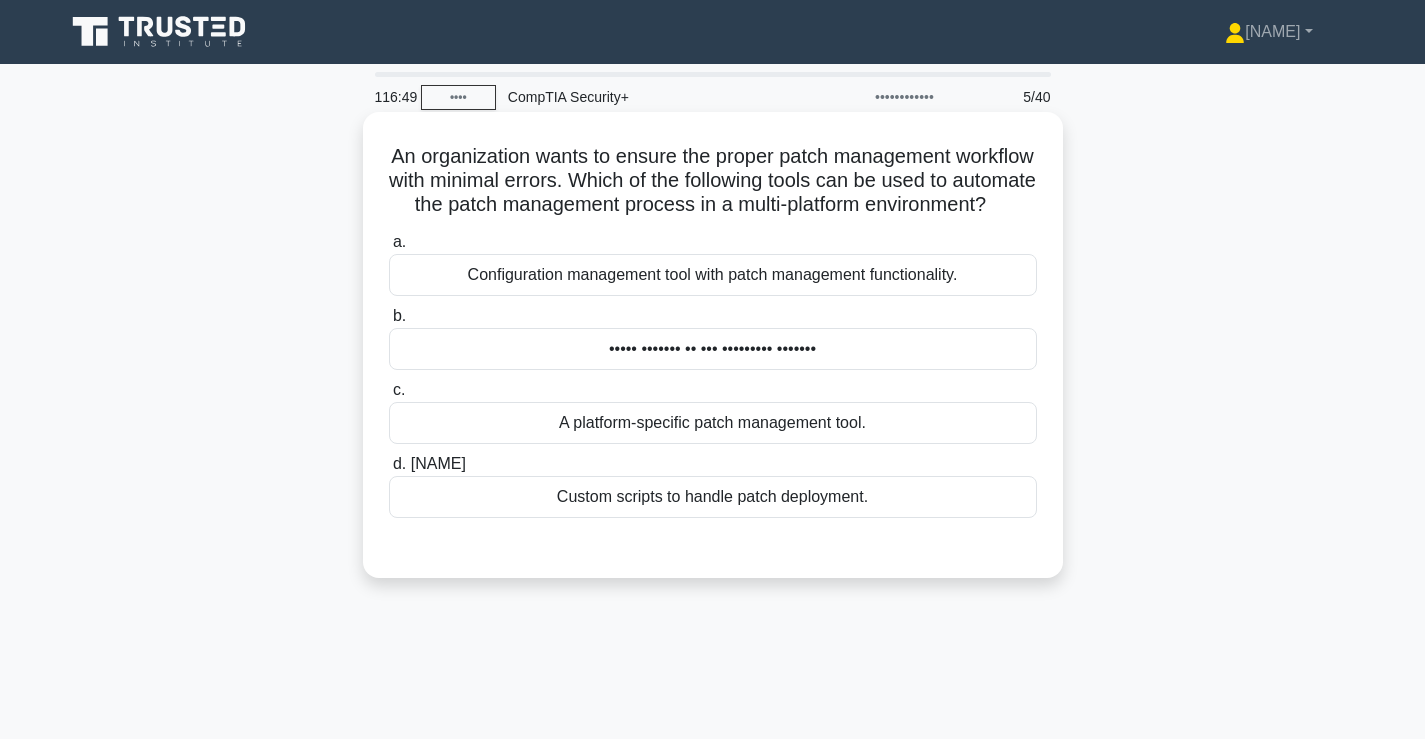 click on "An organization wants to ensure the proper patch management workflow with minimal errors. Which of the following tools can be used to automate the patch management process in a multi-platform environment?
.spinner_0XTQ{transform-origin:center;animation:spinner_y6GP .75s linear infinite}@keyframes spinner_y6GP{100%{transform:rotate(360deg)}}" at bounding box center [713, 181] 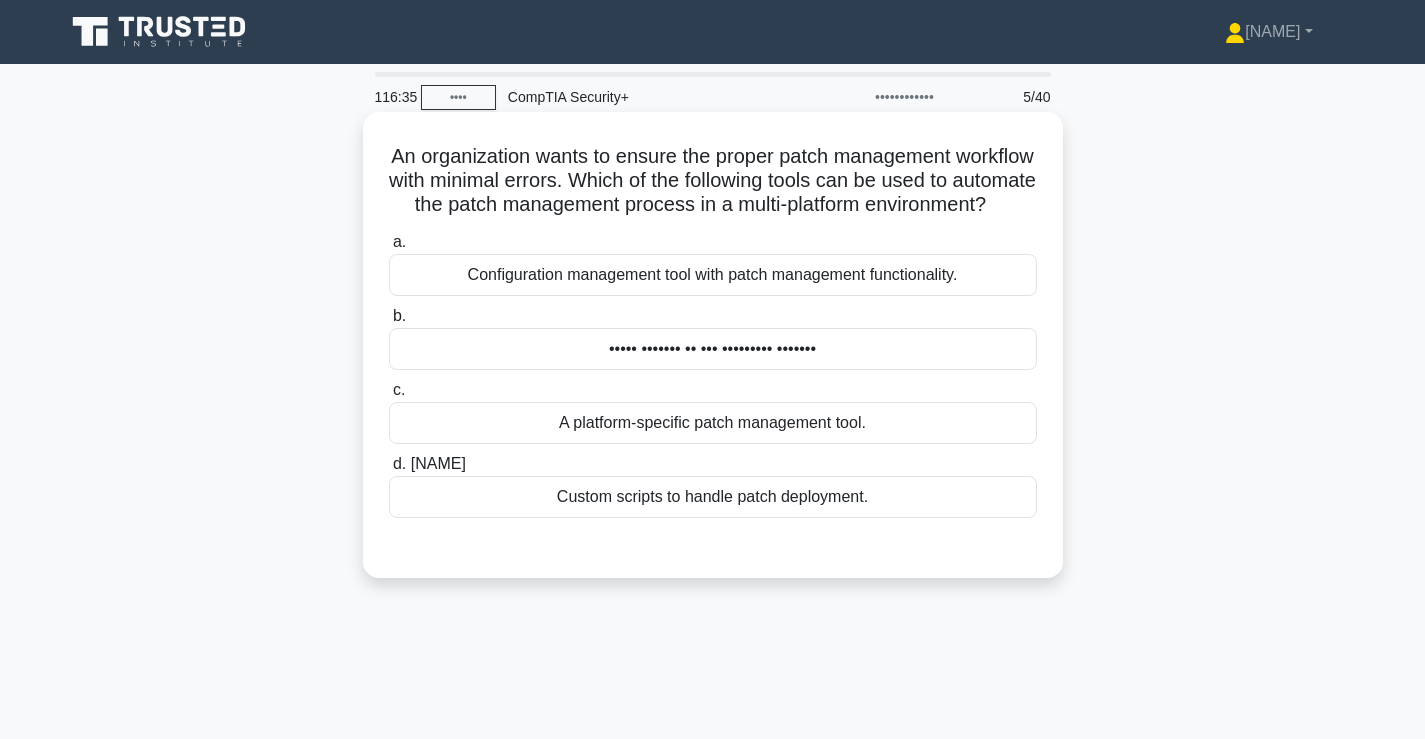 drag, startPoint x: 777, startPoint y: 234, endPoint x: 664, endPoint y: 190, distance: 121.264175 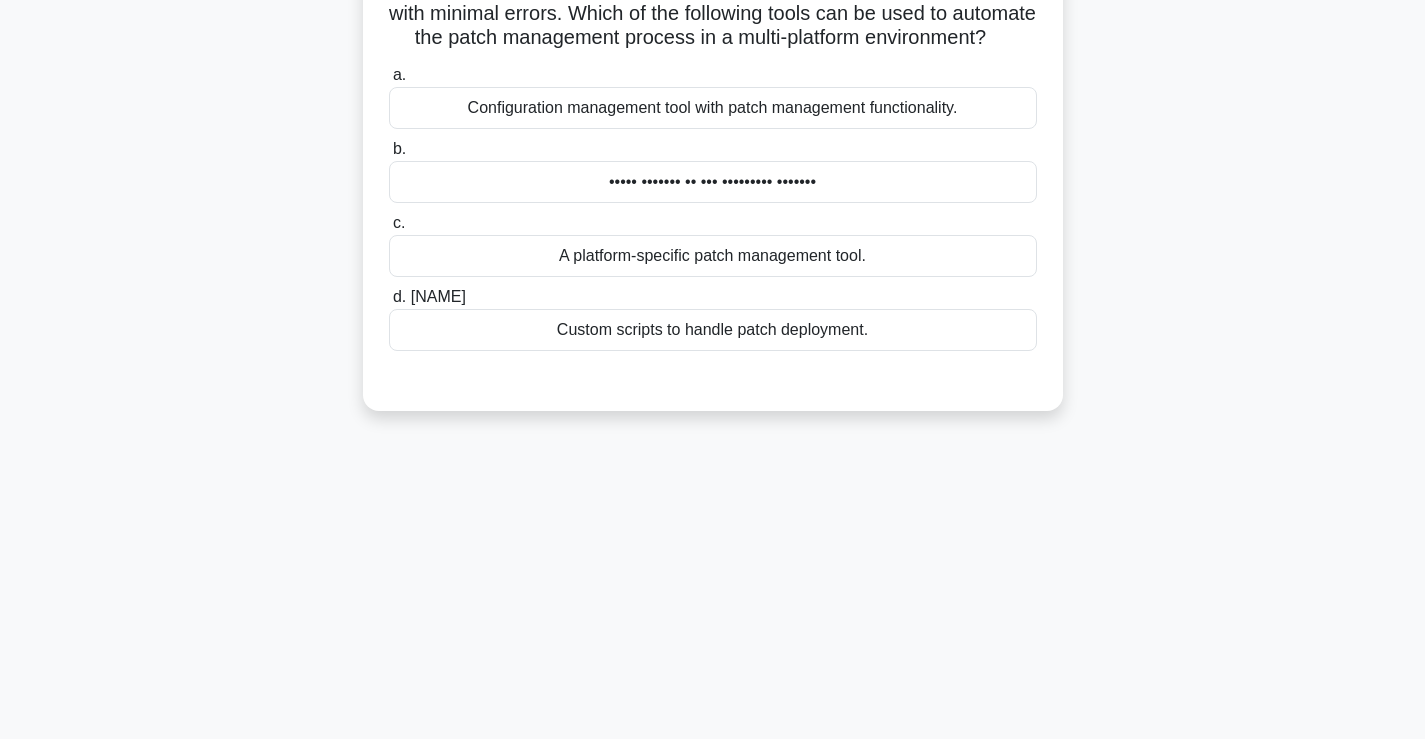 scroll, scrollTop: 0, scrollLeft: 0, axis: both 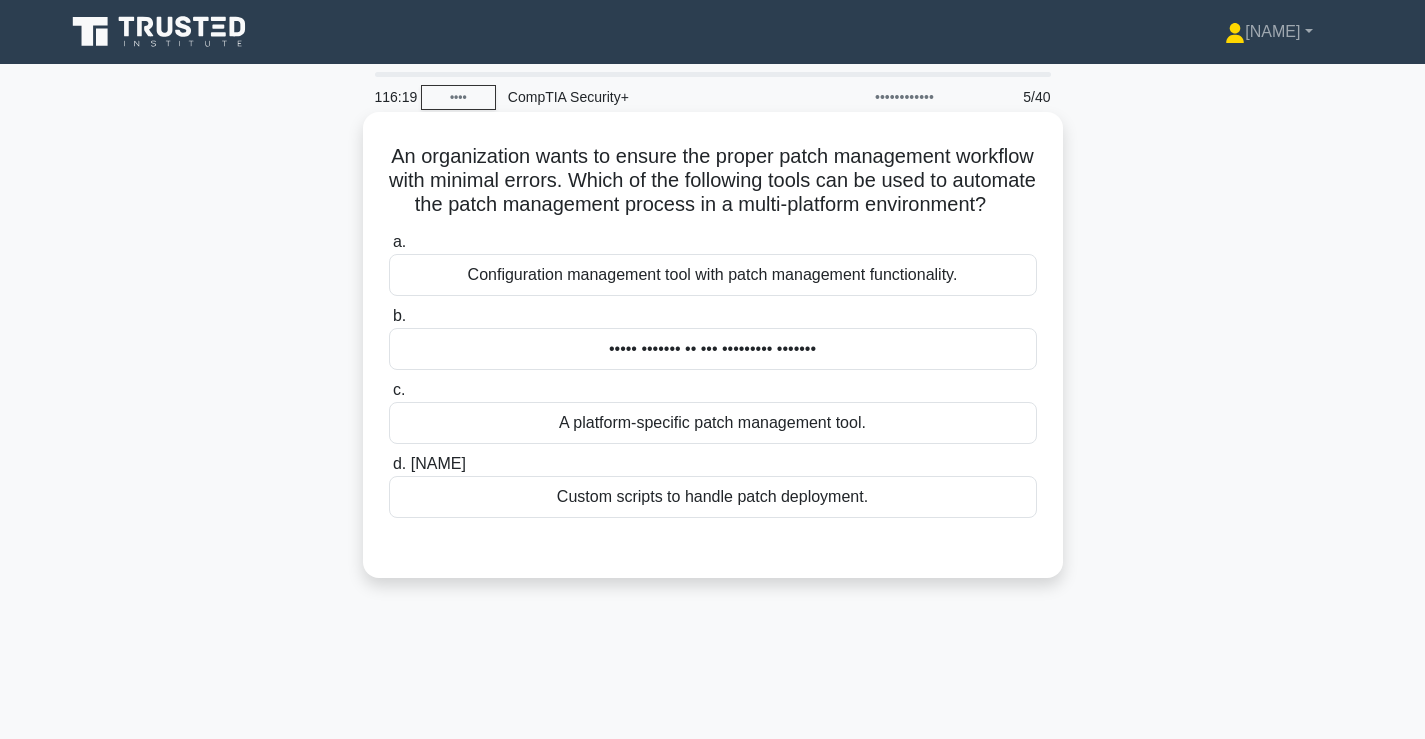 click on "Configuration management tool with patch management functionality." at bounding box center (713, 275) 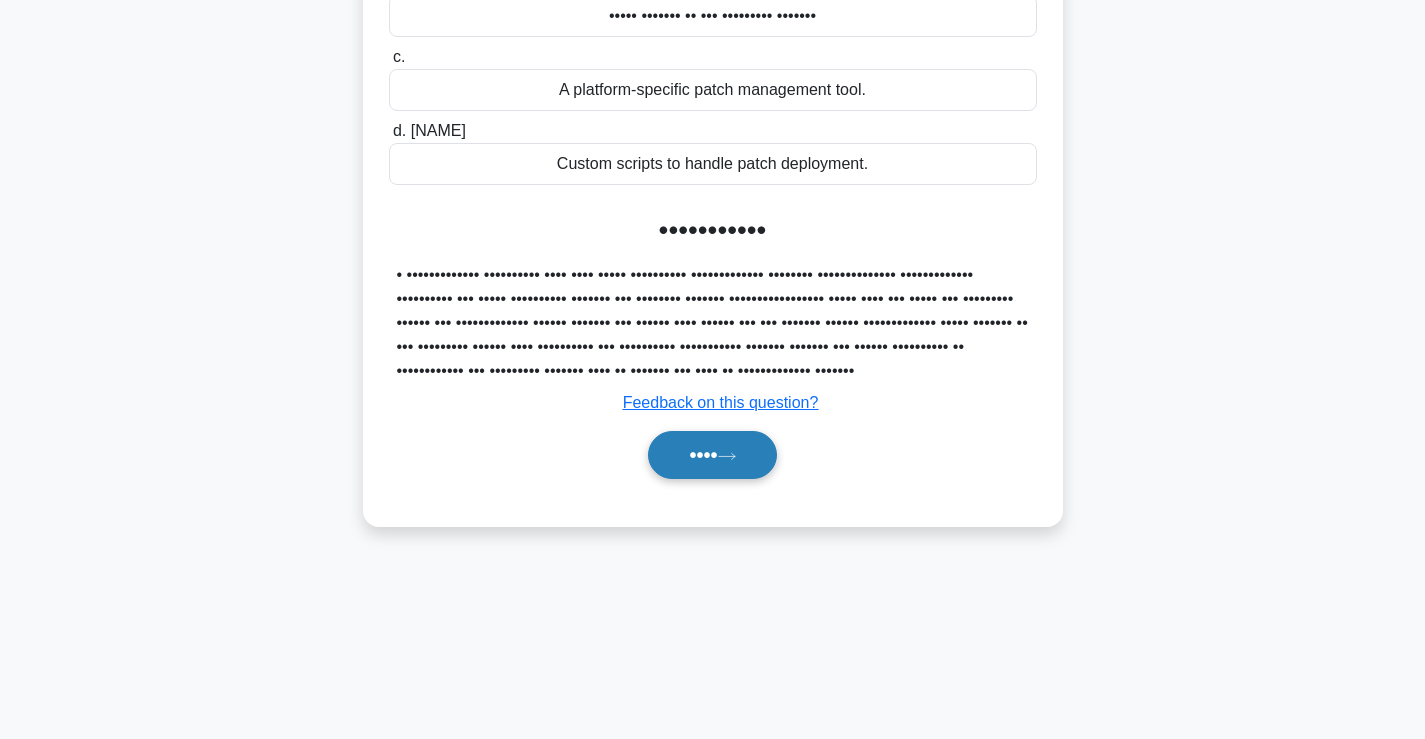 scroll, scrollTop: 341, scrollLeft: 0, axis: vertical 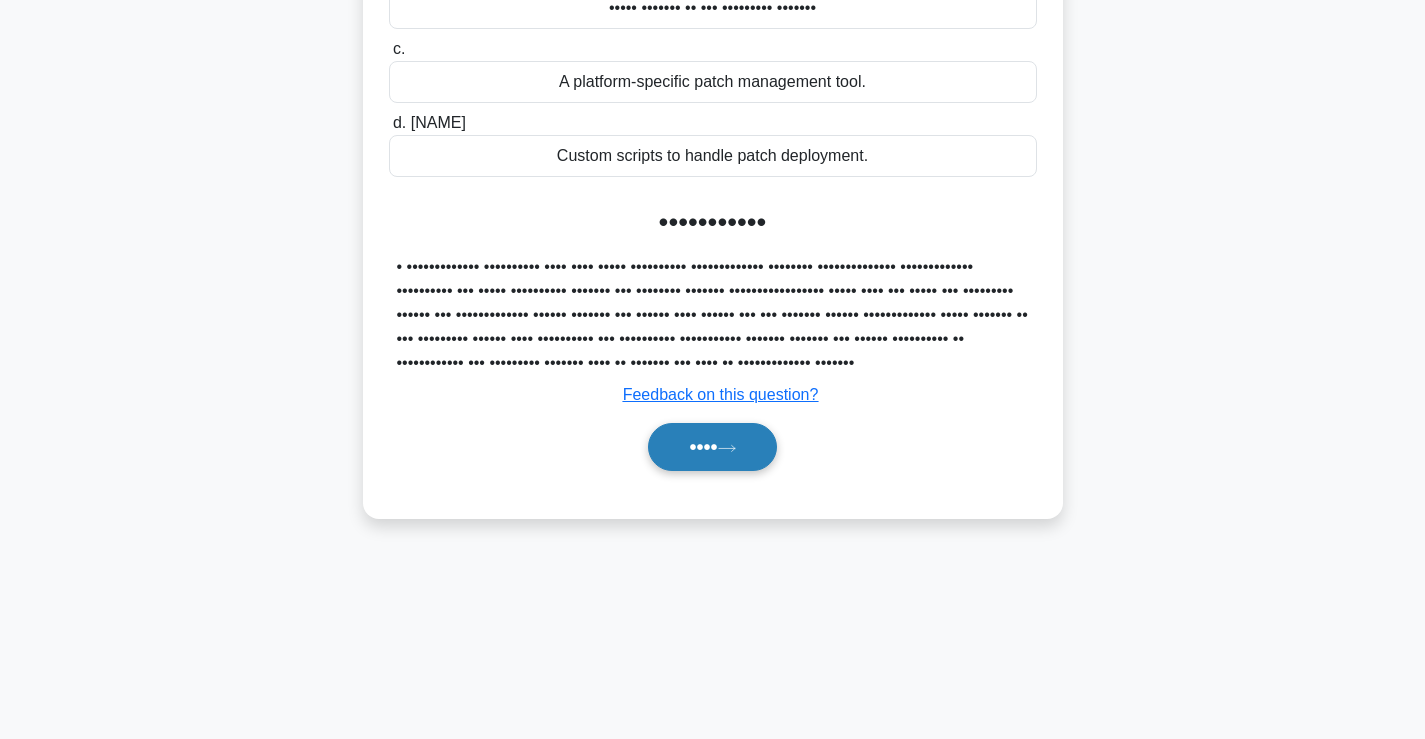 click at bounding box center [727, 448] 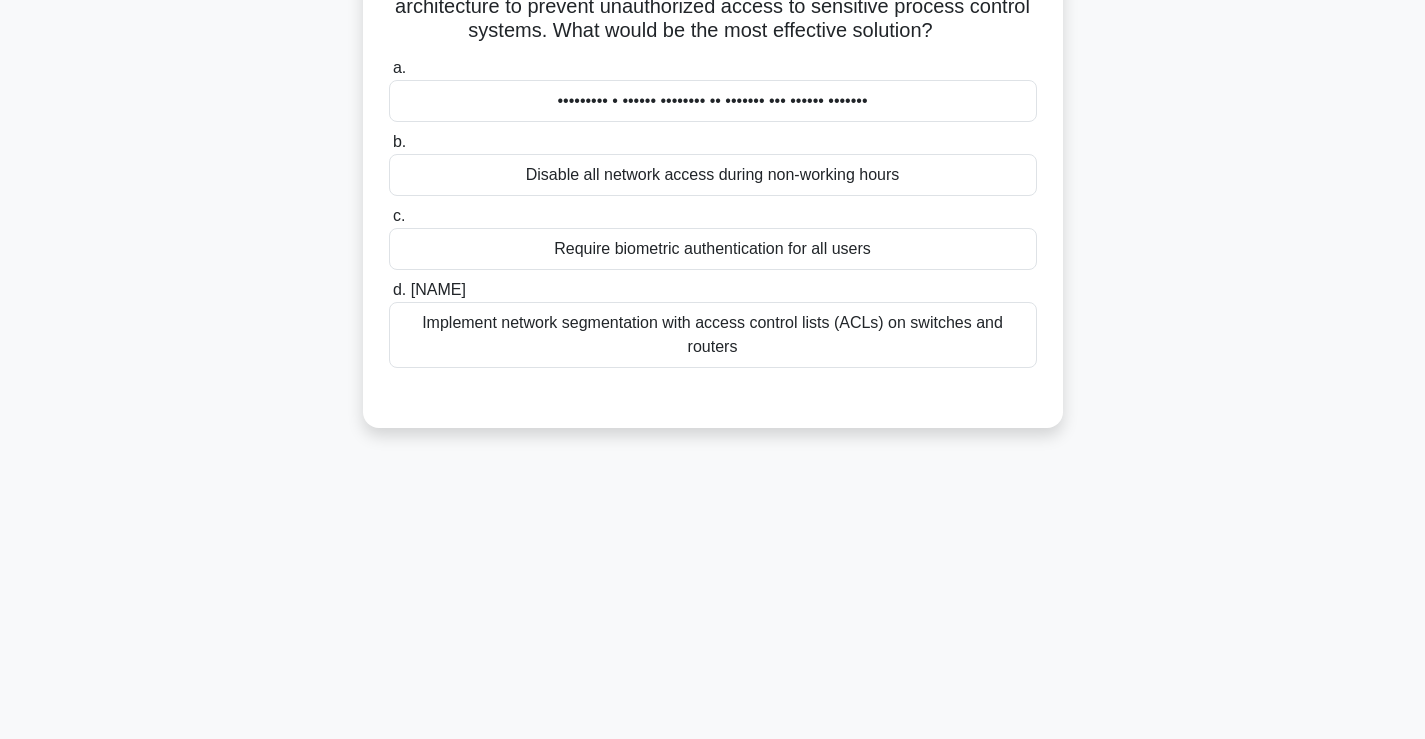 scroll, scrollTop: 0, scrollLeft: 0, axis: both 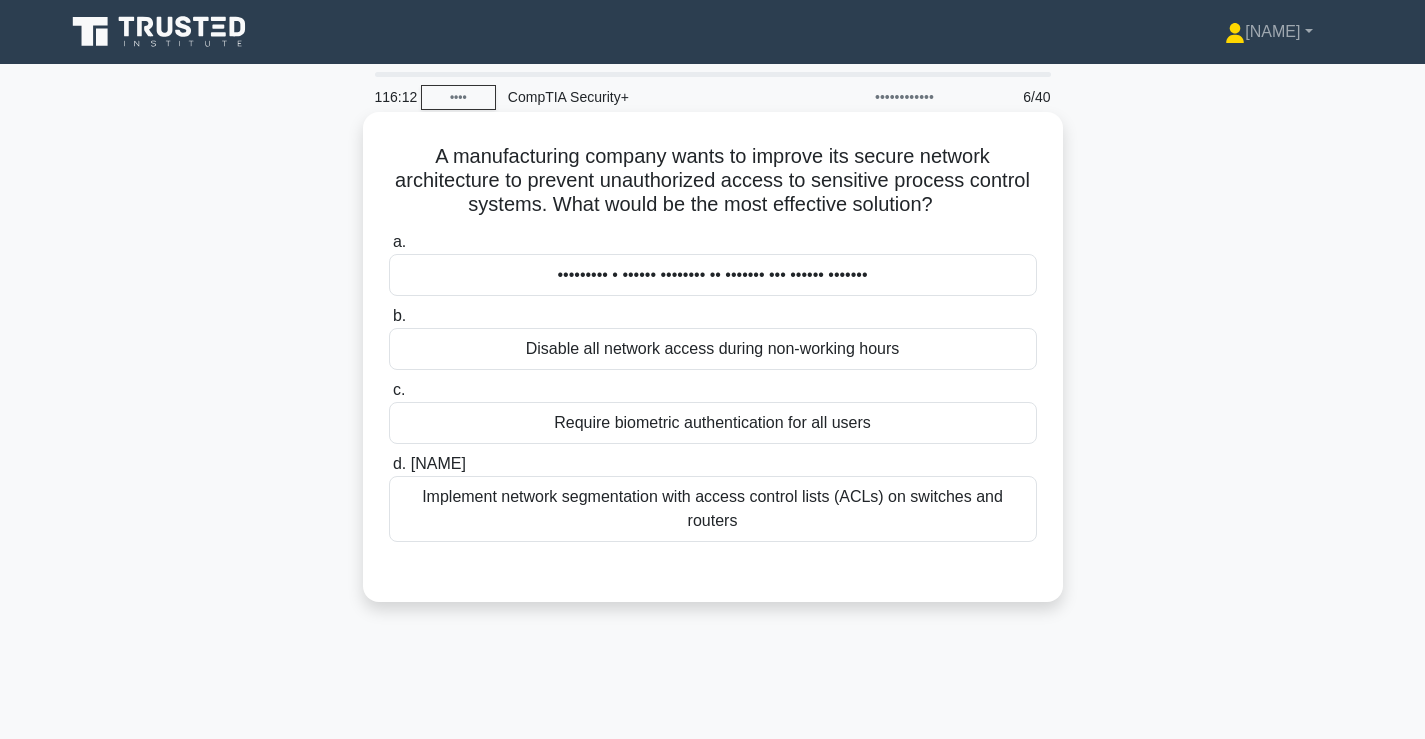 drag, startPoint x: 487, startPoint y: 157, endPoint x: 957, endPoint y: 201, distance: 472.05508 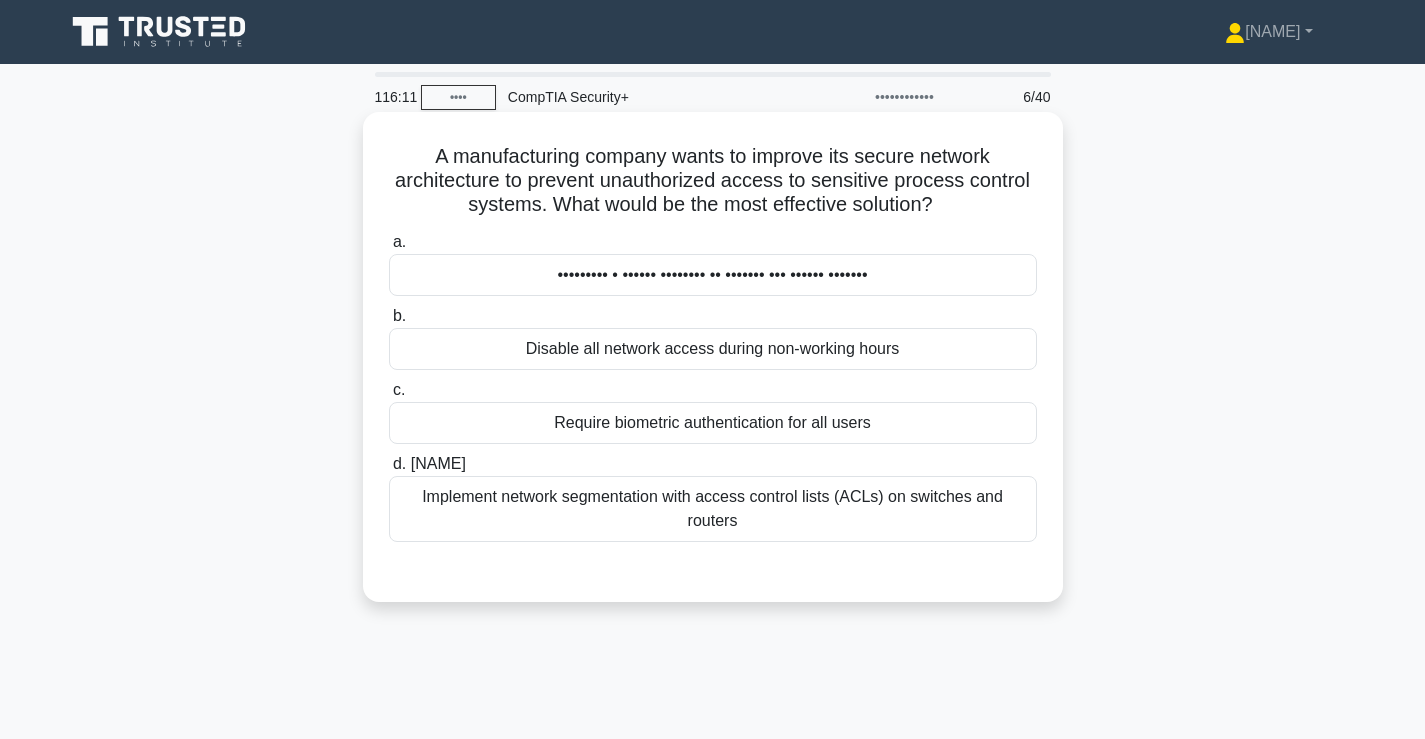 click on ".spinner_0XTQ{transform-origin:center;animation:spinner_y6GP .75s linear infinite}@keyframes spinner_y6GP{100%{transform:rotate(360deg)}}" at bounding box center (945, 206) 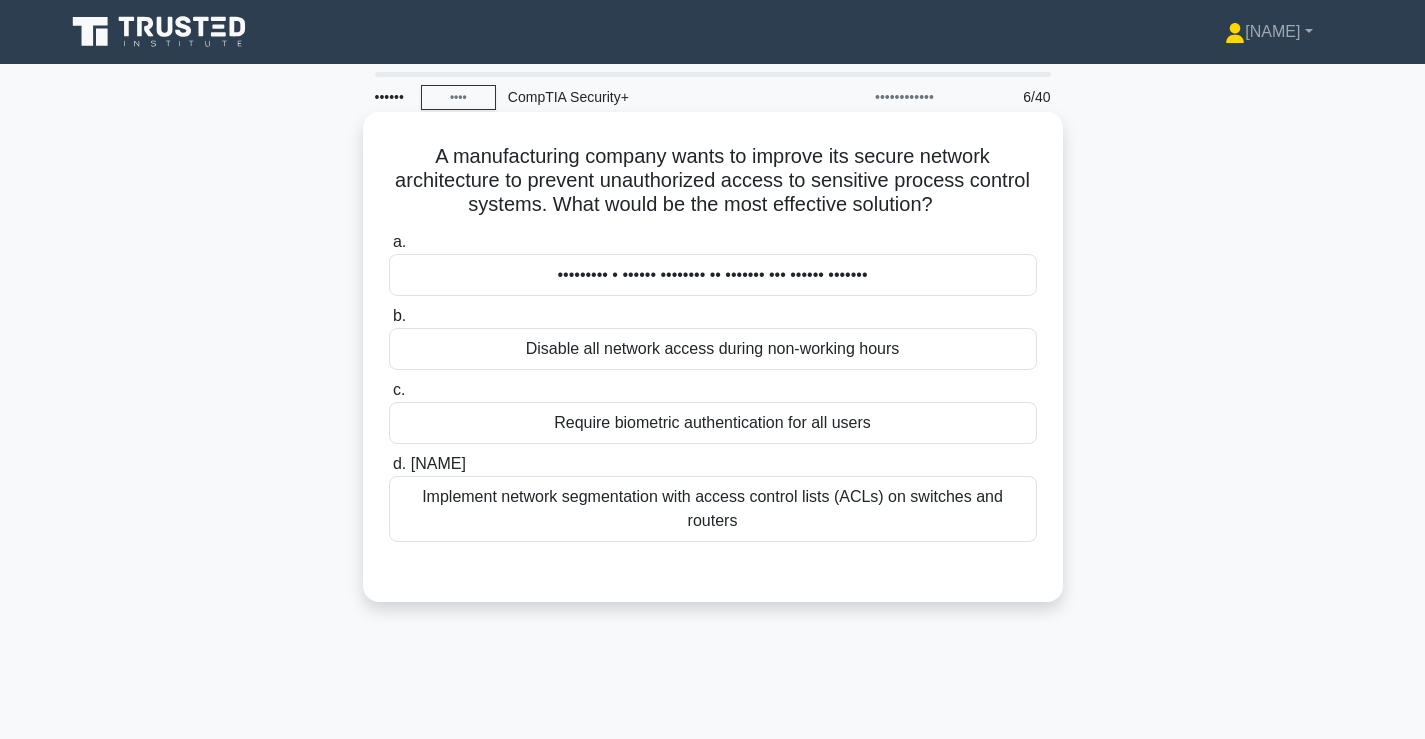 drag, startPoint x: 973, startPoint y: 203, endPoint x: 410, endPoint y: 184, distance: 563.3205 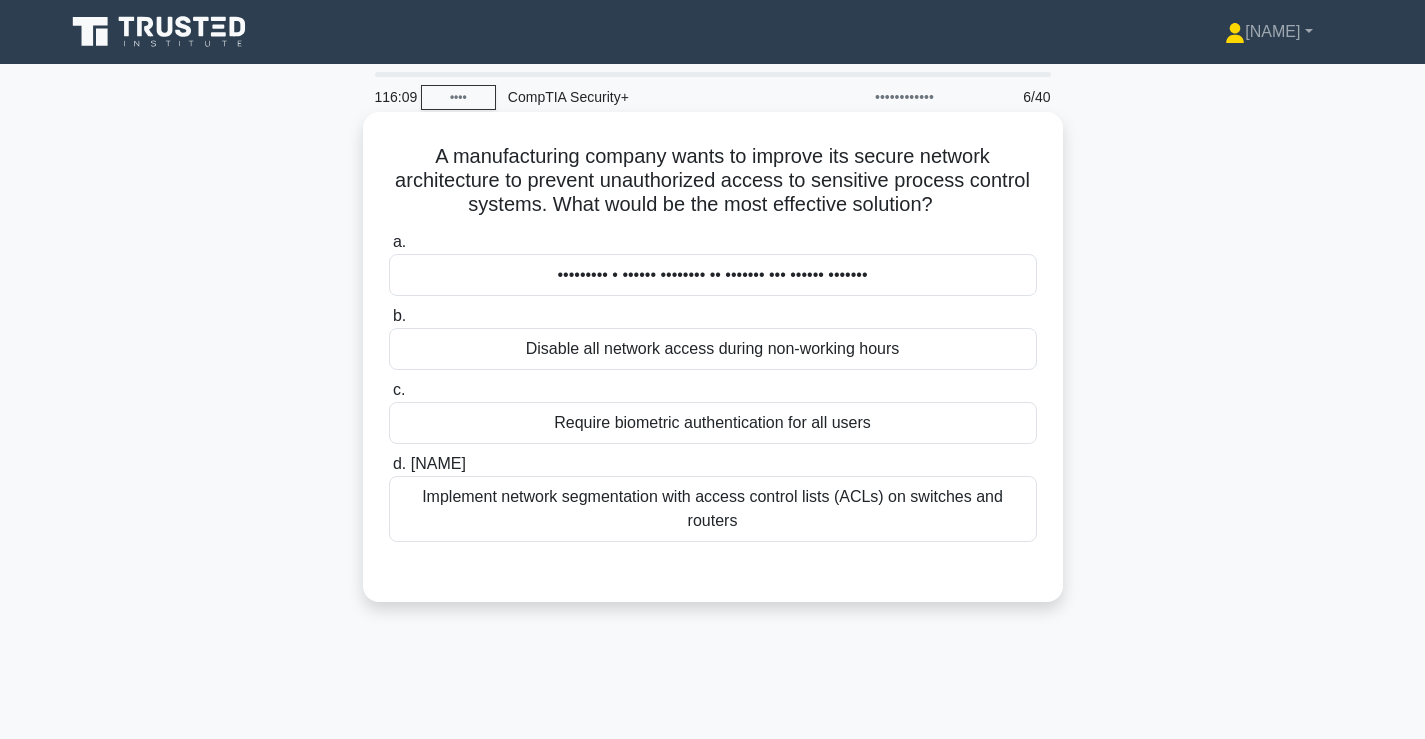 click on "• ••••••••••••• ••••••• ••••• •• ••••••• ••• •••••• ••••••• •••••••••••• •• ••••••• •••••••••••• •••••• •• ••••••••• ••••••• ••••••• •••••••• •••• ••••• •• ••• •••• ••••••••• •••••••••
•••••••••••••••••••••••••••••••••••••••••••••••••••••••••••• •••• •••••• ••••••••••••••••••• ••••••••••••••••••••••••••••••••••••••••••••" at bounding box center [713, 181] 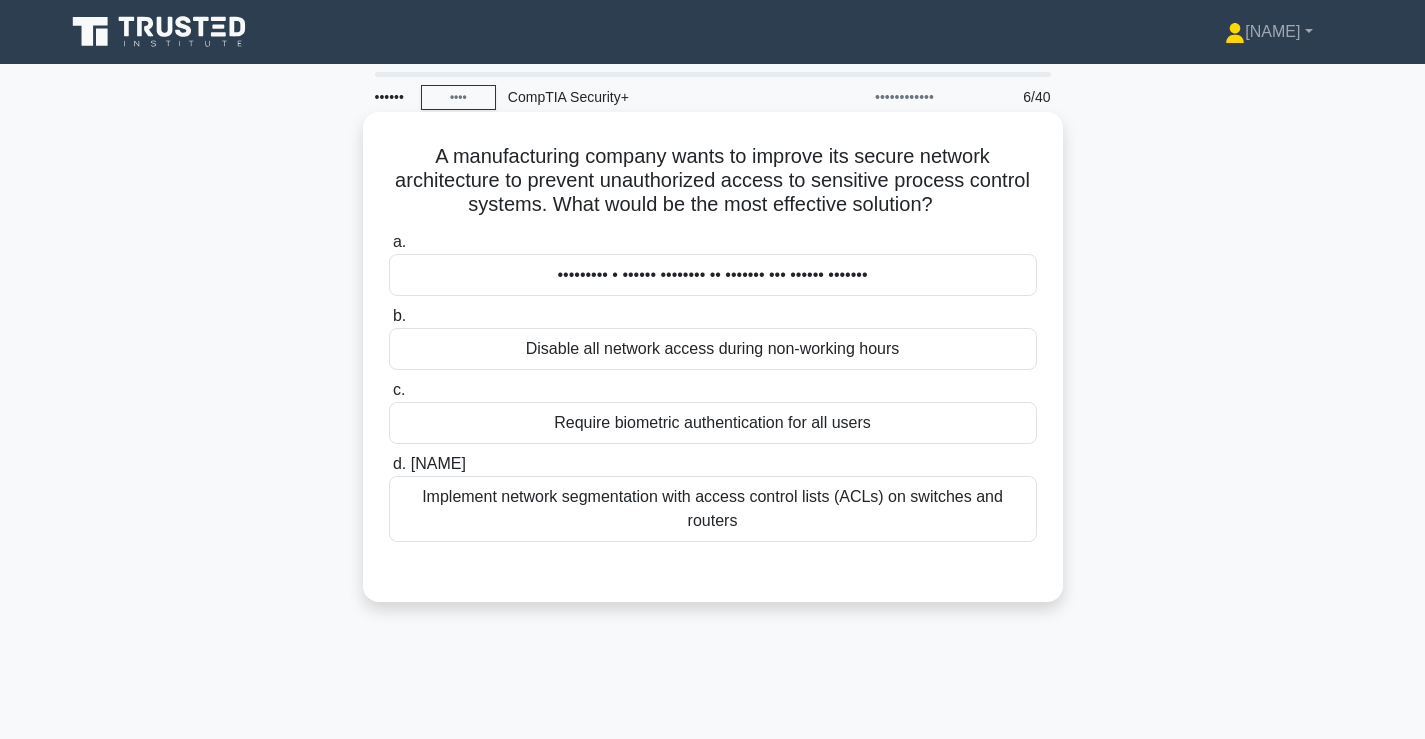 click on "• ••••••••••••• ••••••• ••••• •• ••••••• ••• •••••• ••••••• •••••••••••• •• ••••••• •••••••••••• •••••• •• ••••••••• ••••••• ••••••• •••••••• •••• ••••• •• ••• •••• ••••••••• •••••••••
•••••••••••••••••••••••••••••••••••••••••••••••••••••••••••• •••• •••••• ••••••••••••••••••• ••••••••••••••••••••••••••••••••••••••••••••" at bounding box center [713, 181] 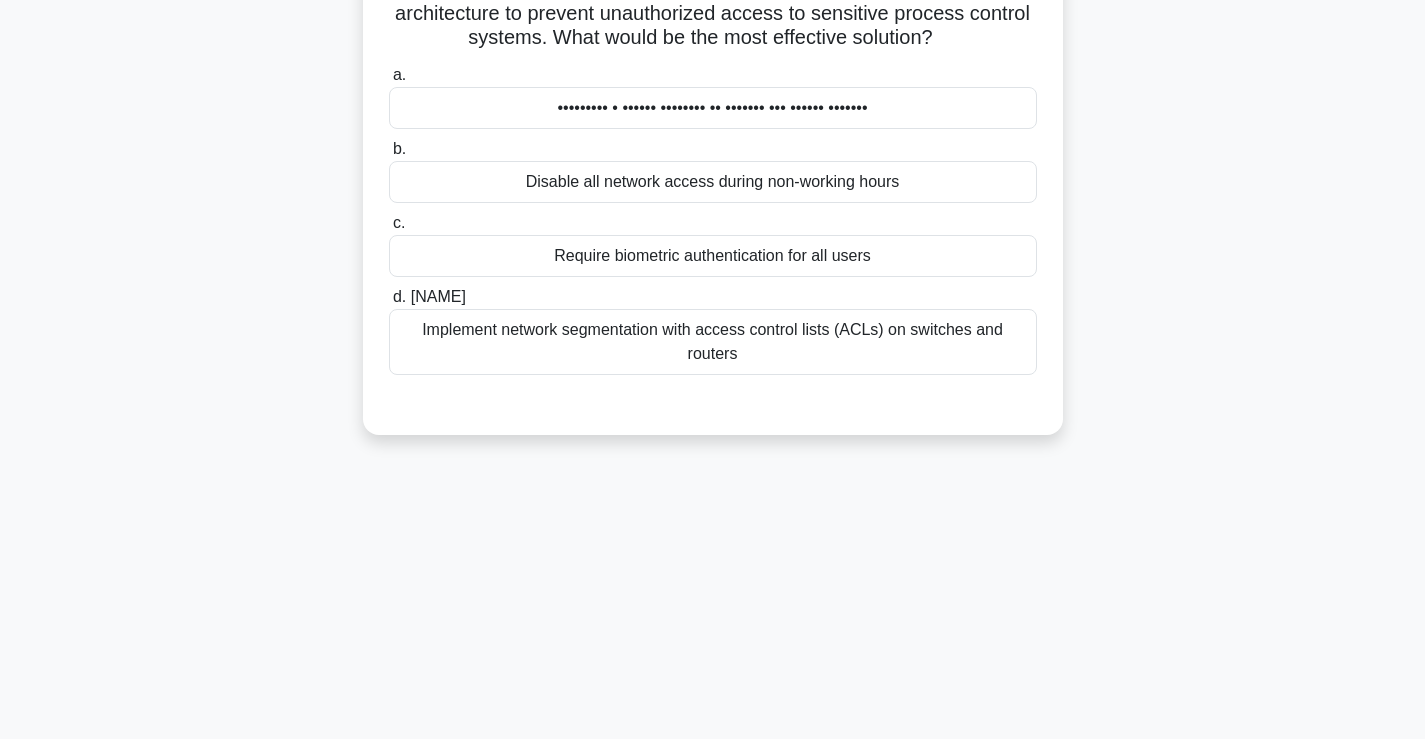 scroll, scrollTop: 0, scrollLeft: 0, axis: both 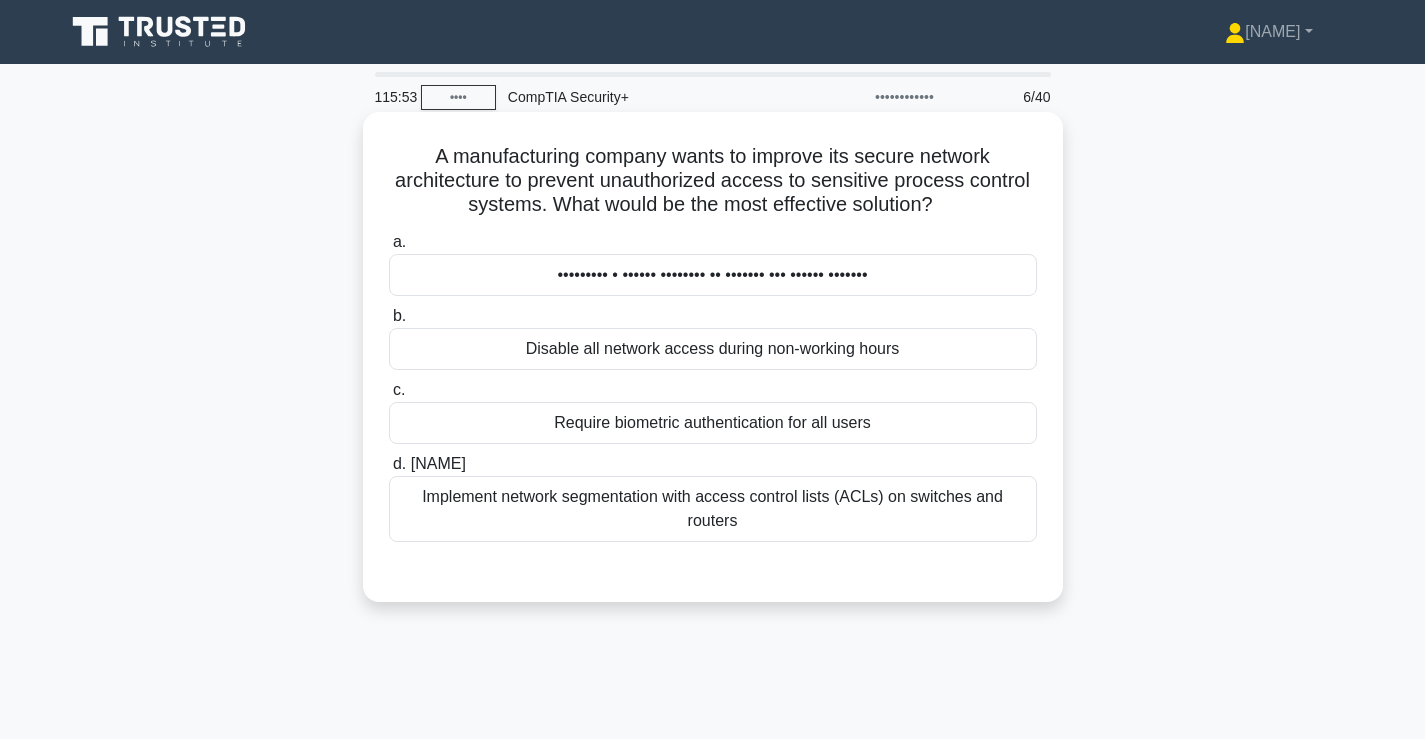 click on "Implement network segmentation with access control lists (ACLs) on switches and routers" at bounding box center [713, 509] 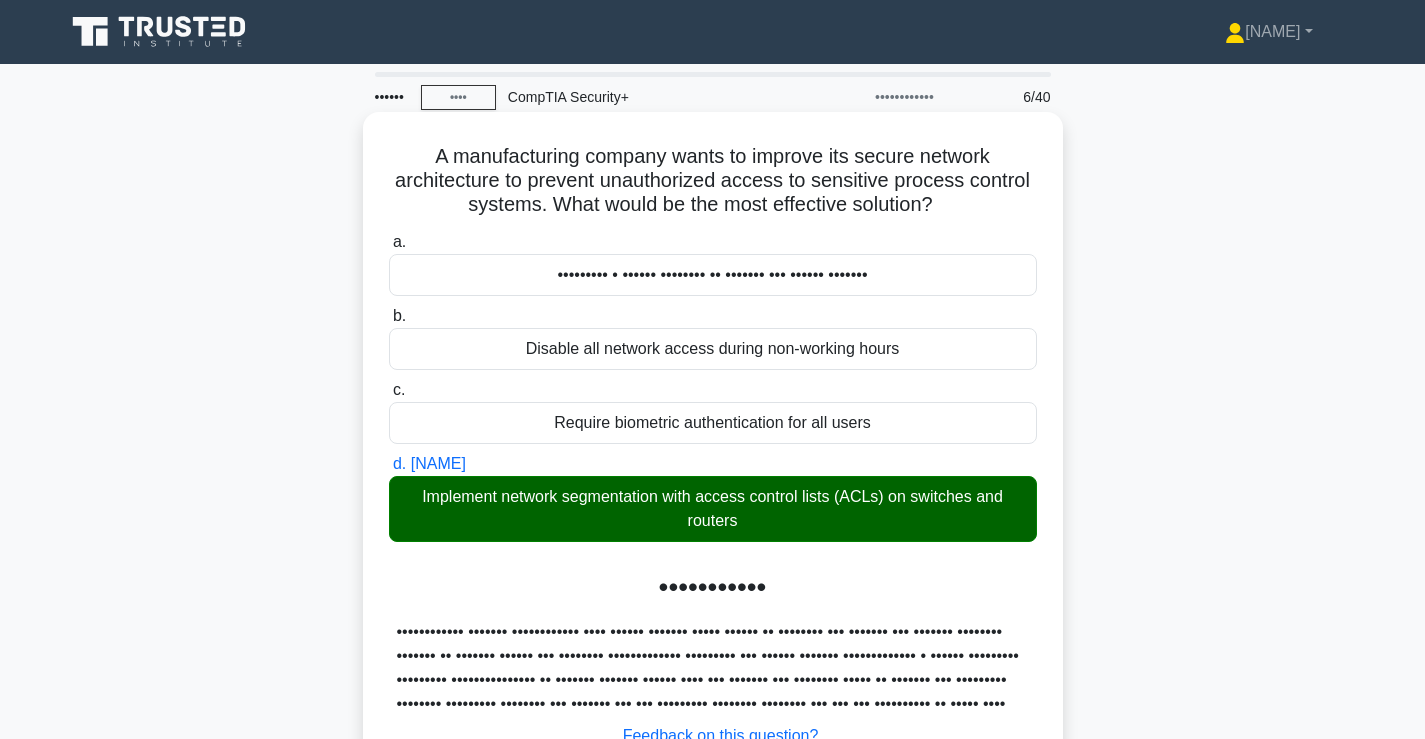 scroll, scrollTop: 341, scrollLeft: 0, axis: vertical 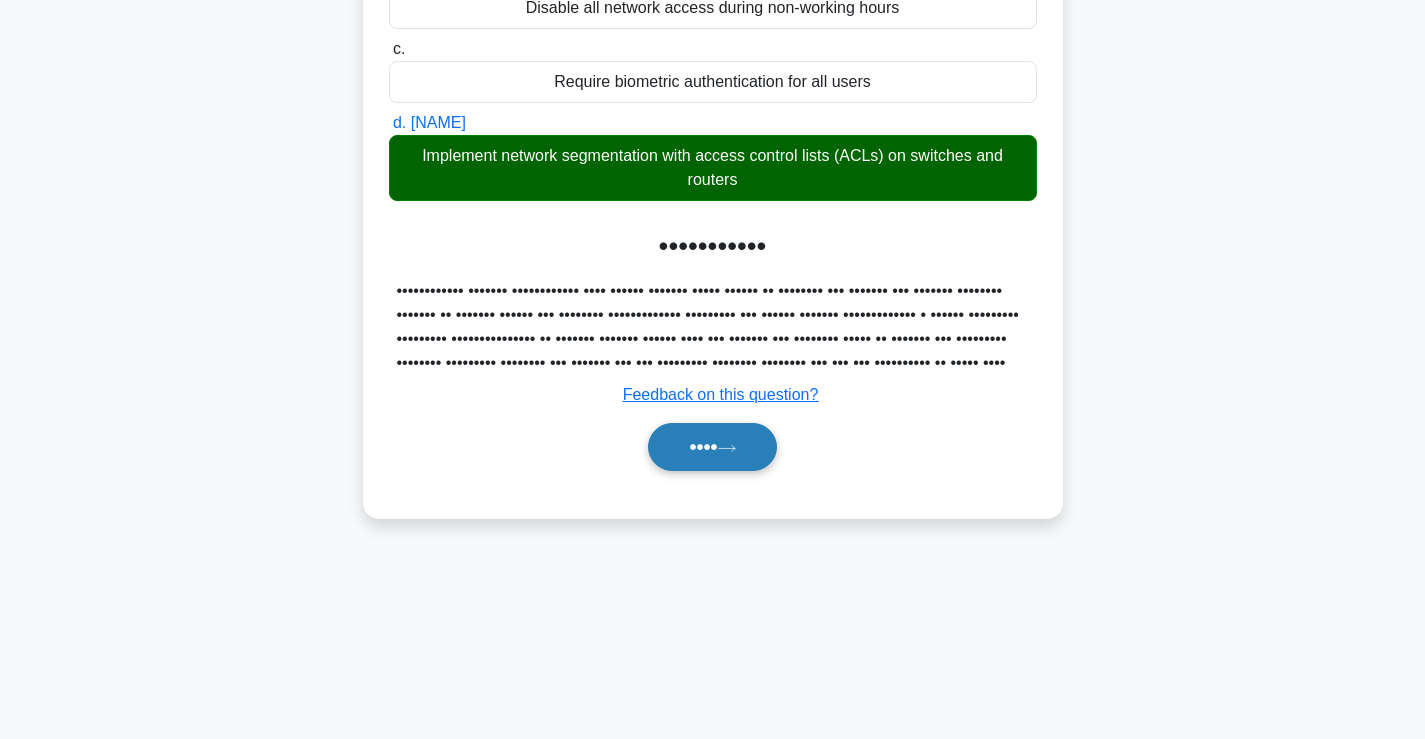 click on "••••" at bounding box center (712, 447) 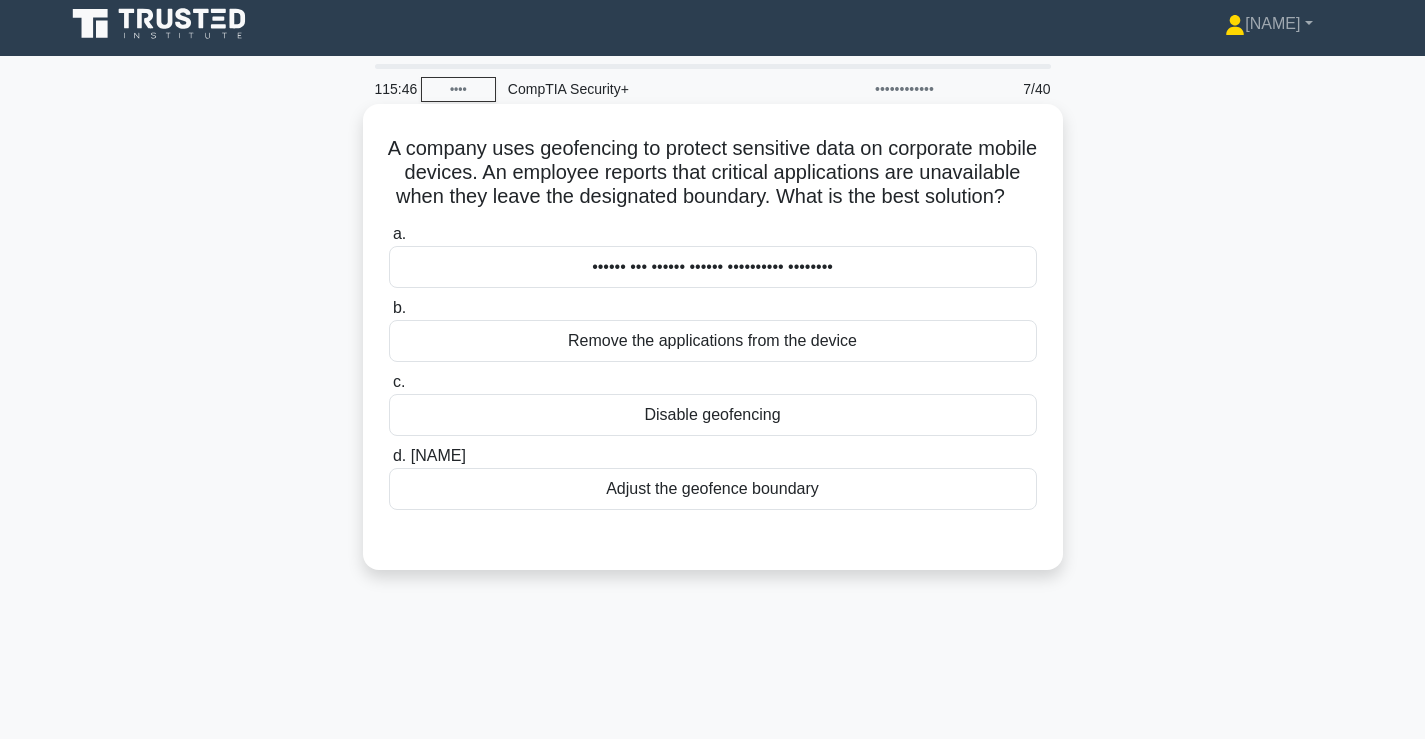 scroll, scrollTop: 0, scrollLeft: 0, axis: both 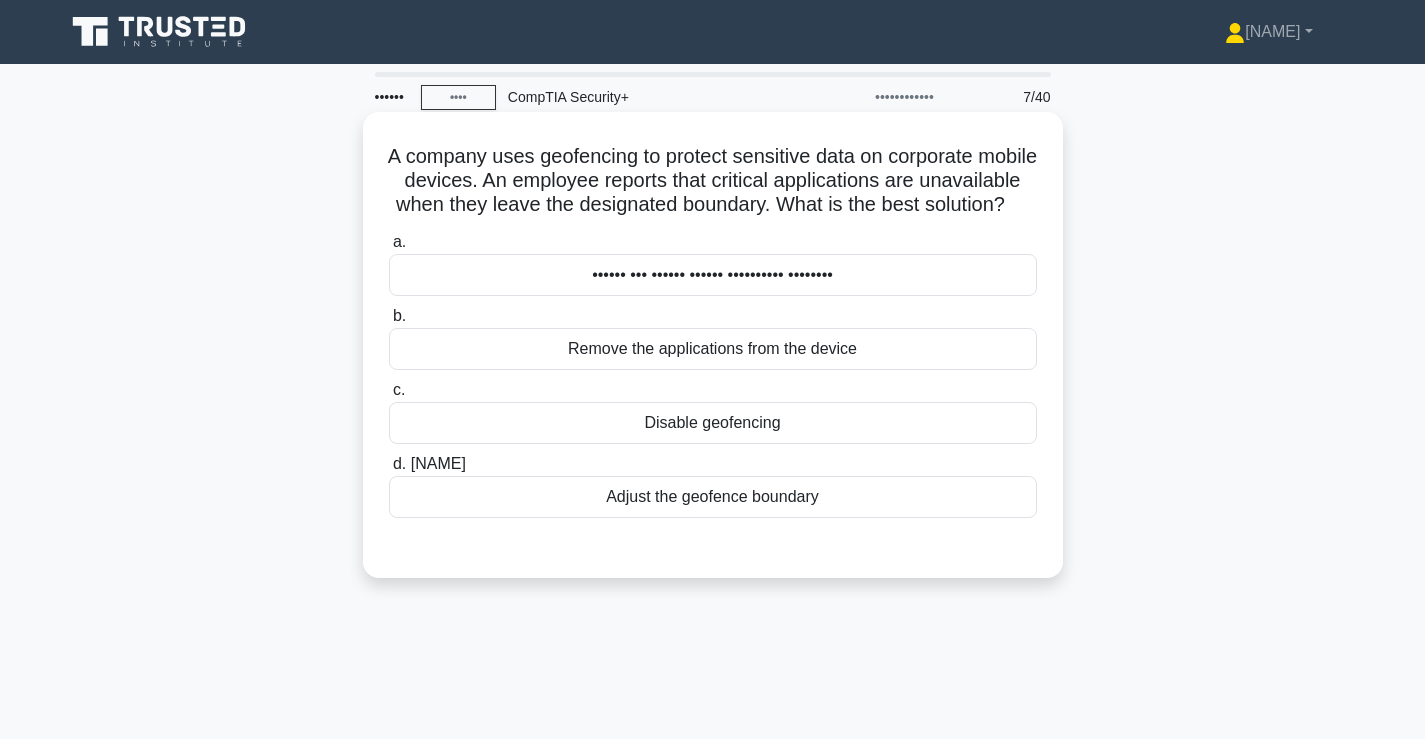 drag, startPoint x: 833, startPoint y: 231, endPoint x: 579, endPoint y: 142, distance: 269.14124 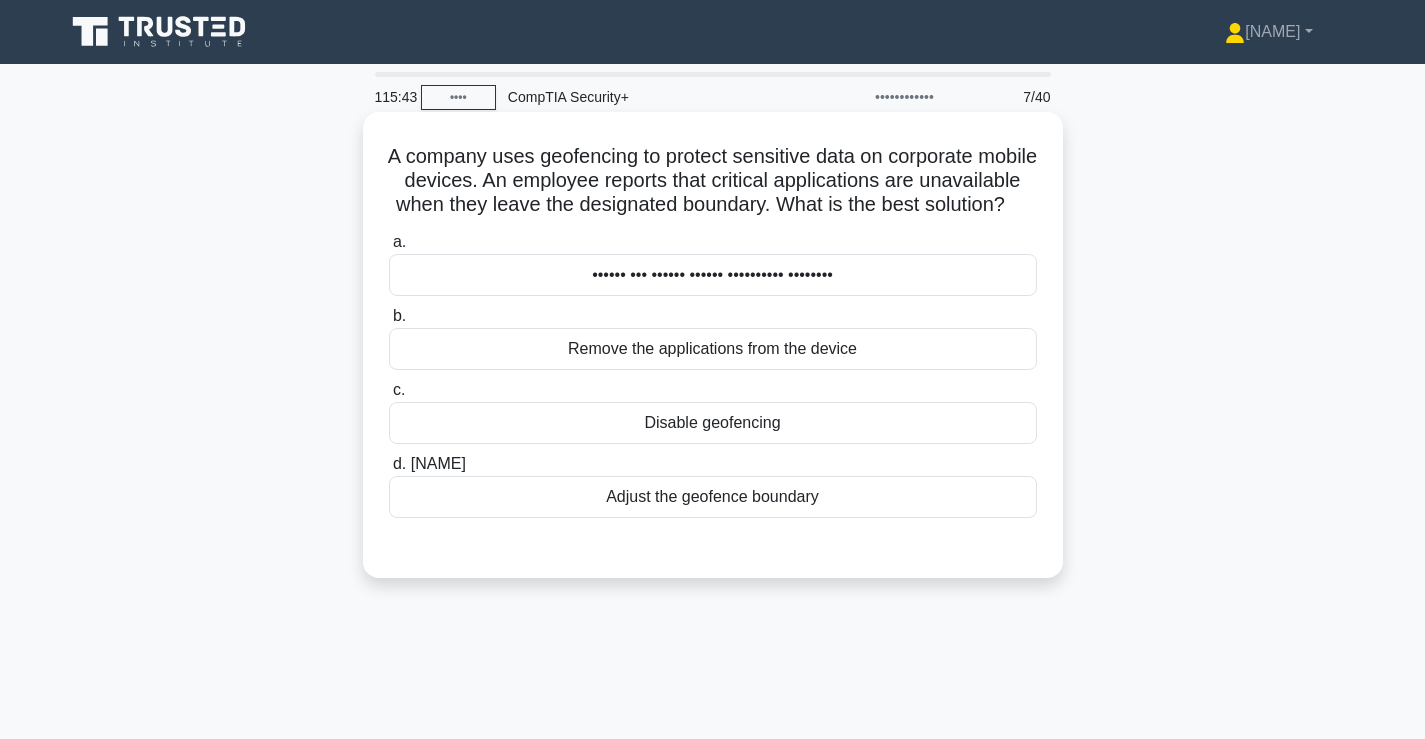 click on "• ••••••• •••• •••••••••• •• ••••••• ••••••••• •••• •• ••••••••• •••••• •••••••• •• •••••••• ••••••• •••• •••••••• •••••••••••• ••• ••••••••••• •••• •••• ••••• ••• •••••••••• ••••••••• •••• •• ••• •••• •••••••••
•••••••••••••••••••••••••••••••••••••••••••••••••••••••••••• •••• •••••• ••••••••••••••••••• ••••••••••••••••••••••••••••••••••••••••••••" at bounding box center (713, 181) 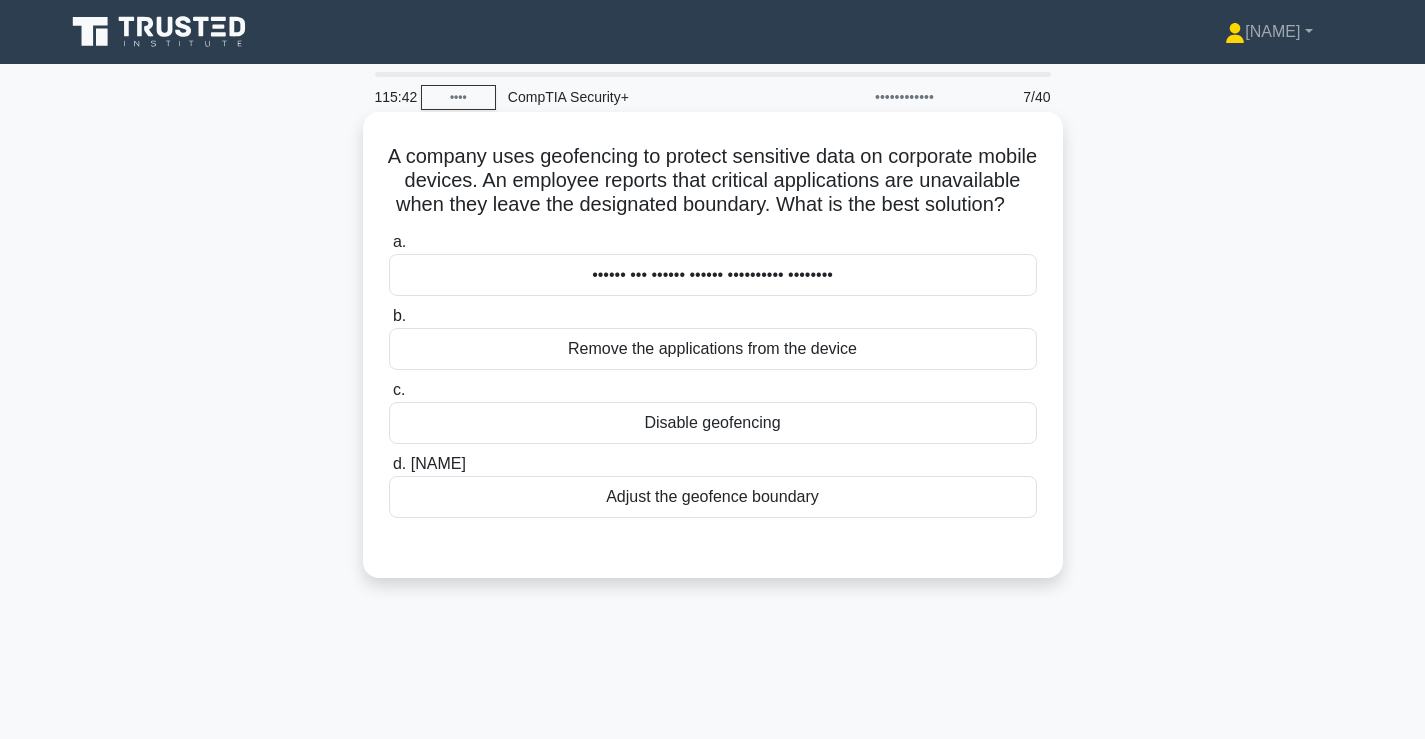 drag, startPoint x: 864, startPoint y: 223, endPoint x: 543, endPoint y: 156, distance: 327.91766 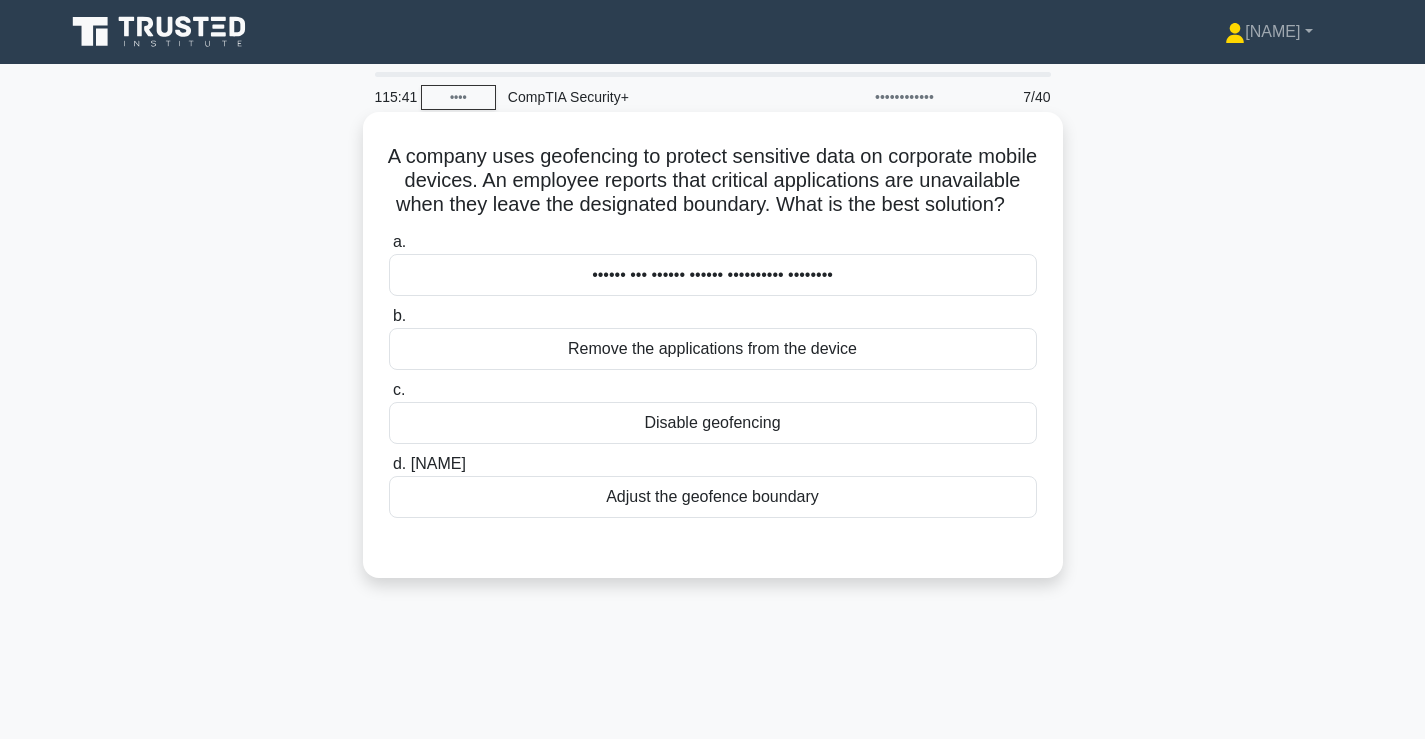drag, startPoint x: 493, startPoint y: 175, endPoint x: 894, endPoint y: 219, distance: 403.40674 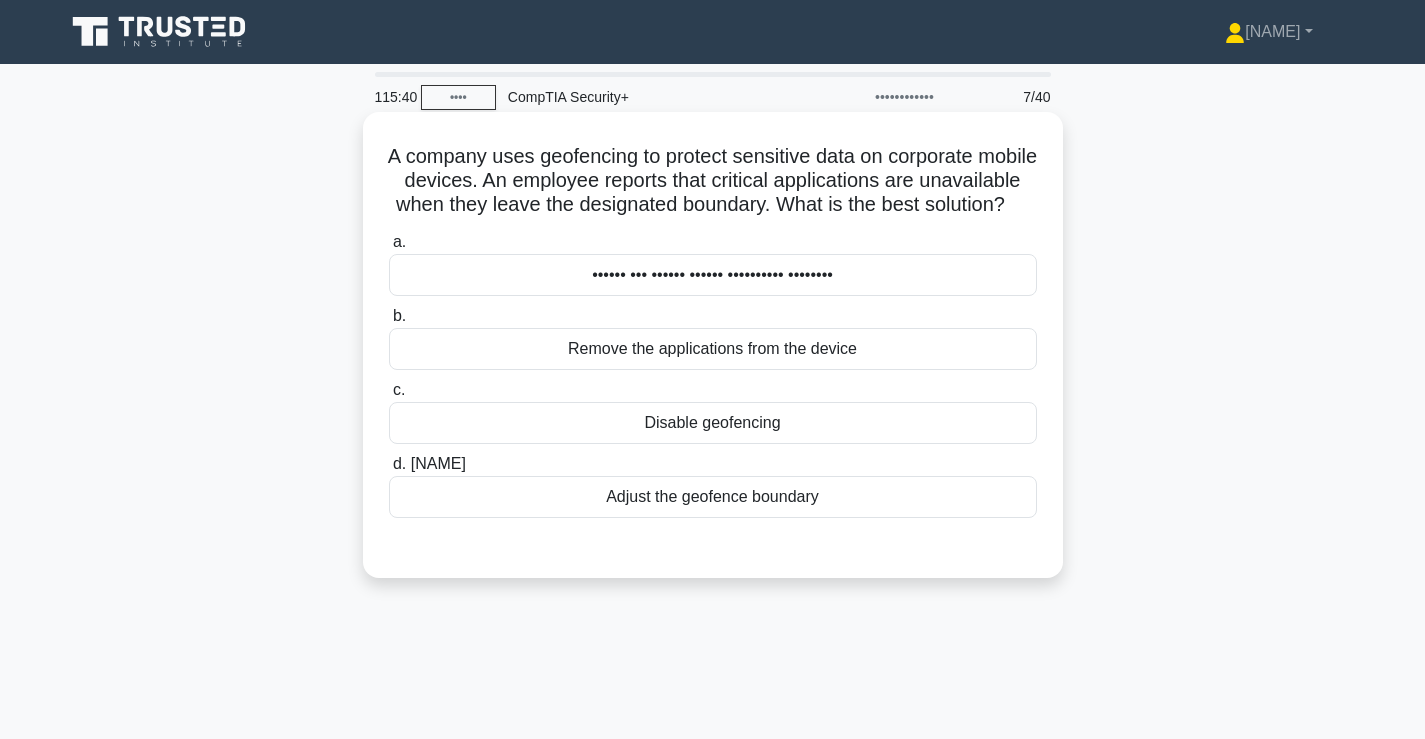 drag, startPoint x: 847, startPoint y: 229, endPoint x: 701, endPoint y: 155, distance: 163.68262 